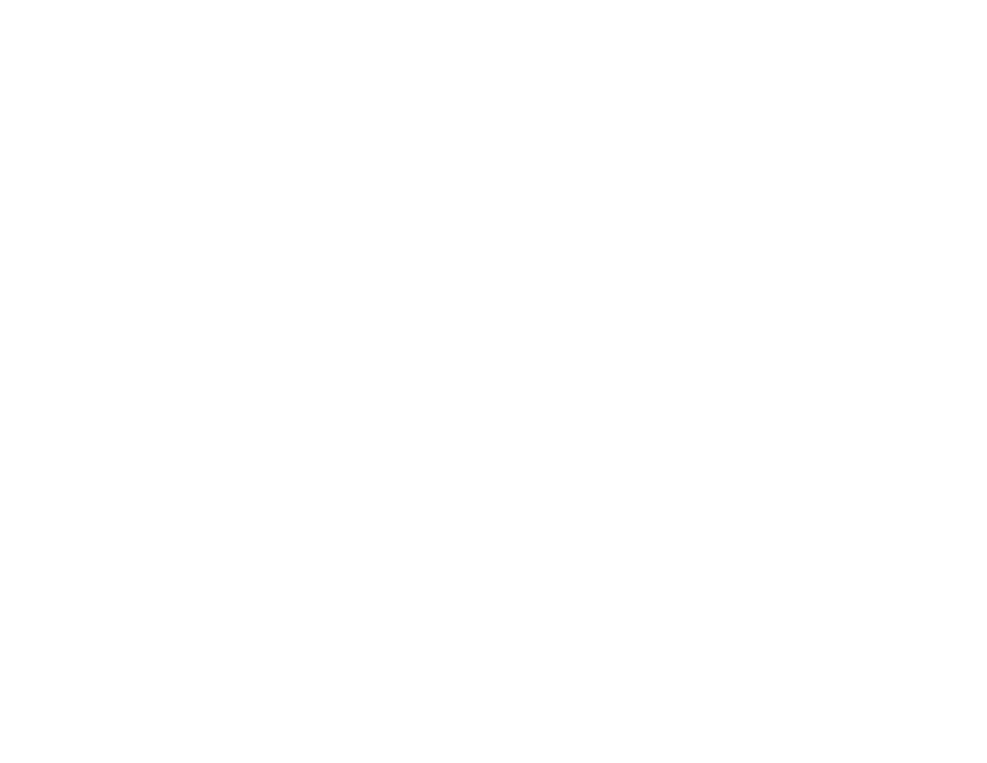 scroll, scrollTop: 0, scrollLeft: 0, axis: both 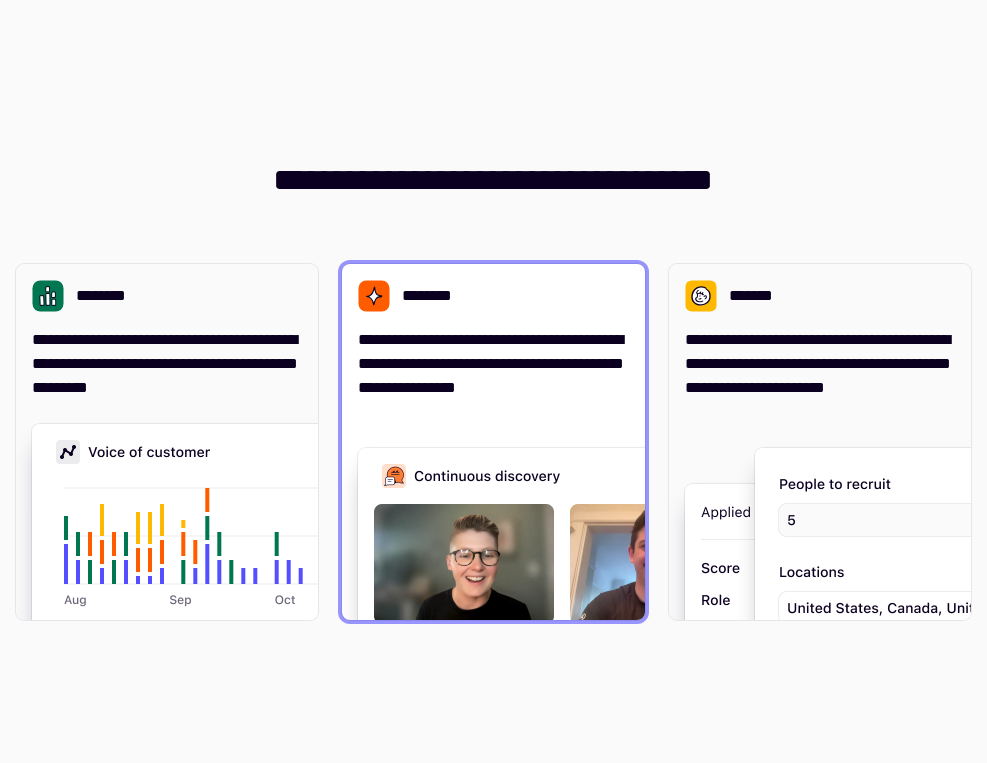 click on "********" at bounding box center [493, 296] 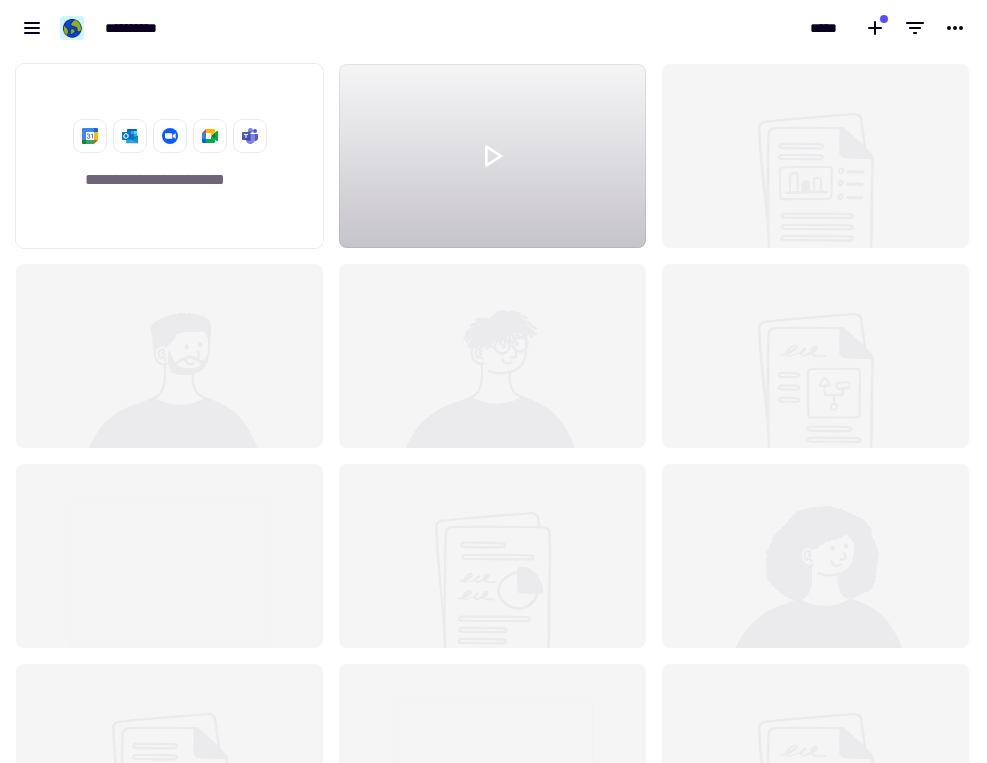 scroll, scrollTop: 1, scrollLeft: 1, axis: both 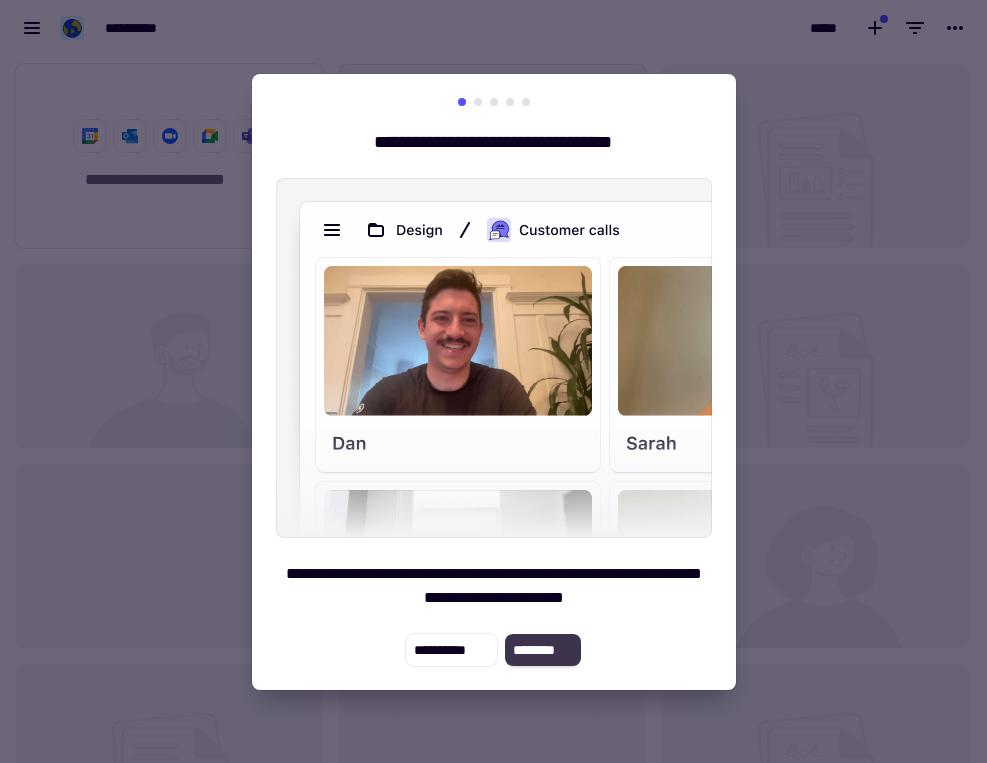 click on "********" 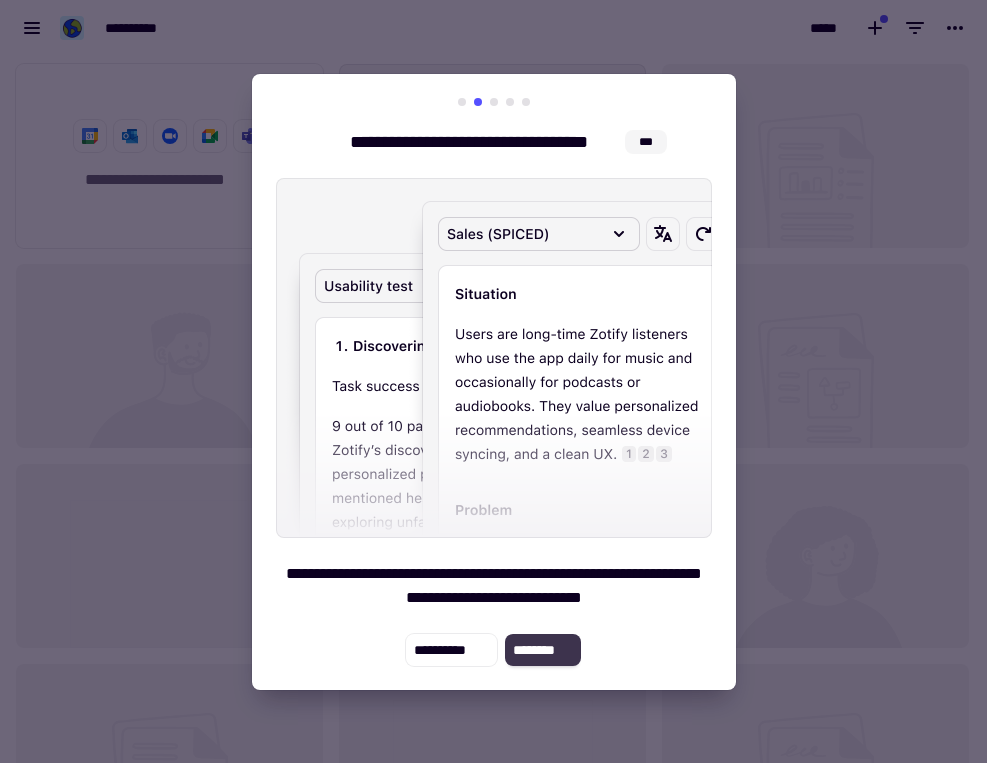 click on "********" 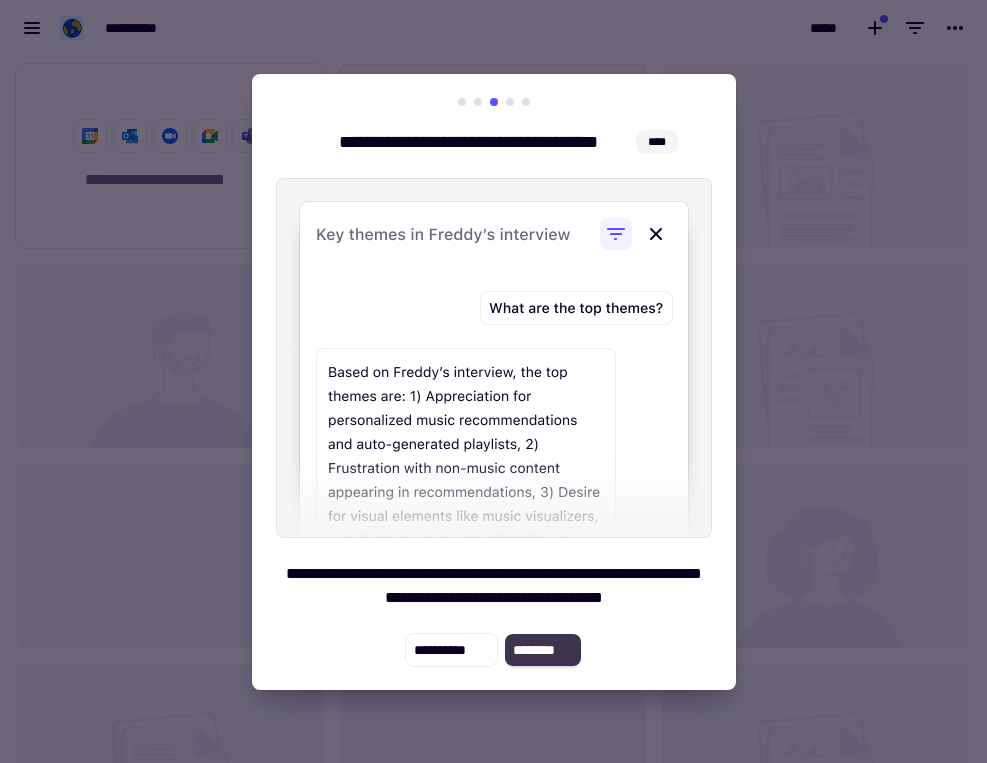 click on "********" 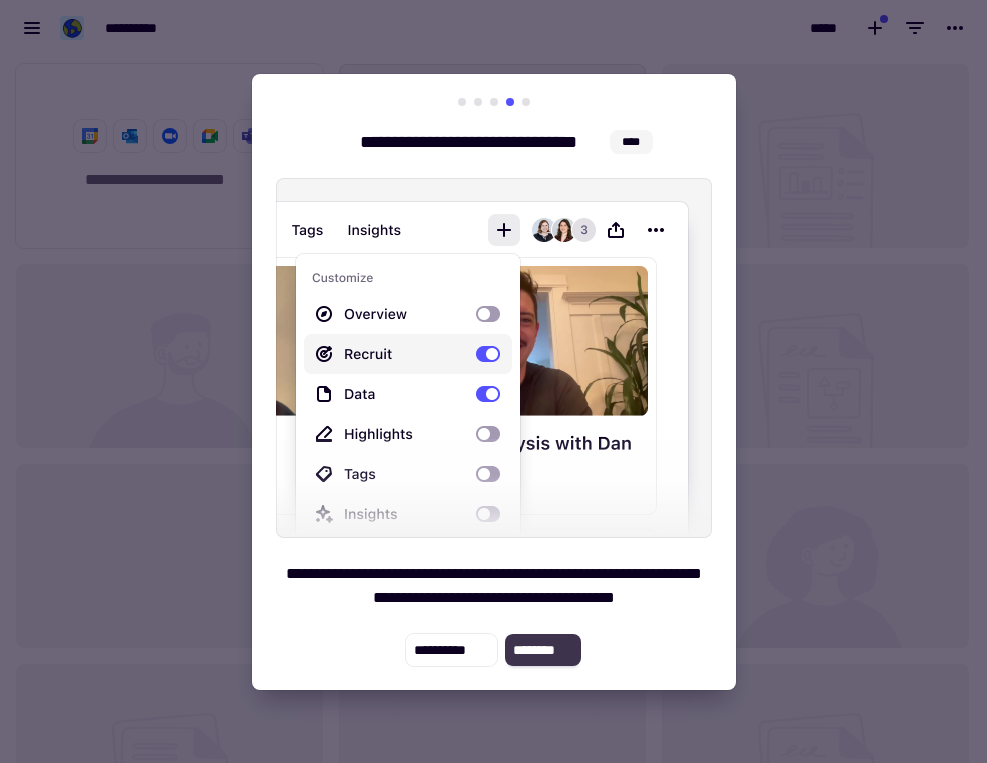 click on "********" 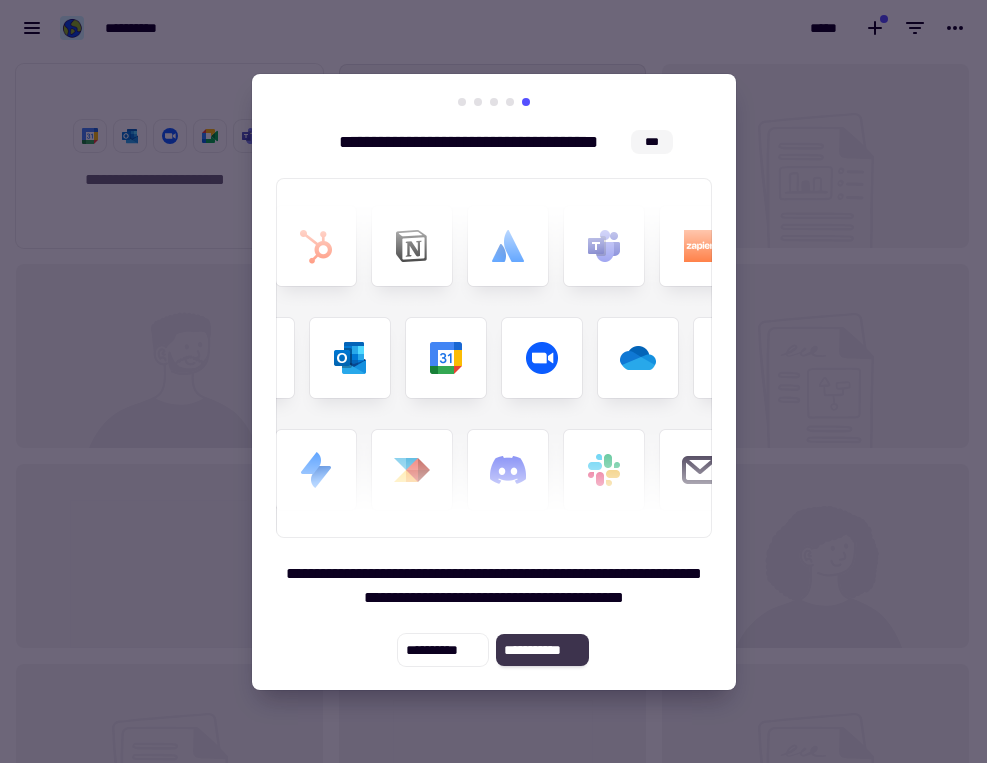 click on "**********" 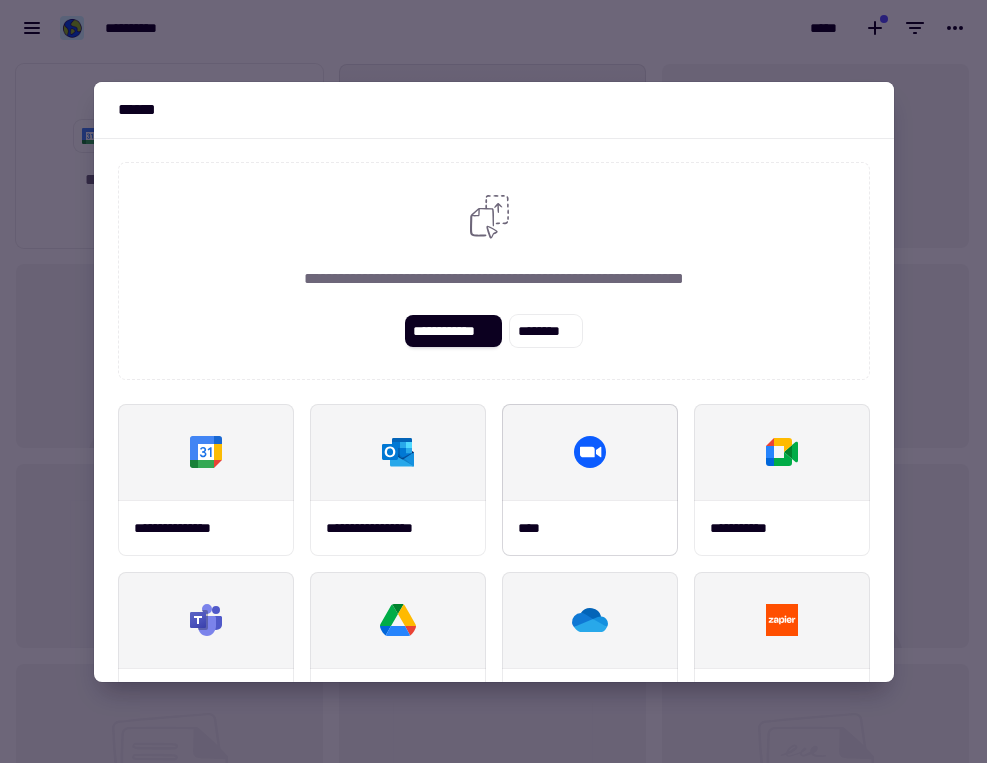 scroll, scrollTop: 50, scrollLeft: 0, axis: vertical 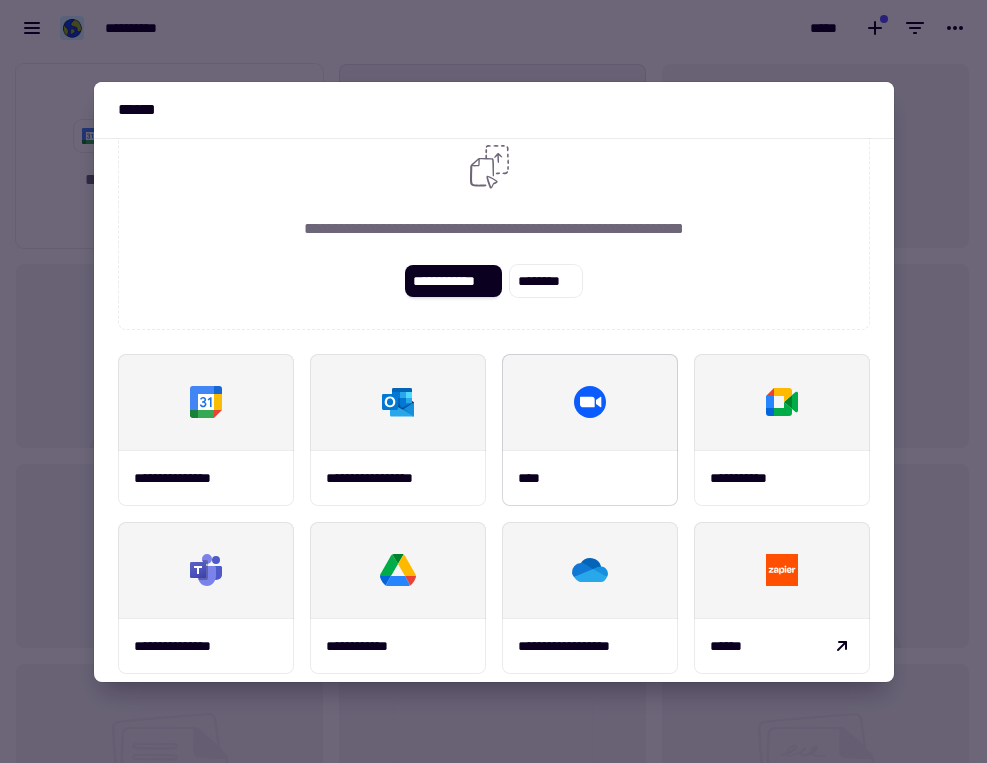click 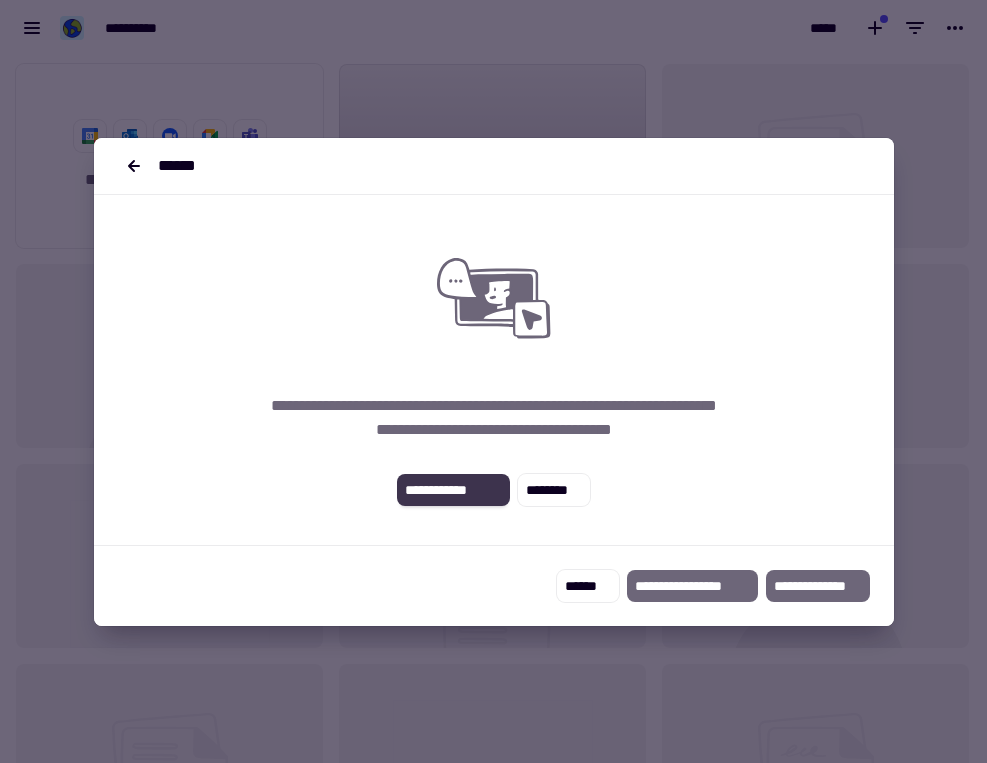 click on "**********" 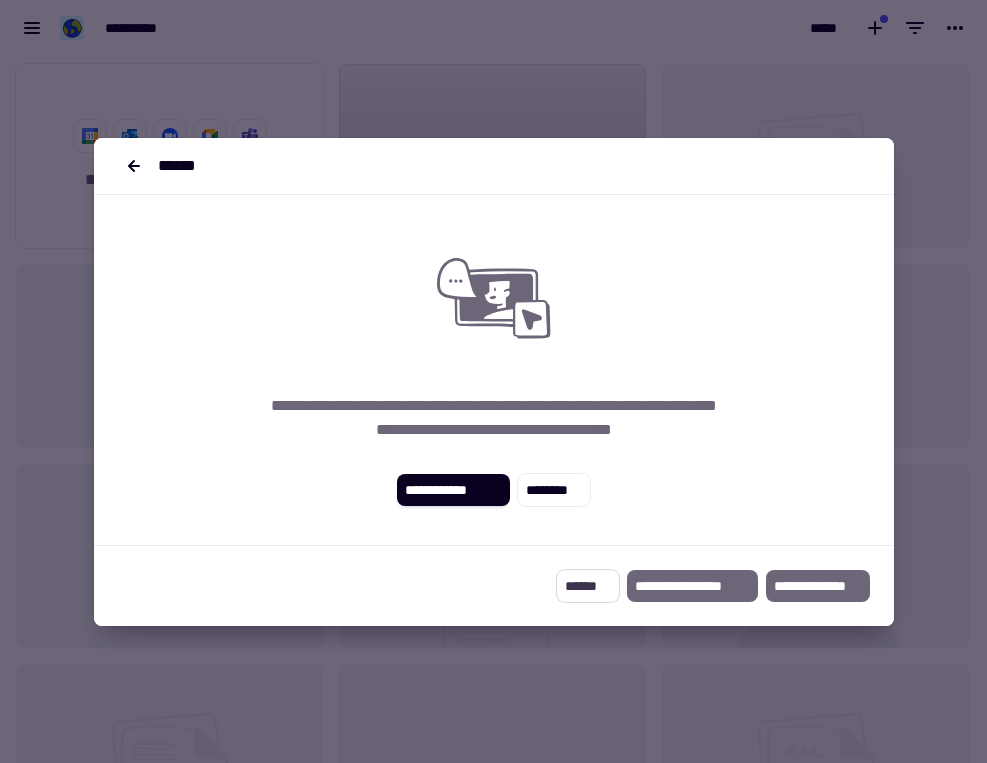 click on "******" 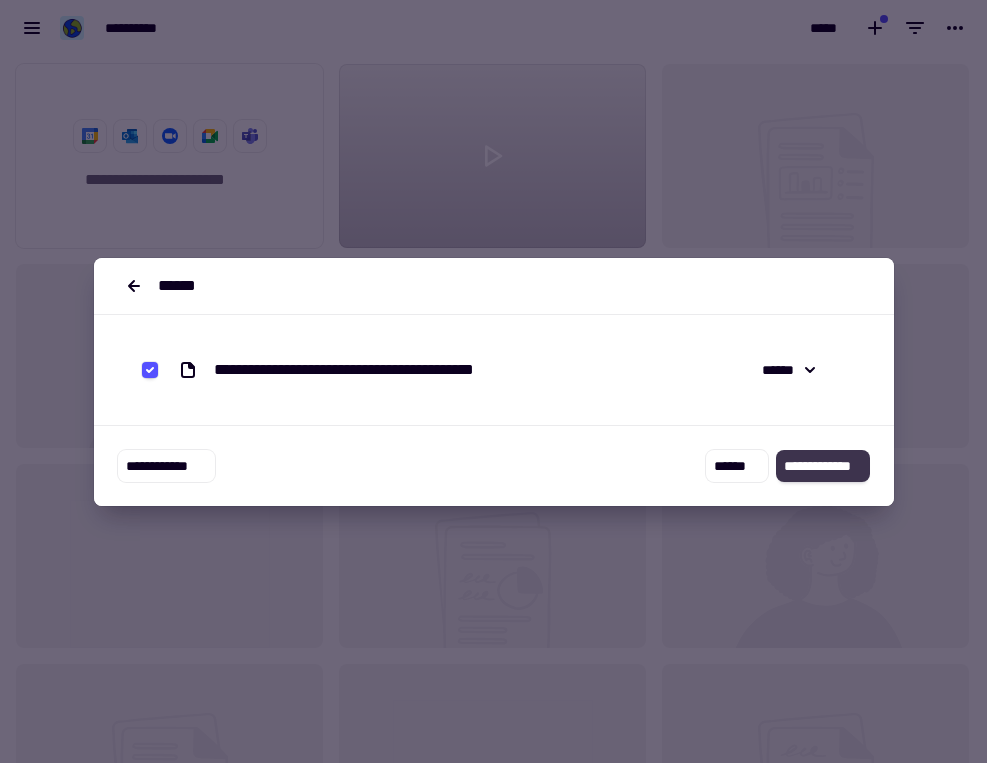 click on "**********" 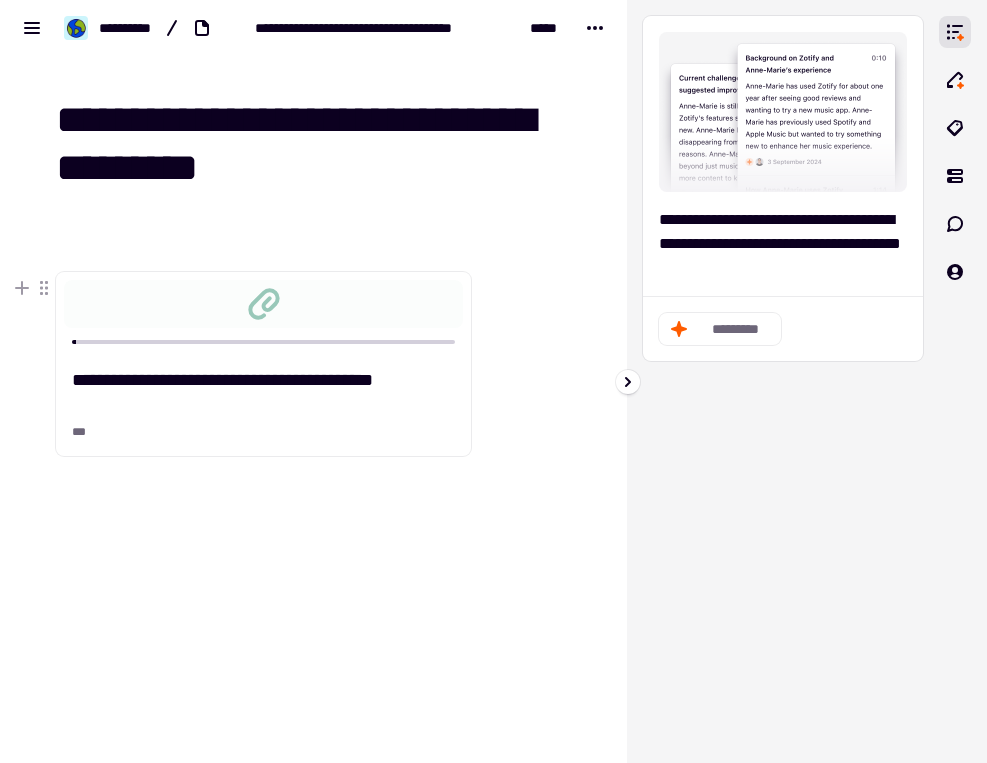 click on "**********" at bounding box center (783, 381) 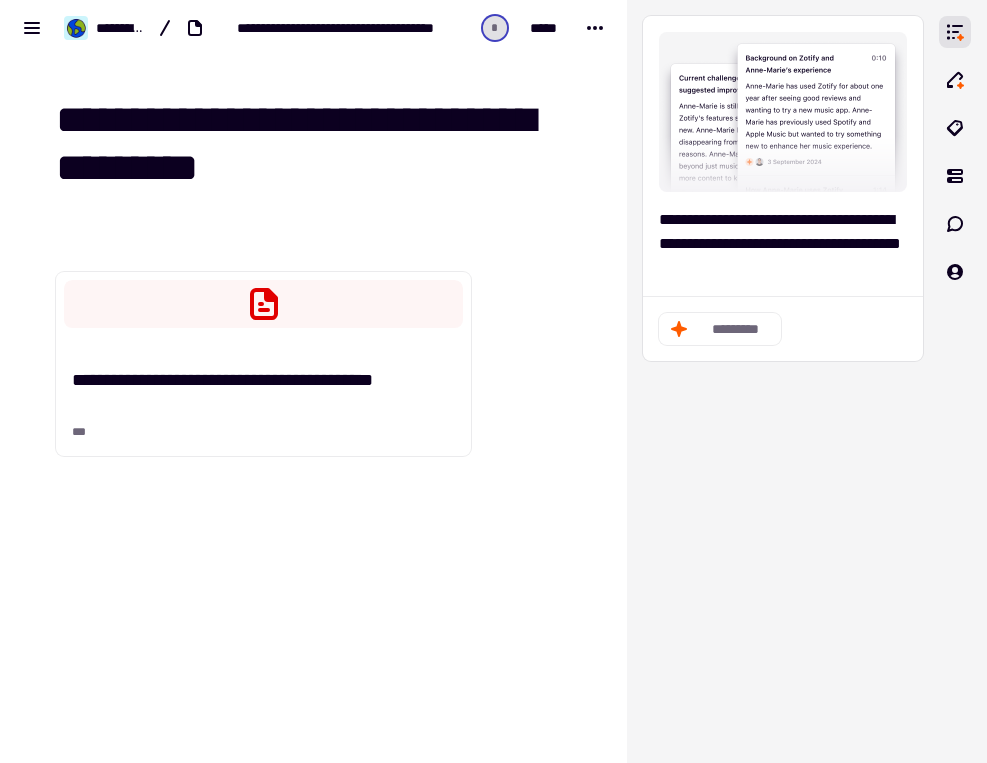 scroll, scrollTop: 8, scrollLeft: 0, axis: vertical 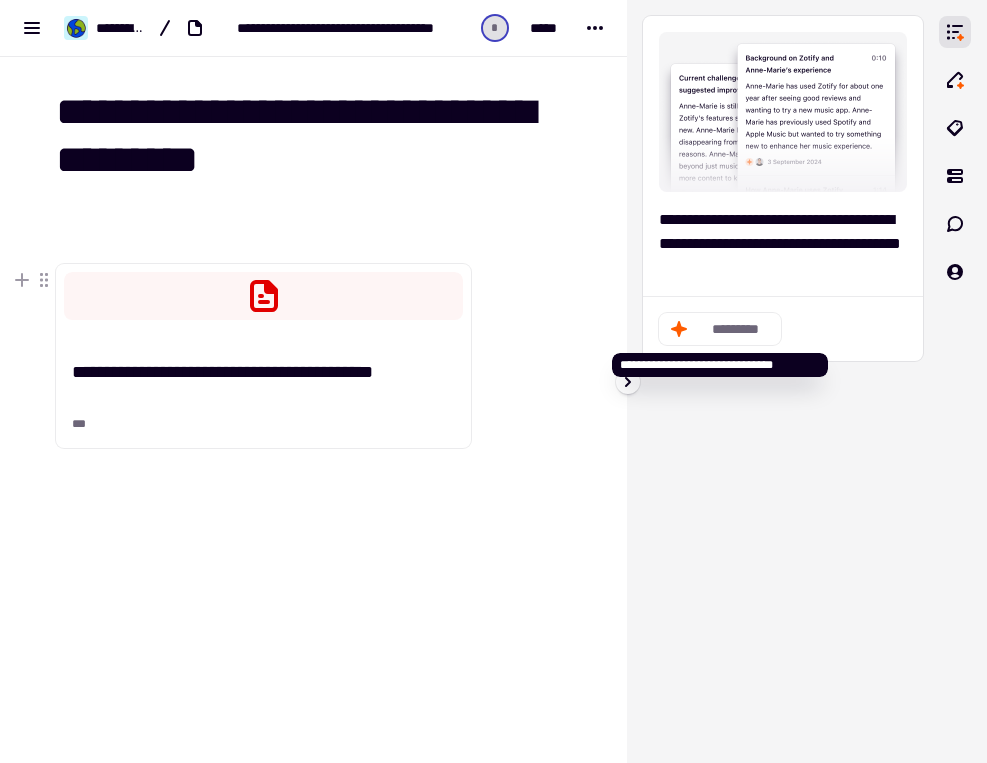 click on "*********" 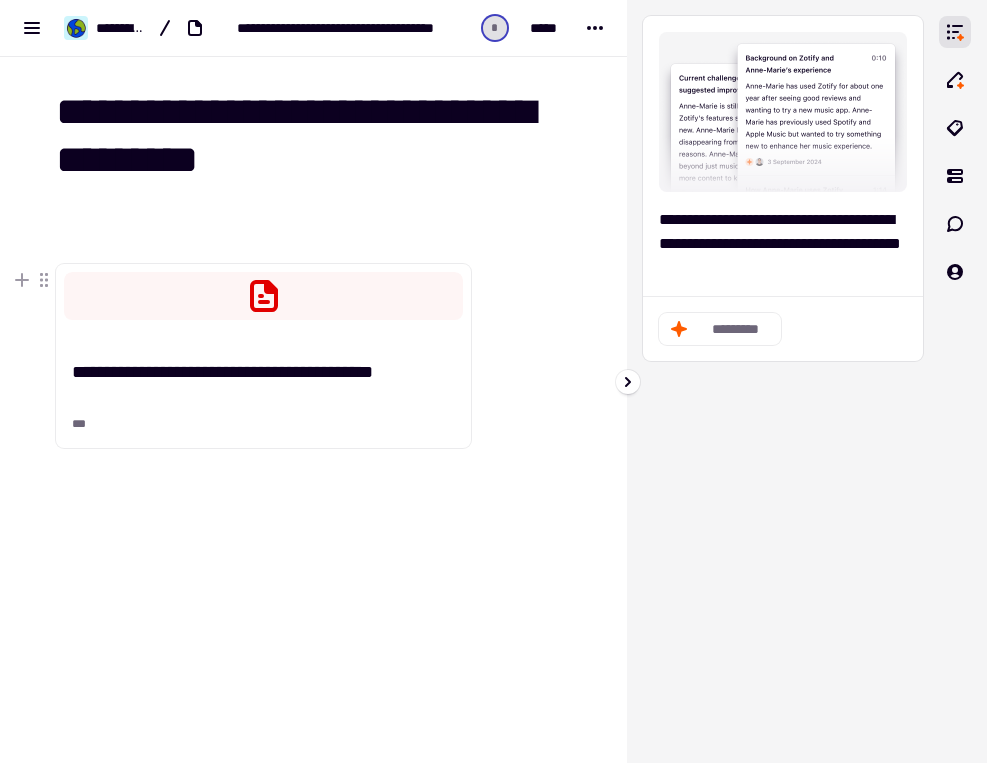 click on "*********" 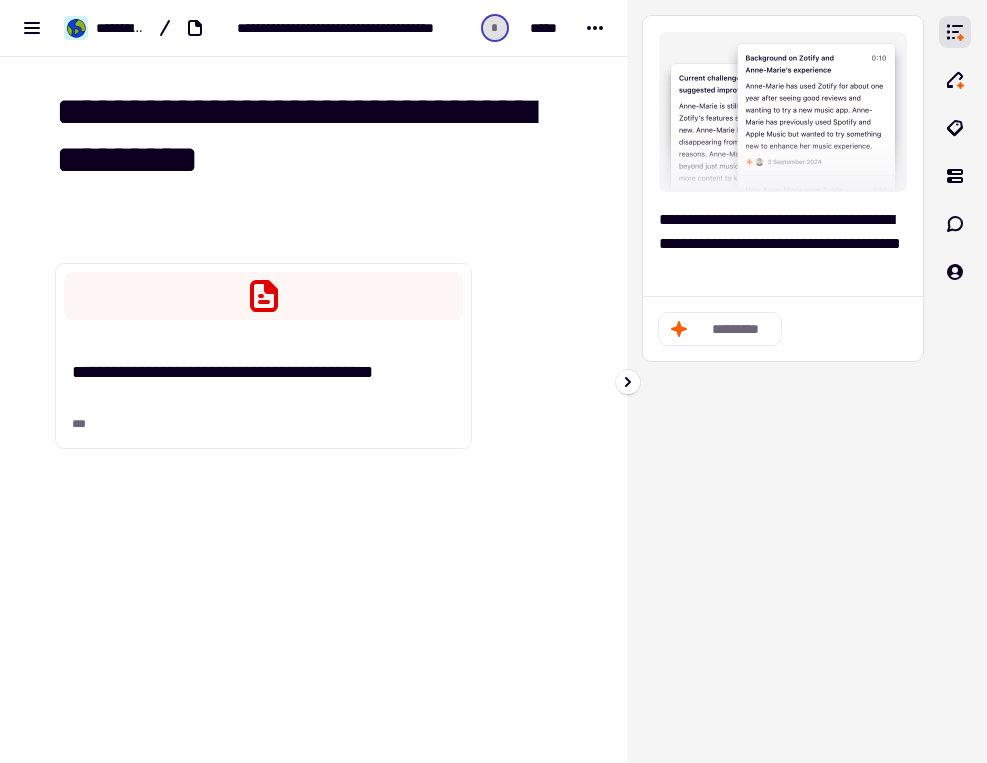 click at bounding box center (783, 112) 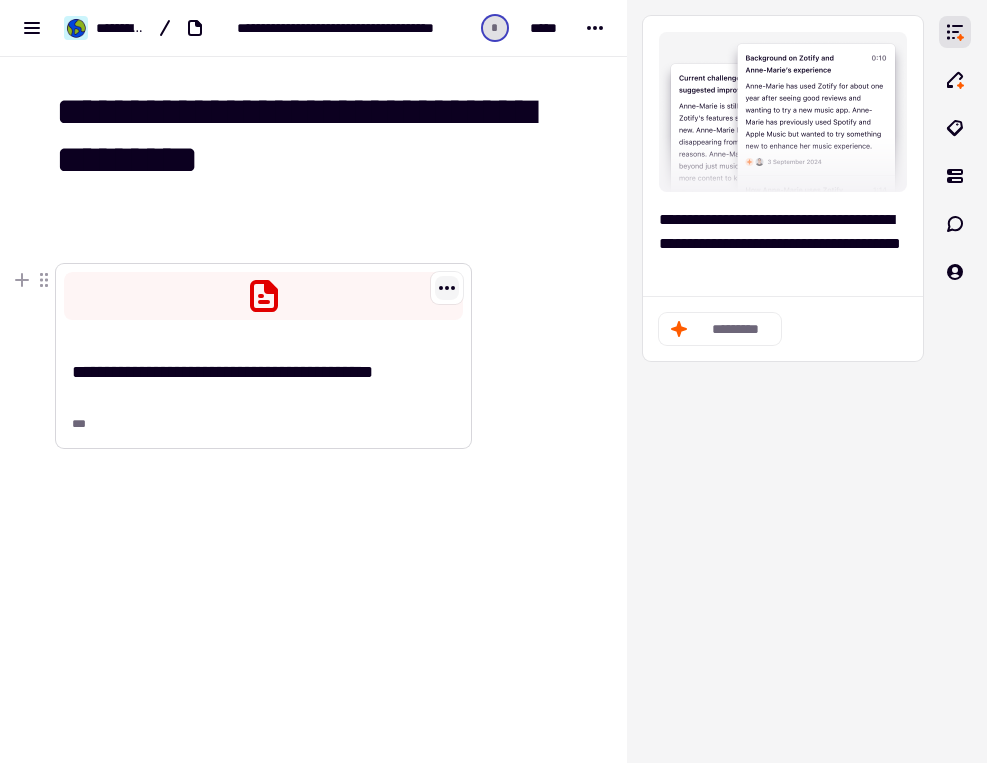click 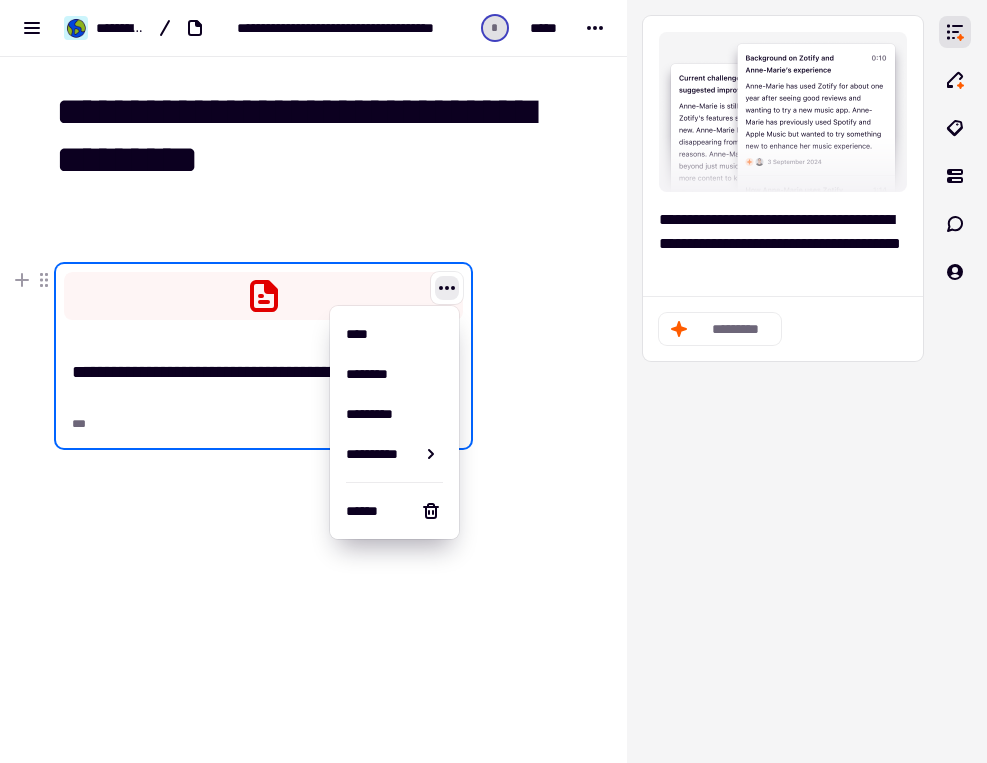 click at bounding box center (535, 462) 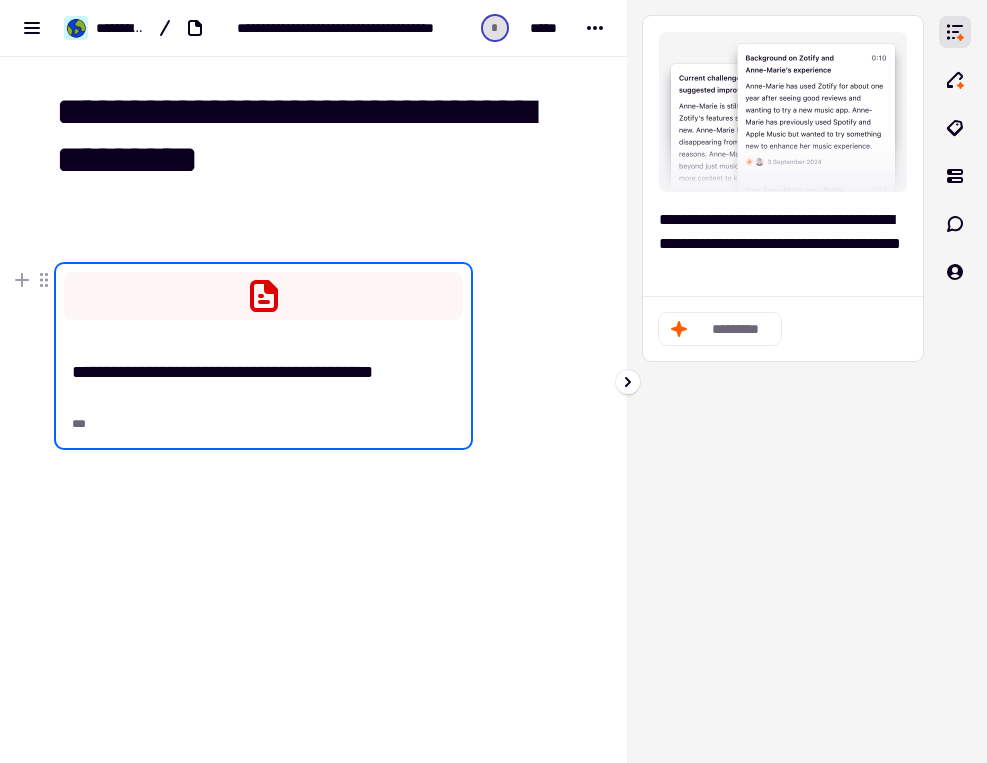 click on "*********" 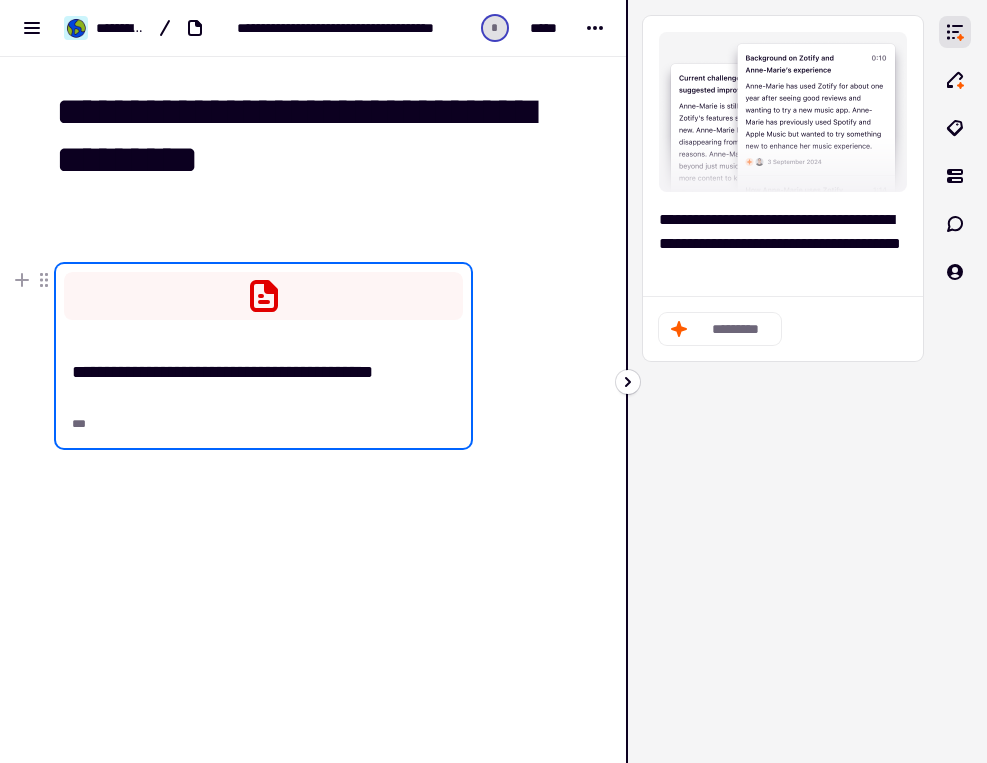 click 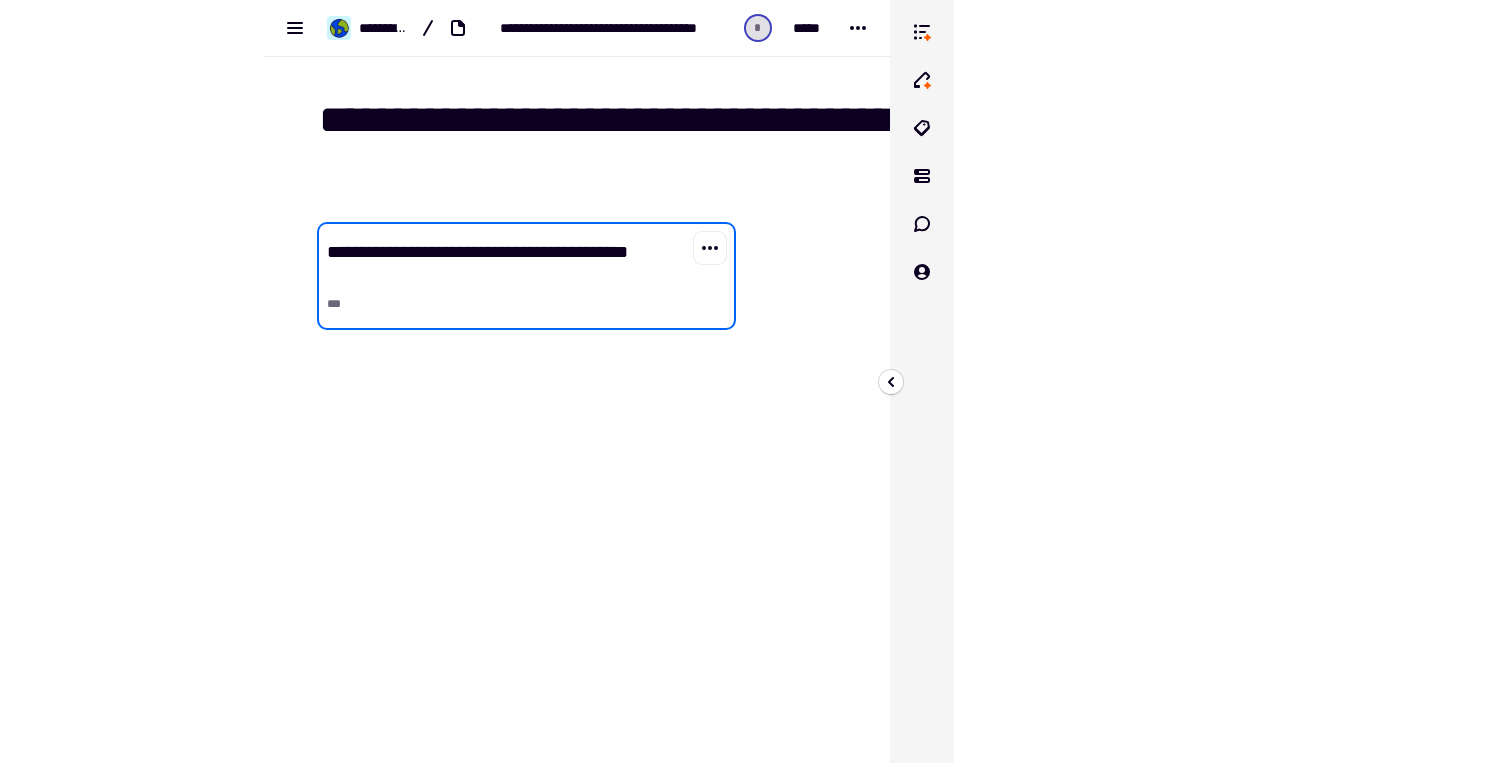 scroll, scrollTop: 0, scrollLeft: 0, axis: both 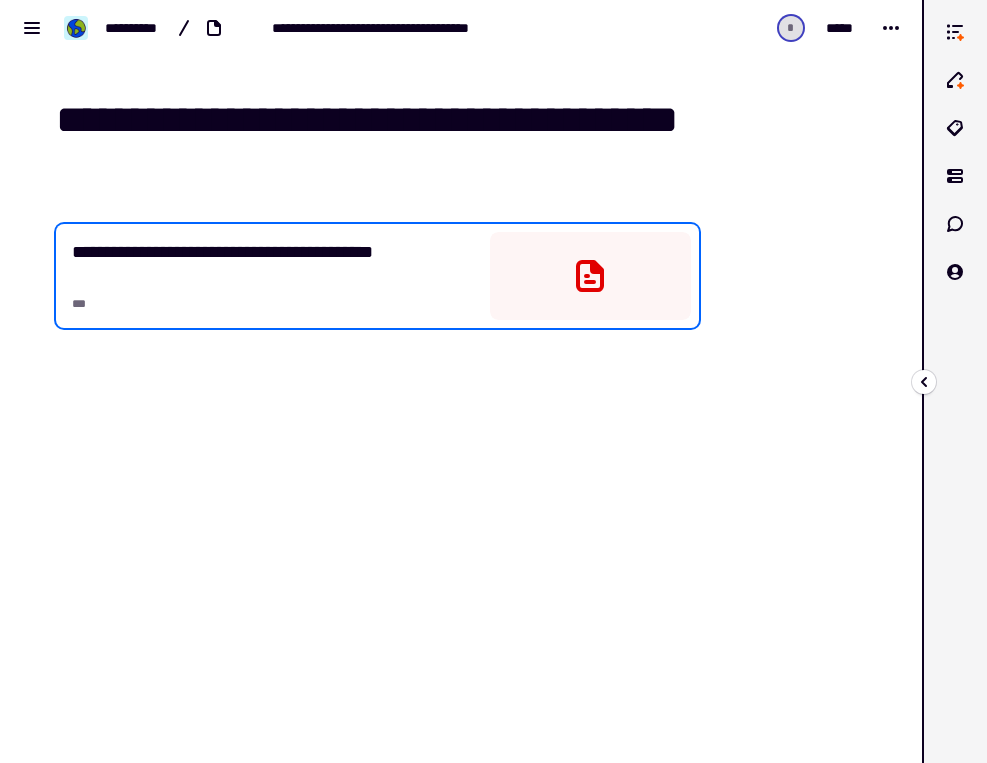 click 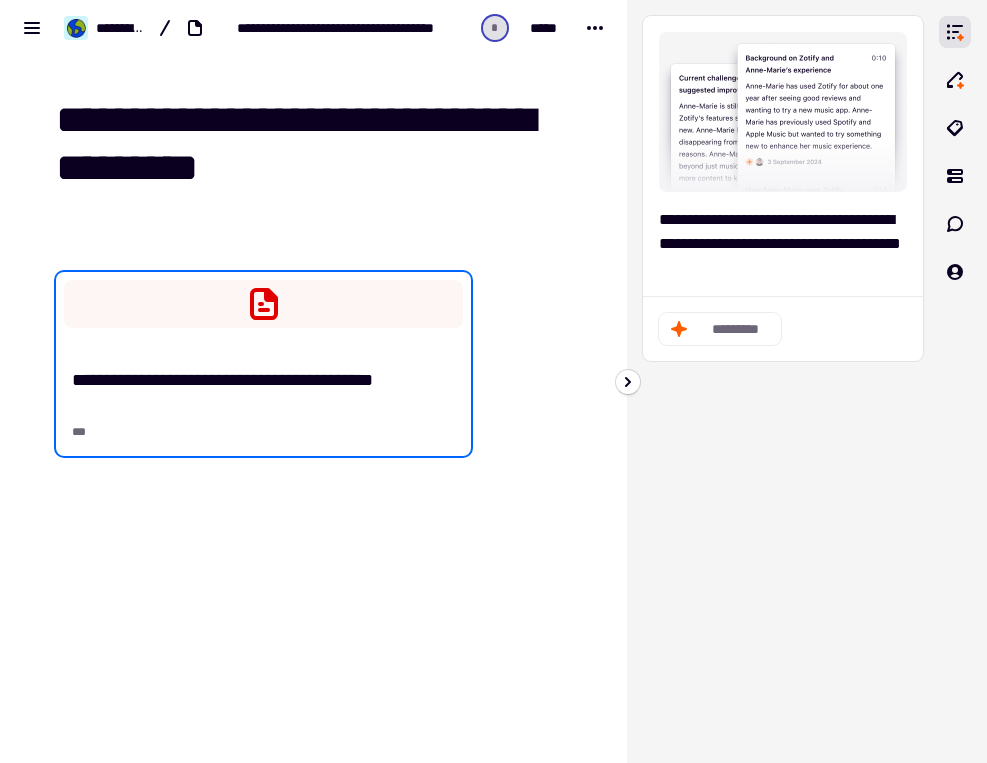 click at bounding box center (783, 112) 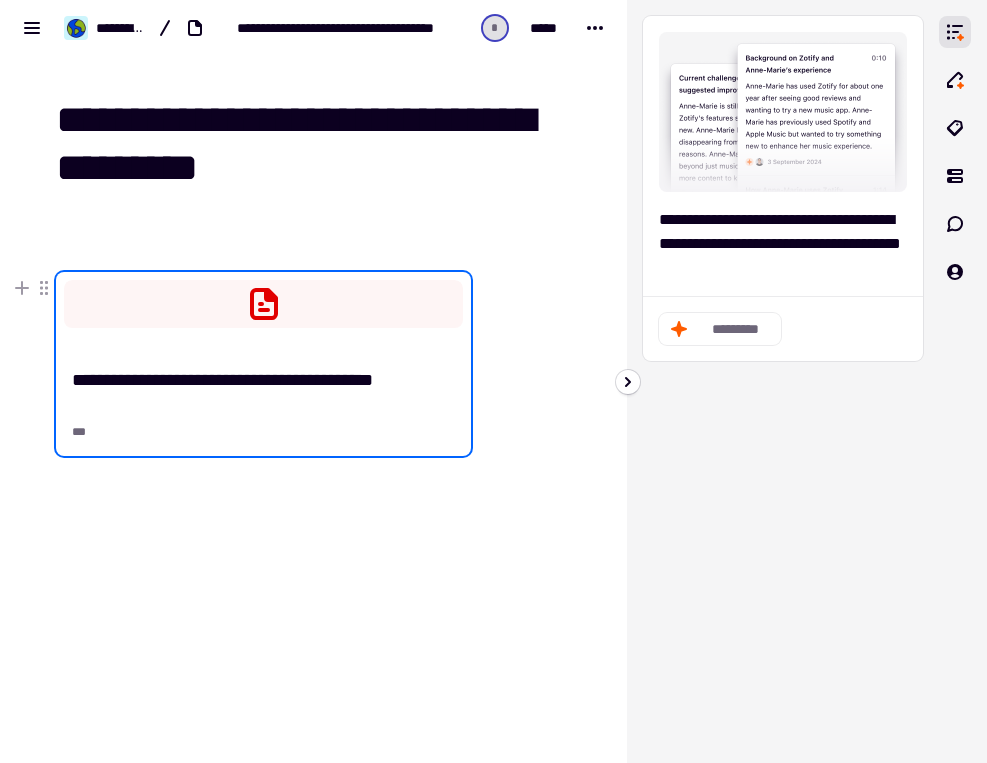 click on "*********" 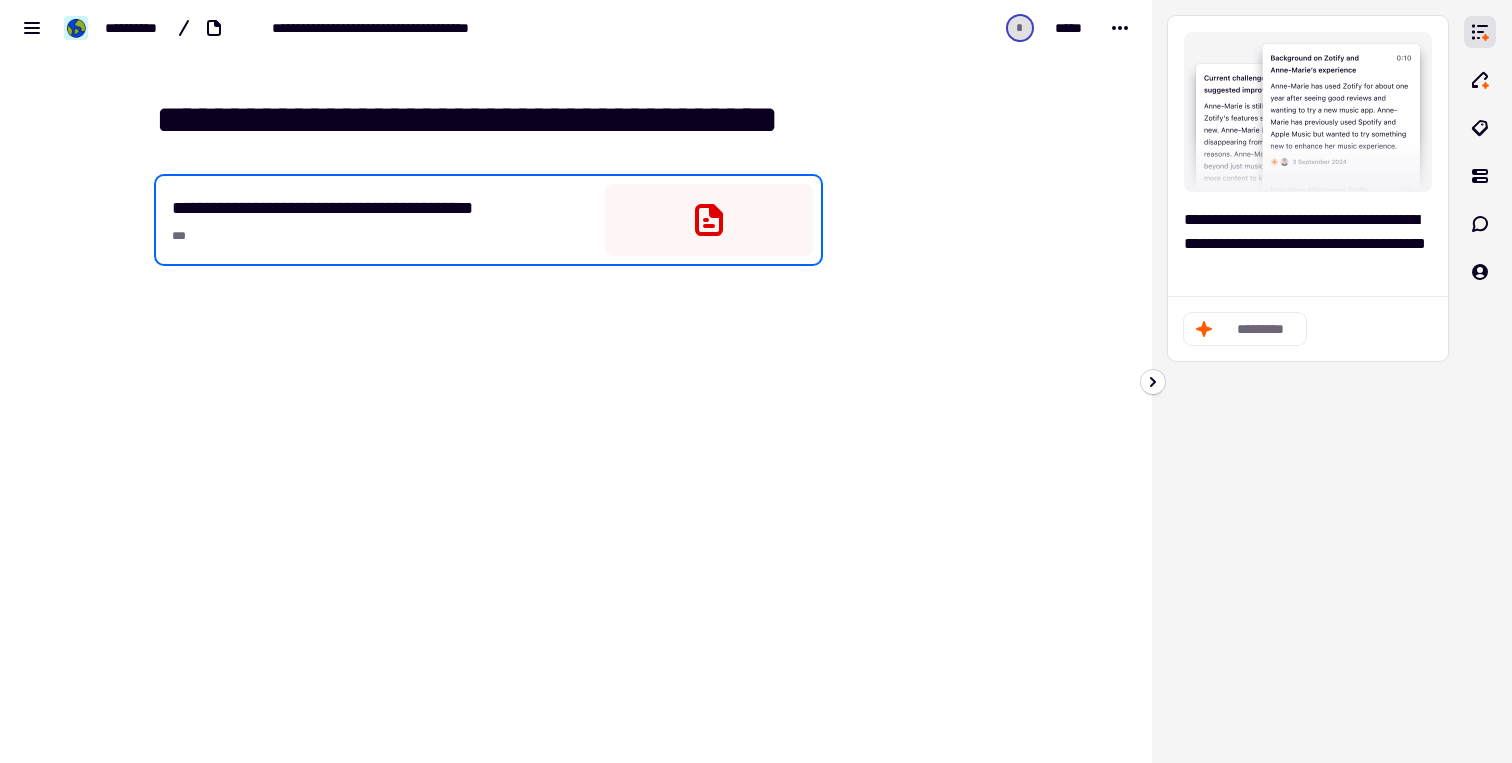 click on "**********" at bounding box center (380, 220) 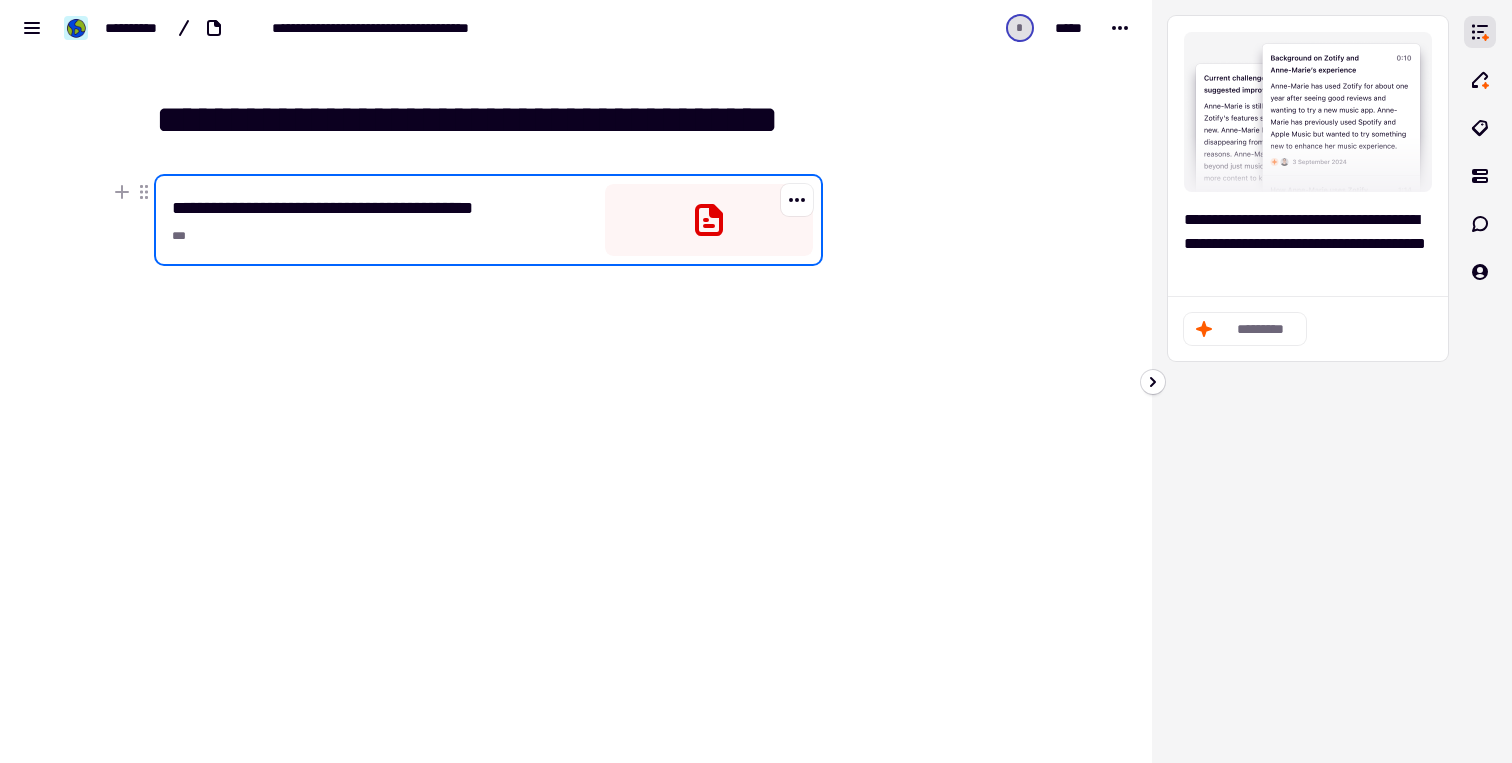click on "**********" at bounding box center [380, 220] 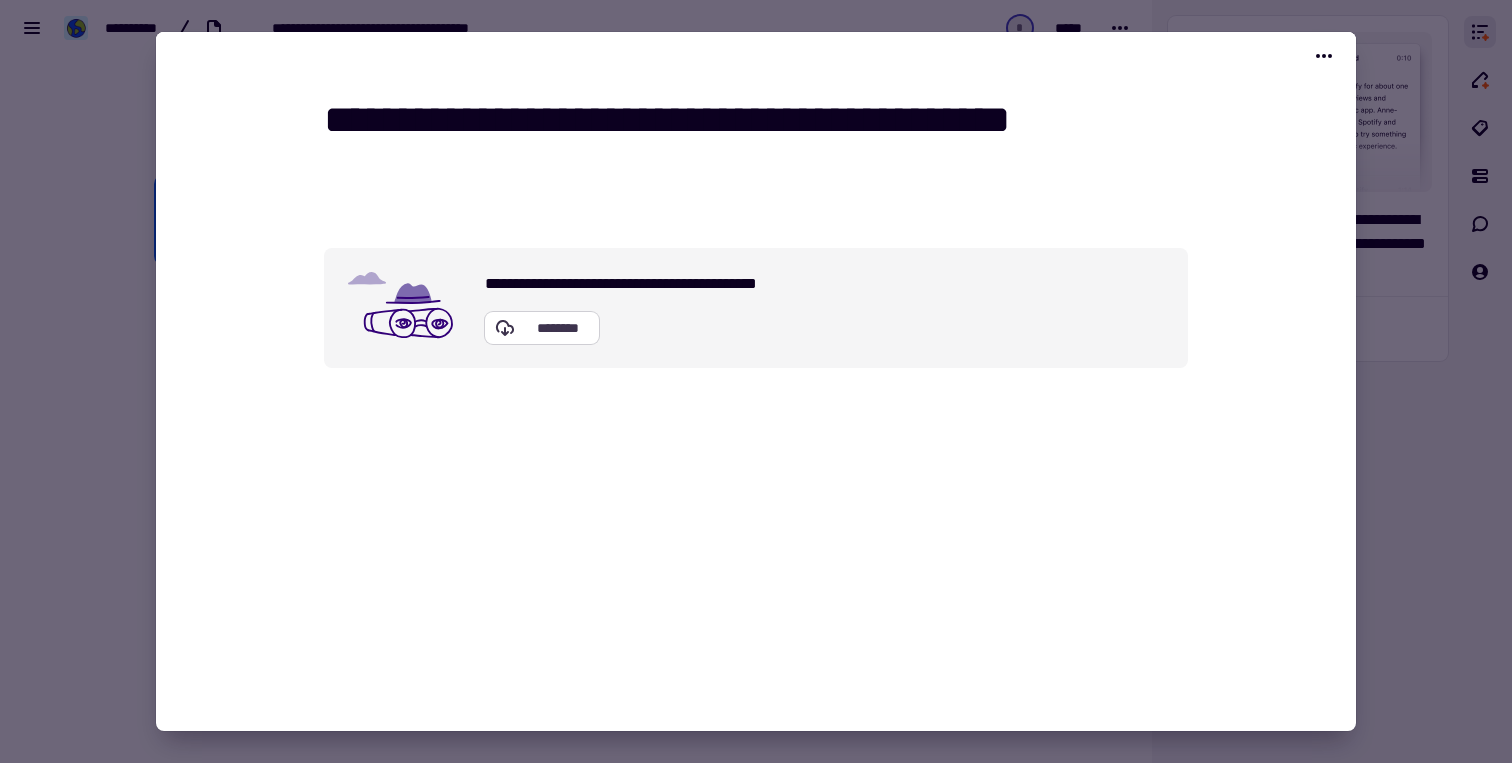 click on "********" 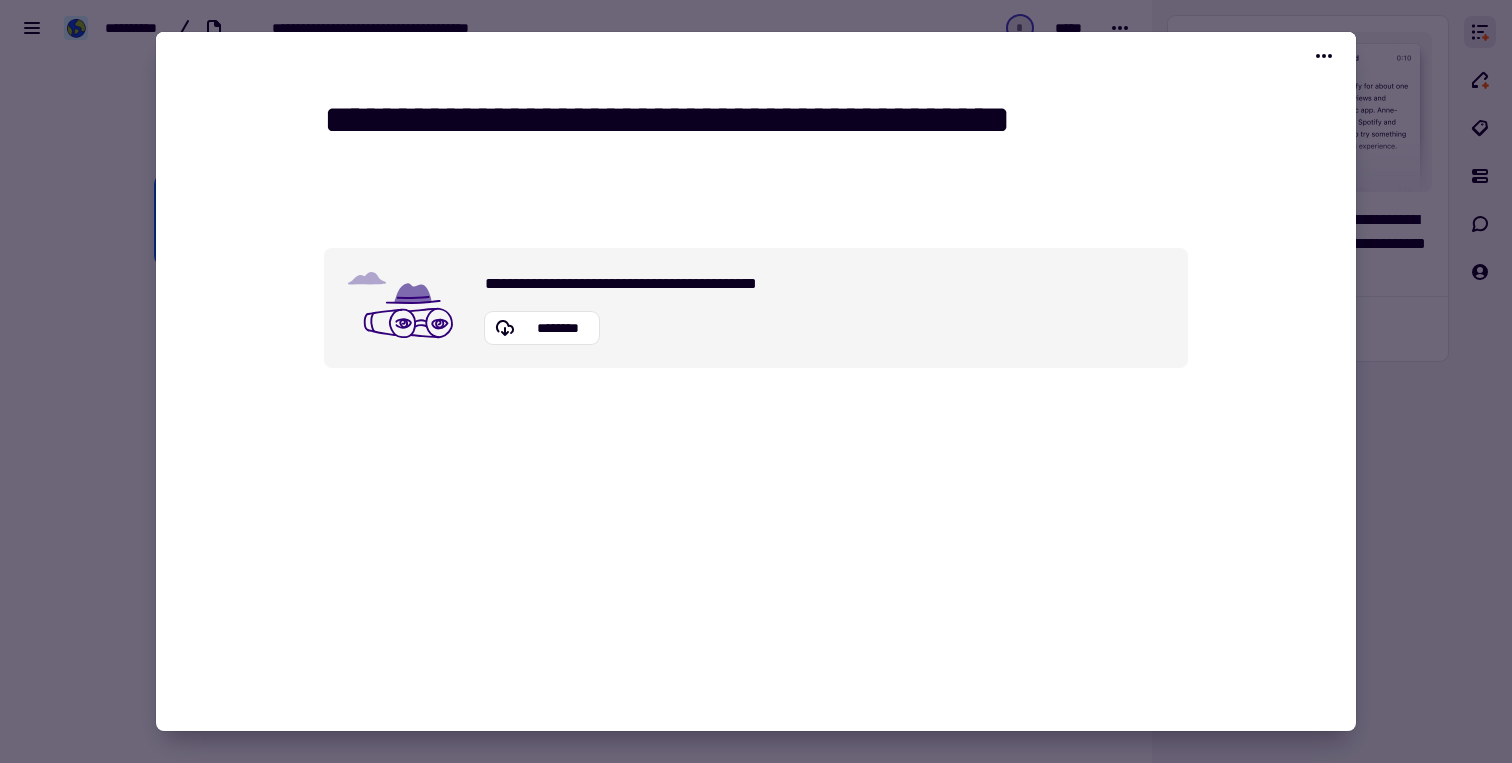 click on "**********" at bounding box center (756, 381) 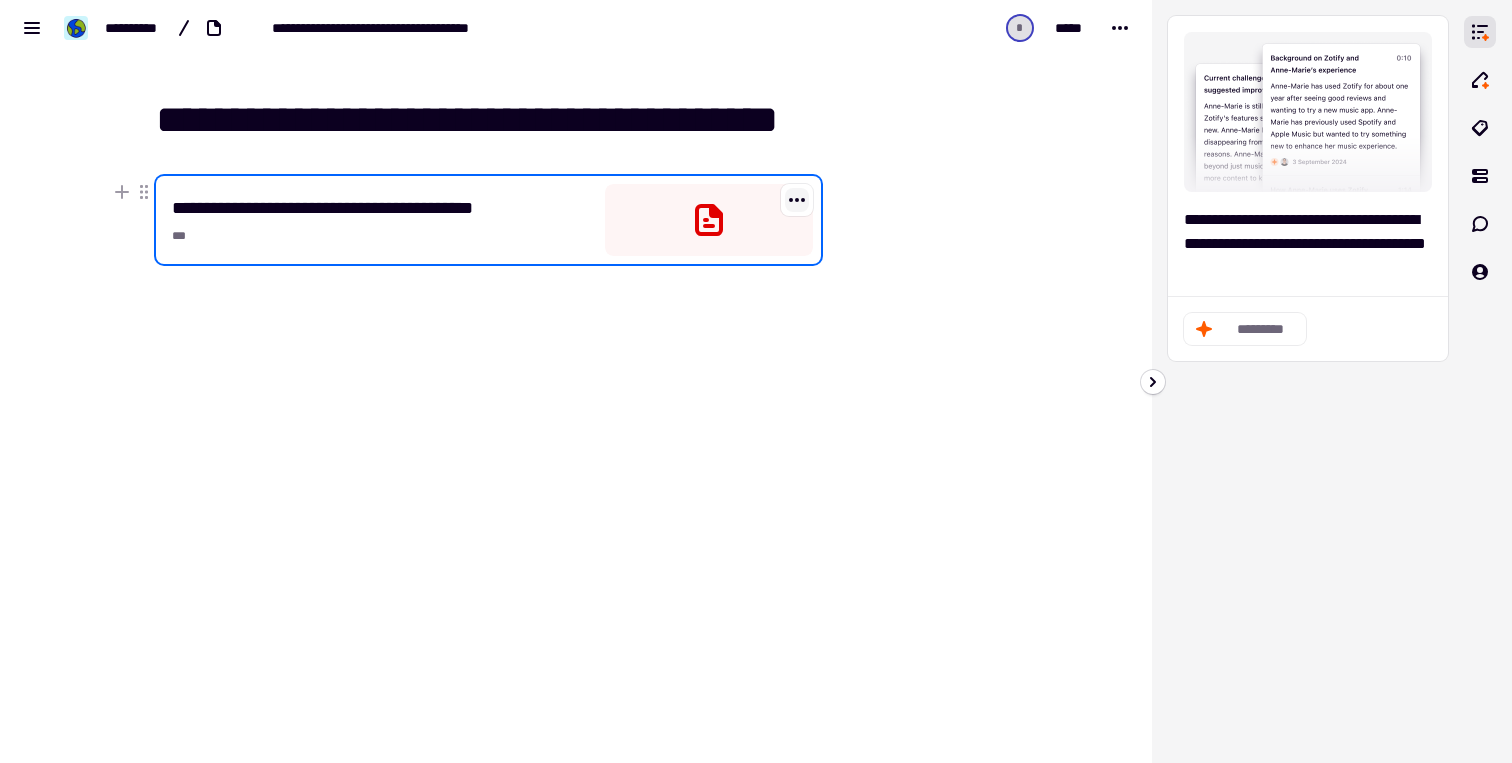 click 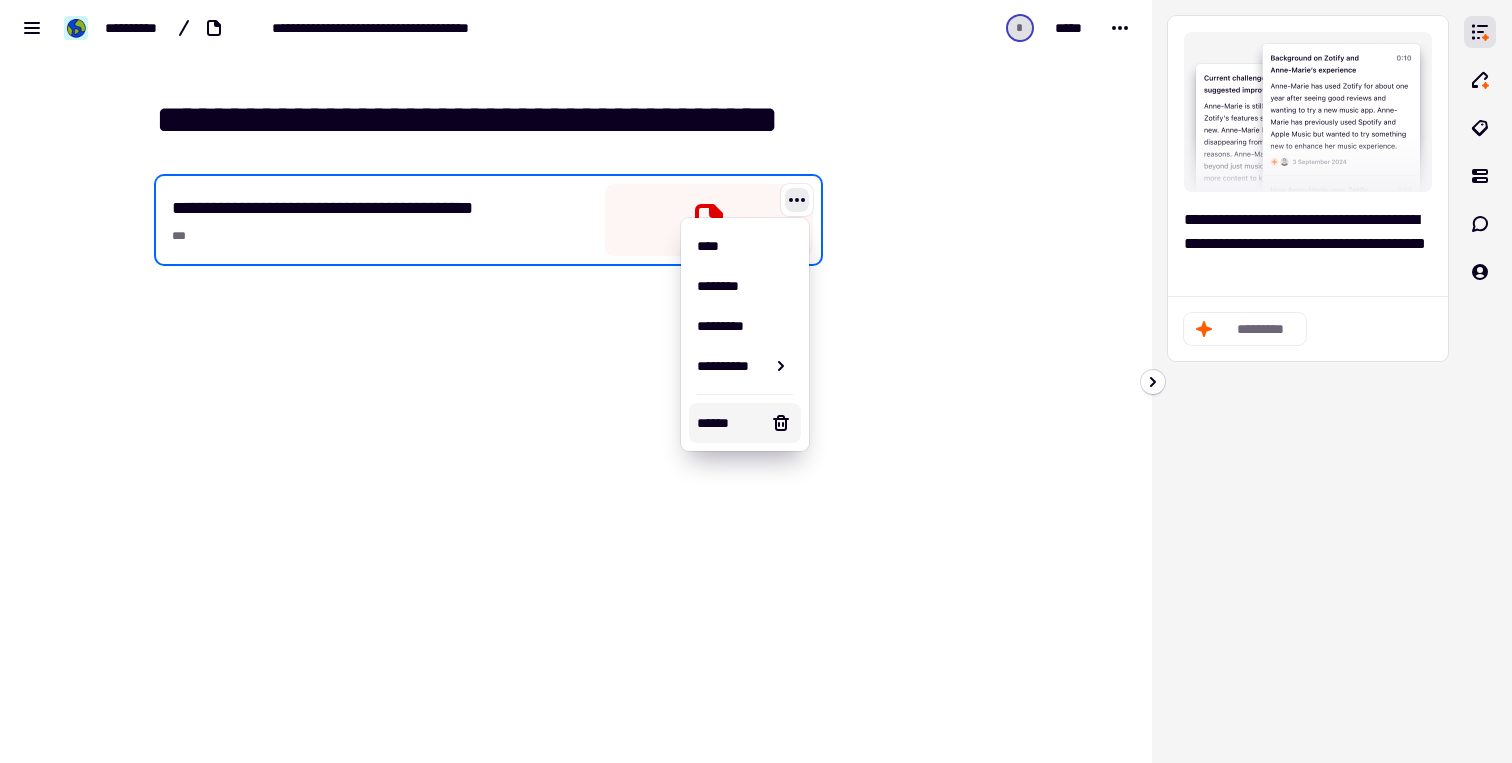 click on "******" at bounding box center [729, 423] 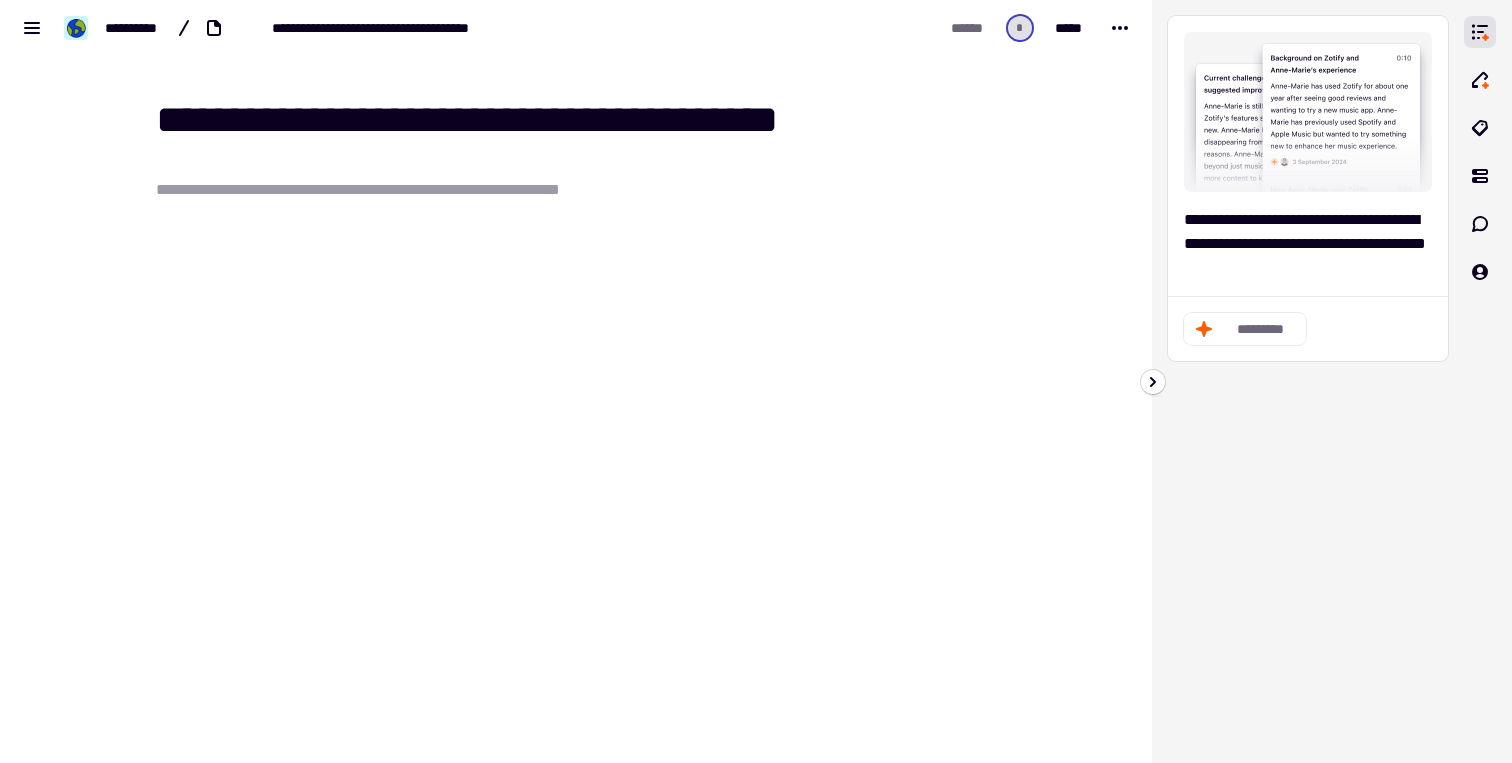 click at bounding box center [588, 334] 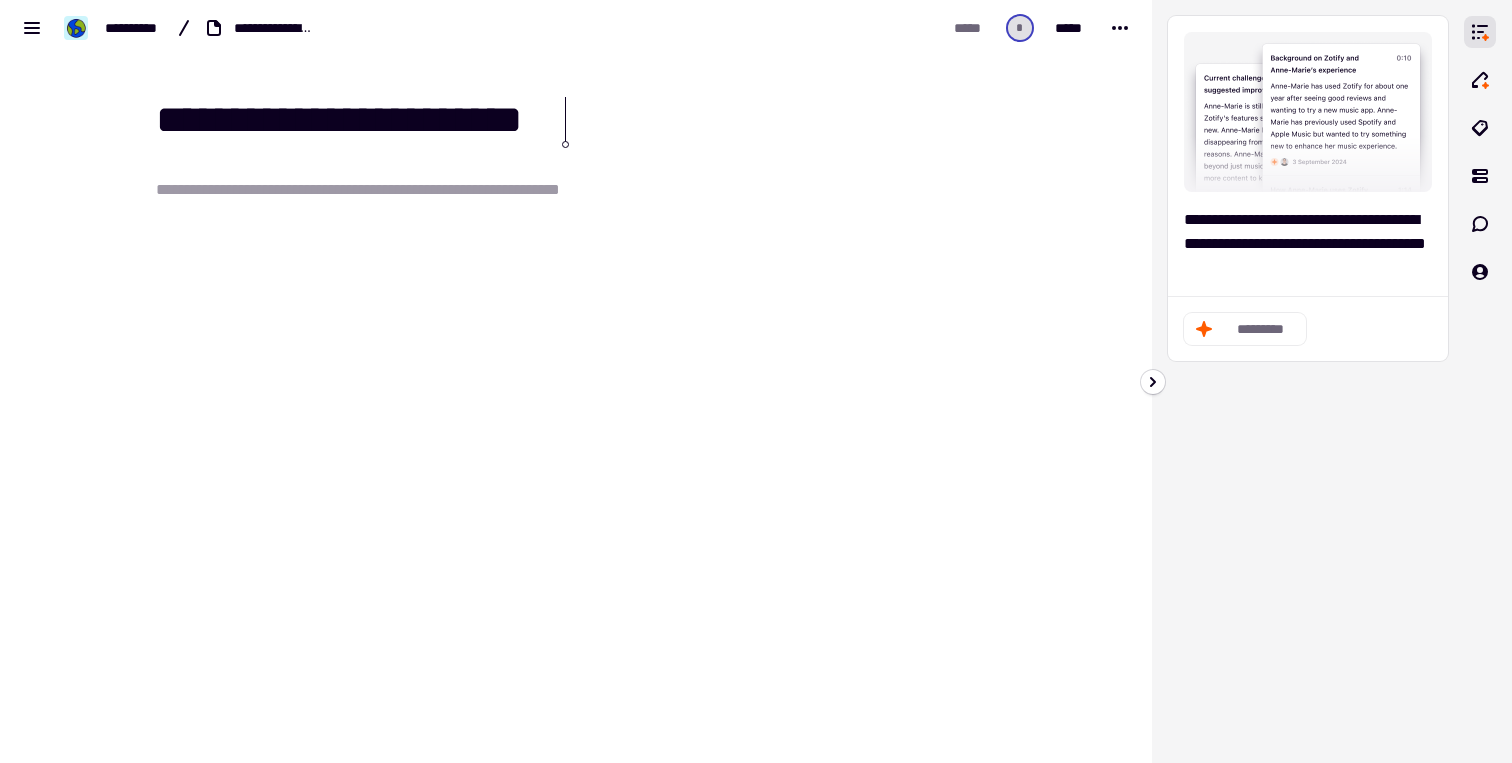 type on "**********" 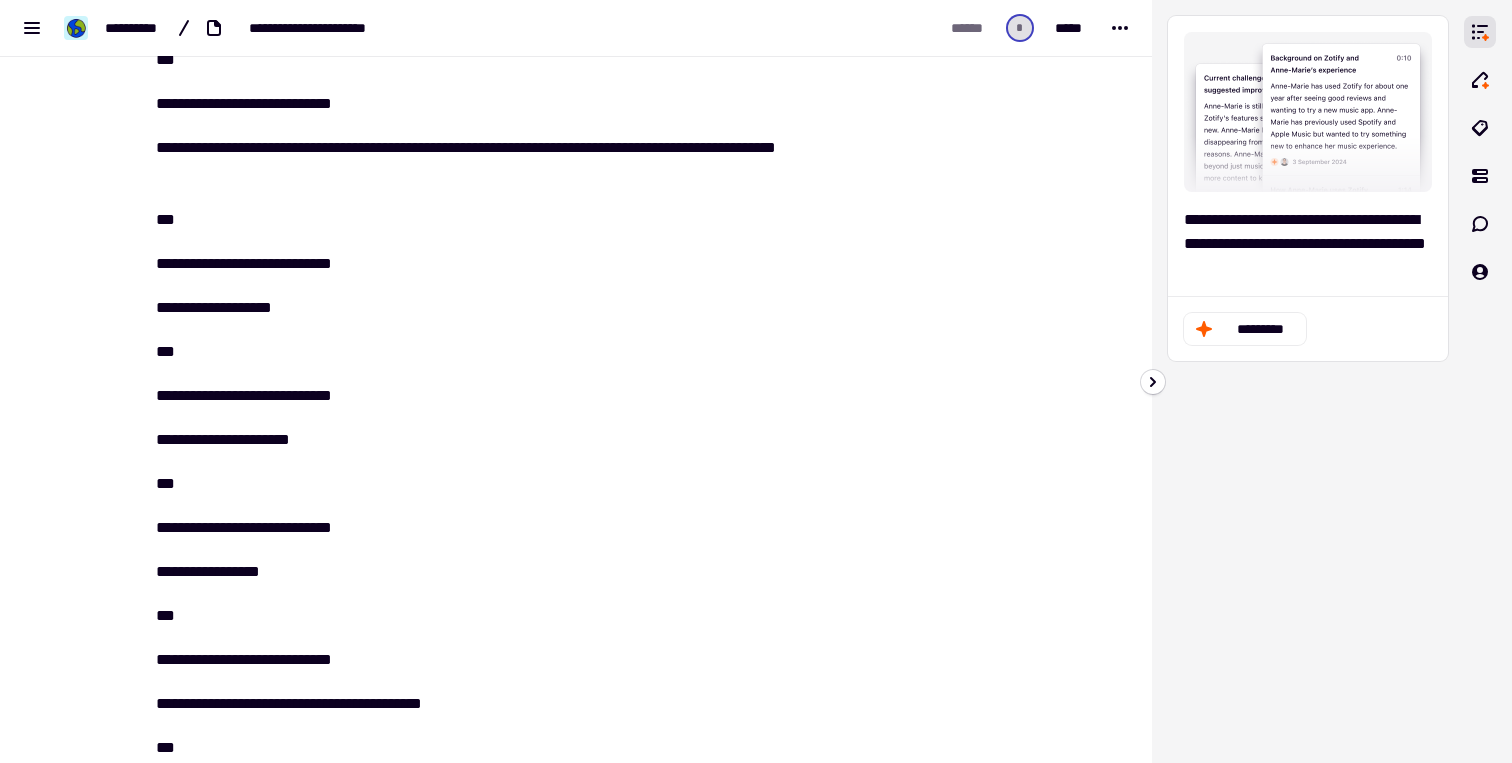scroll, scrollTop: 78742, scrollLeft: 0, axis: vertical 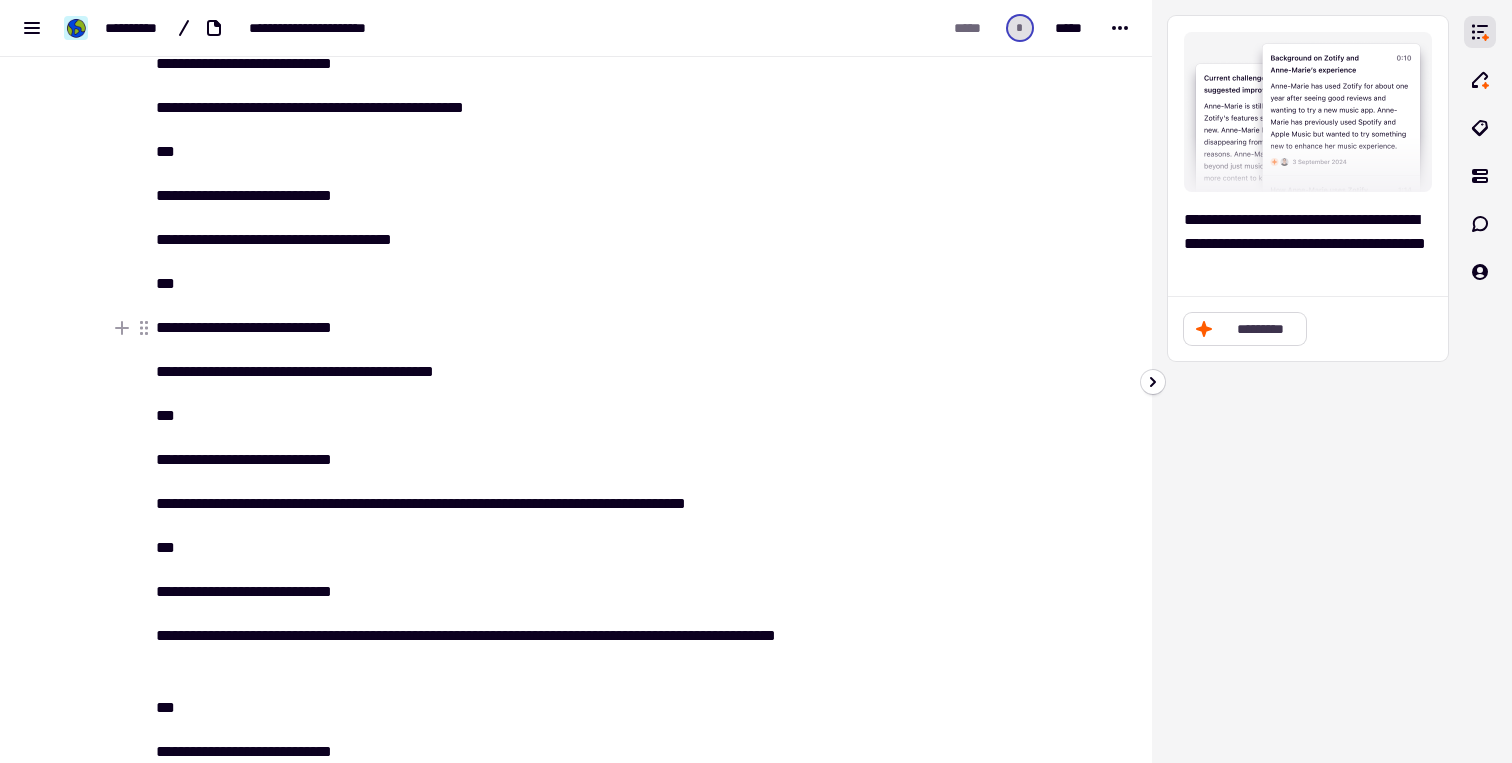 click on "*********" 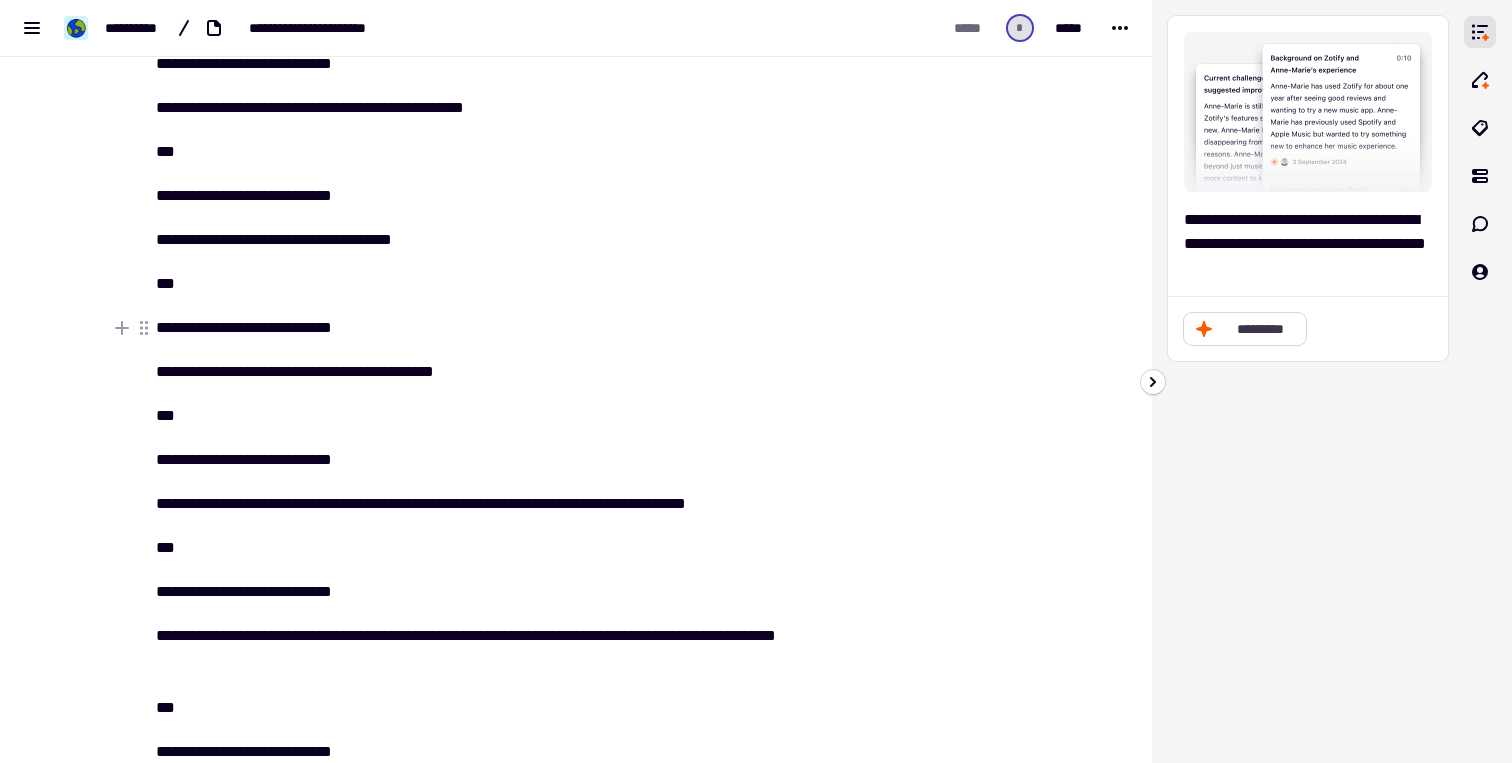 click on "*********" 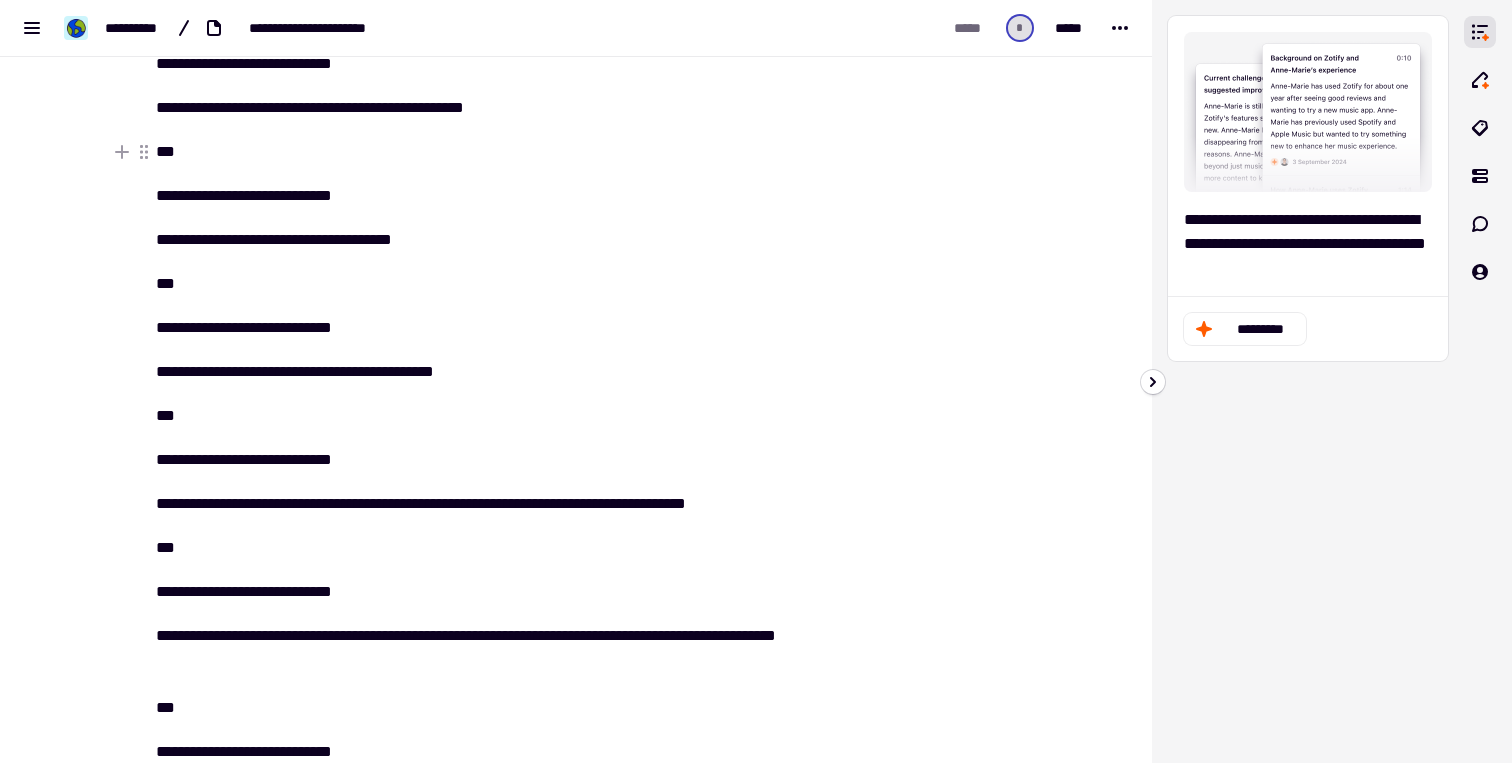 click at bounding box center (1308, 112) 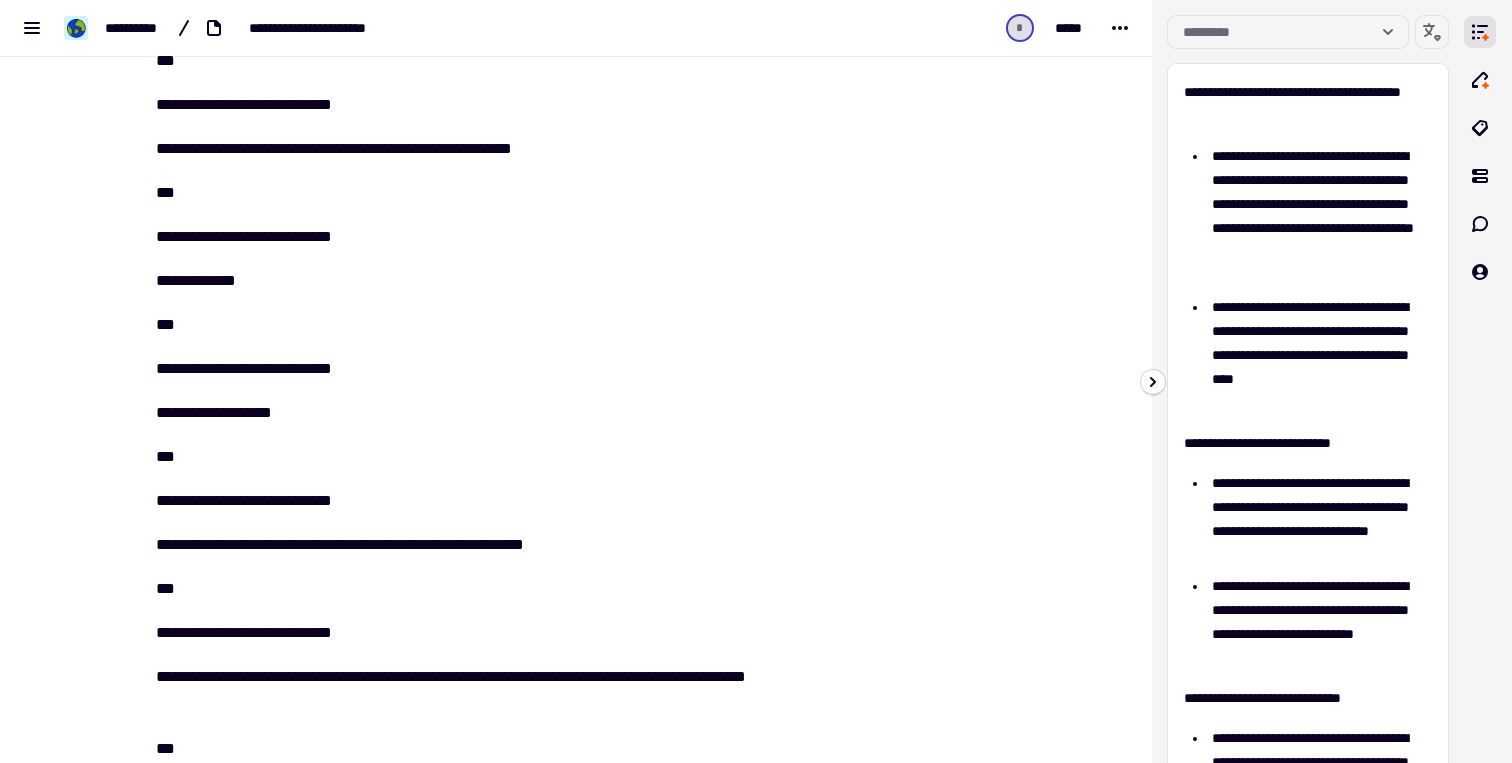 scroll, scrollTop: 12770, scrollLeft: 0, axis: vertical 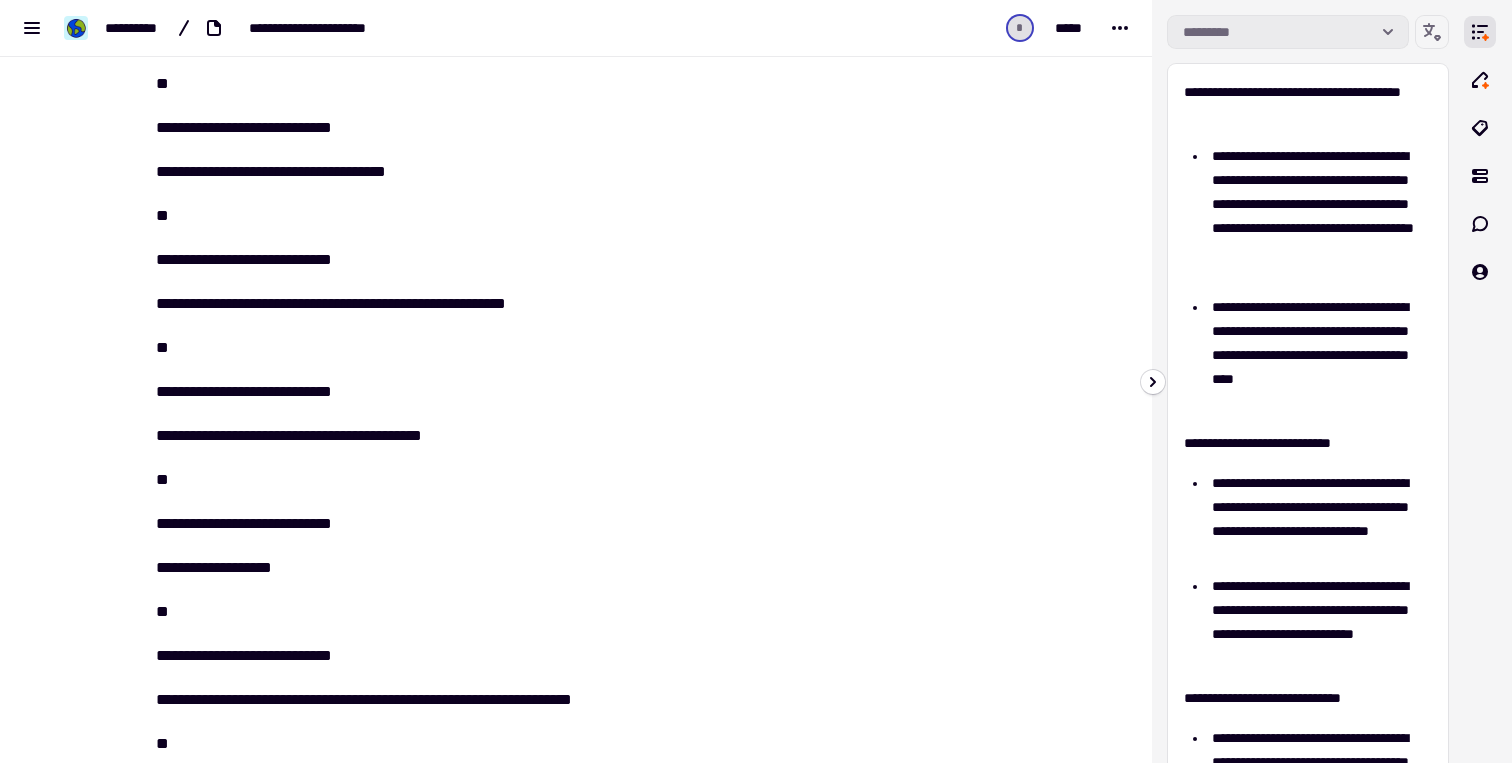 click on "*********" 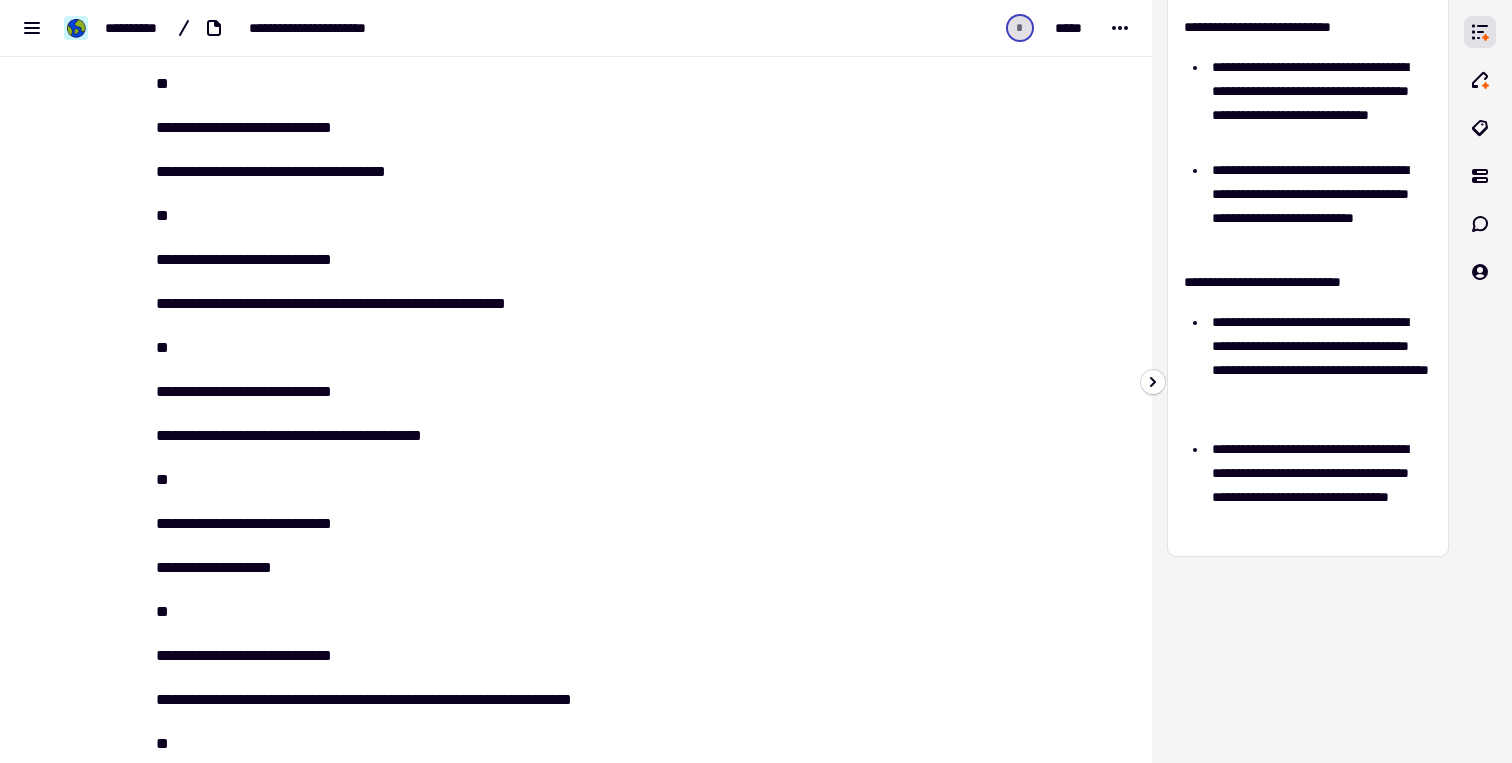 scroll, scrollTop: 0, scrollLeft: 0, axis: both 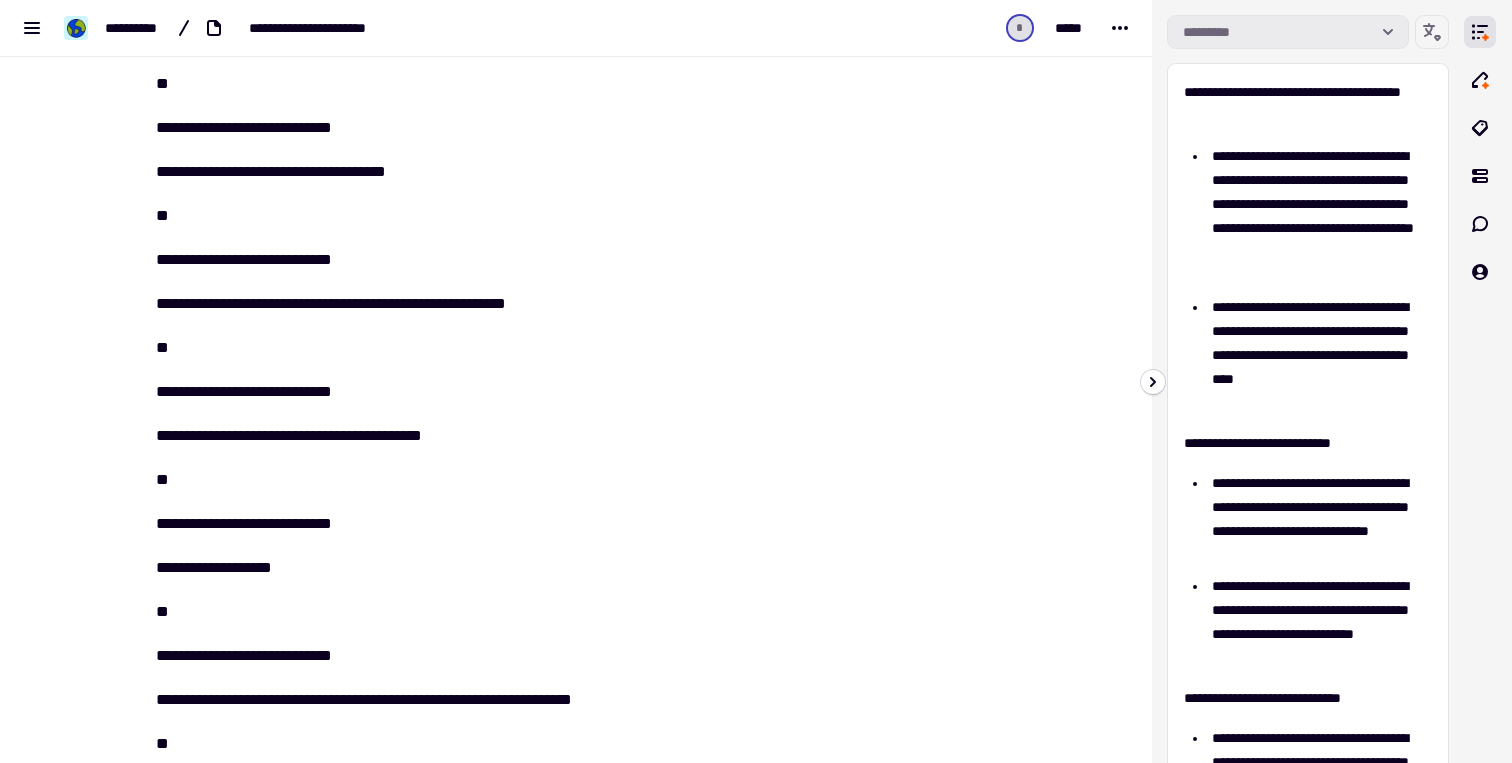 click 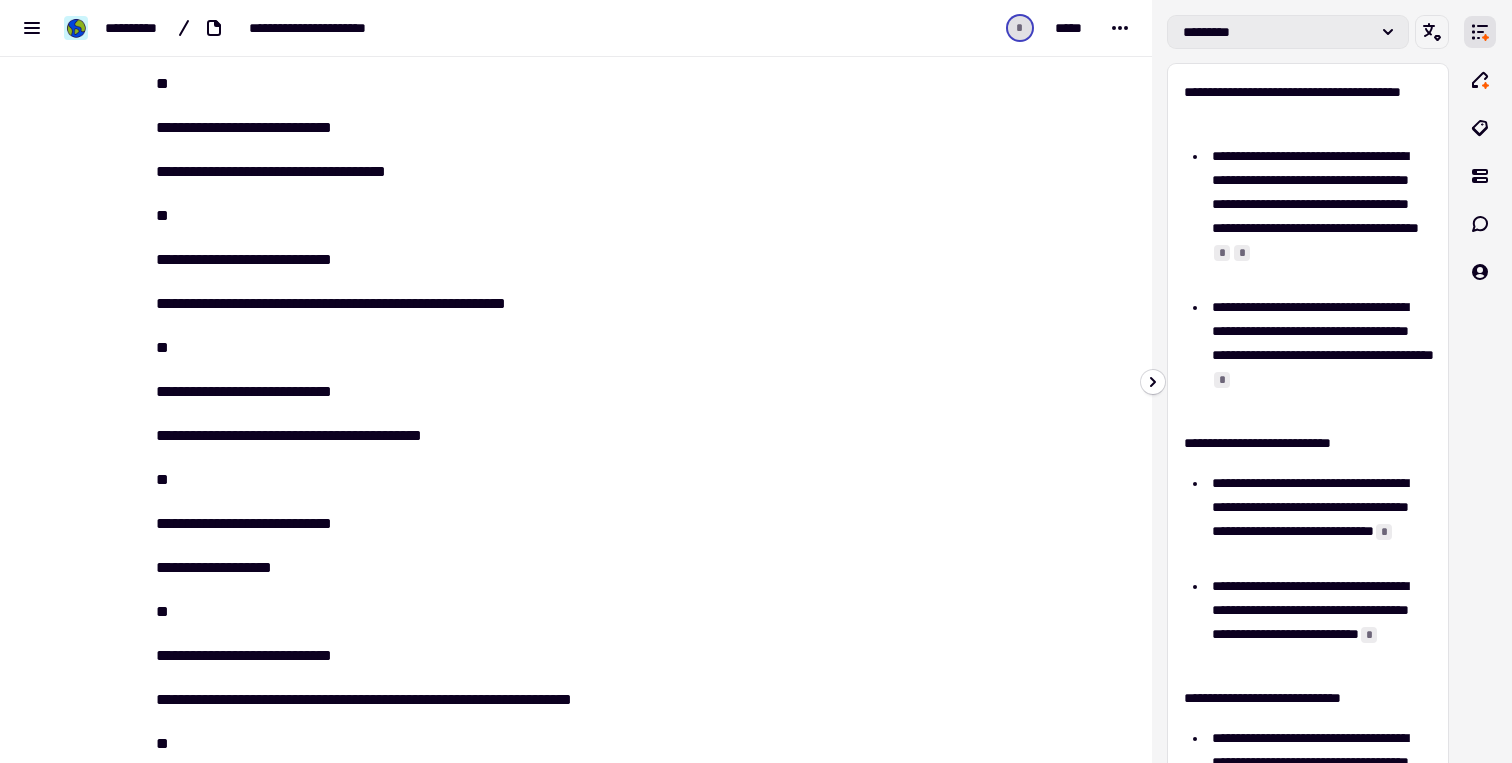 click on "*********" 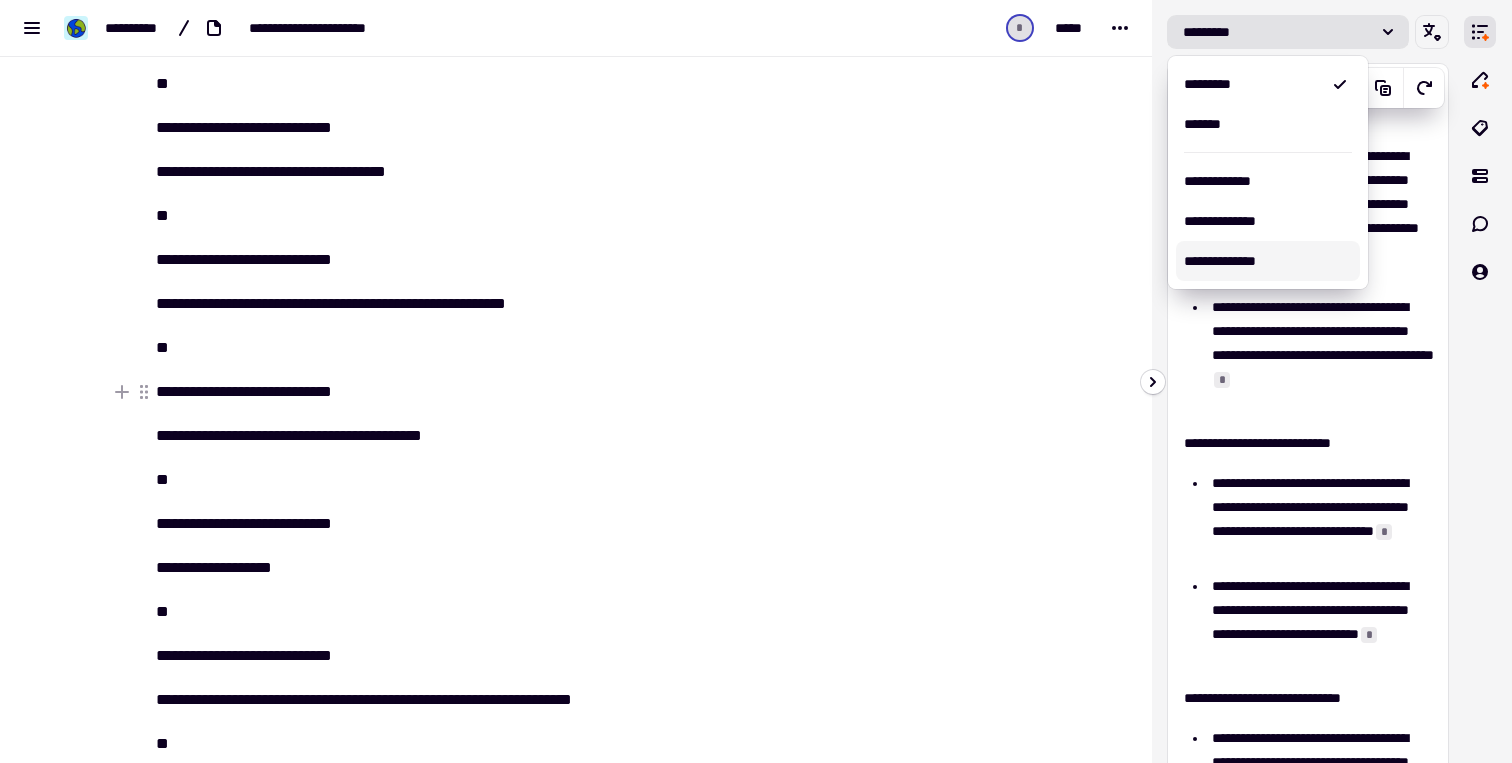 click on "**********" at bounding box center (1319, 355) 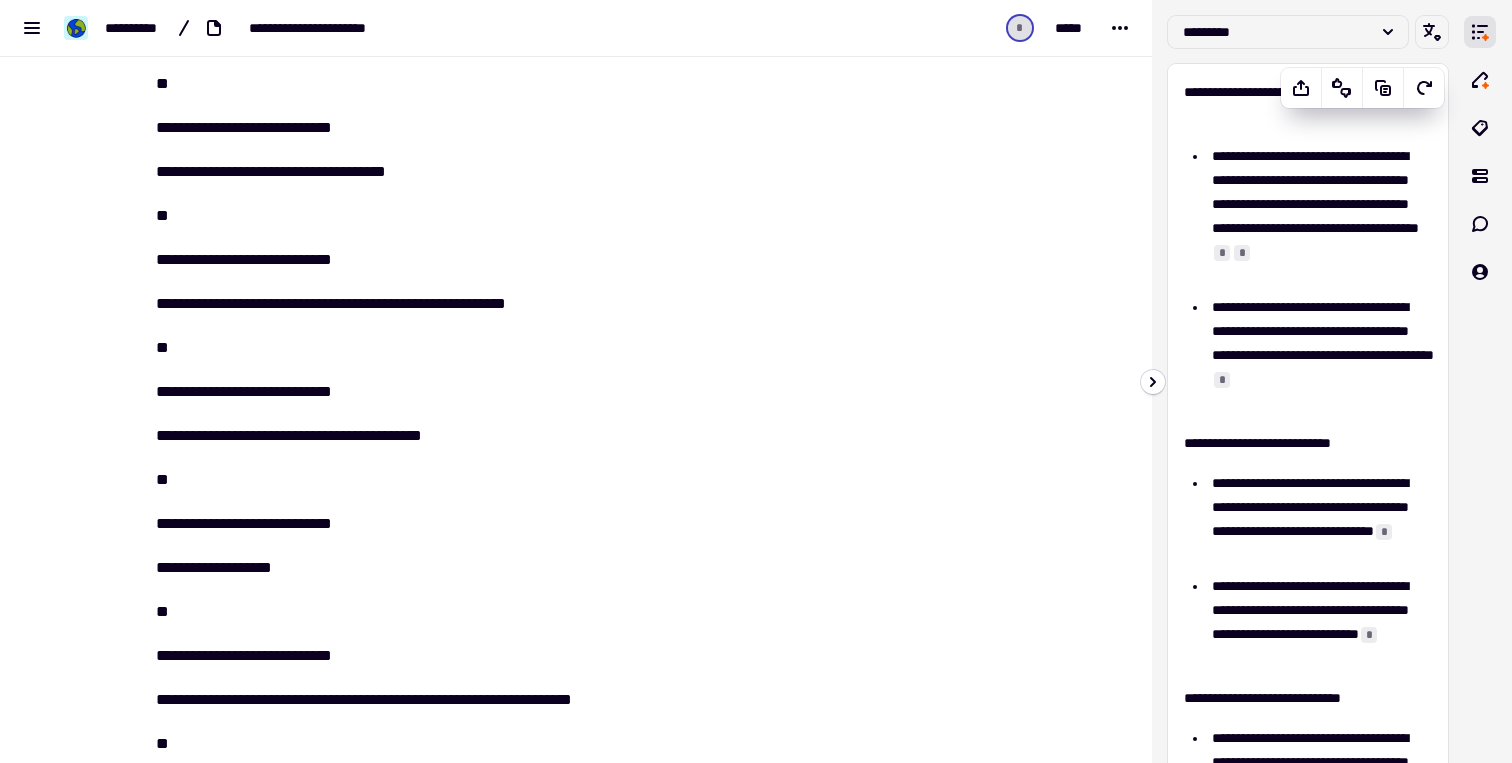 click on "*" at bounding box center [1222, 253] 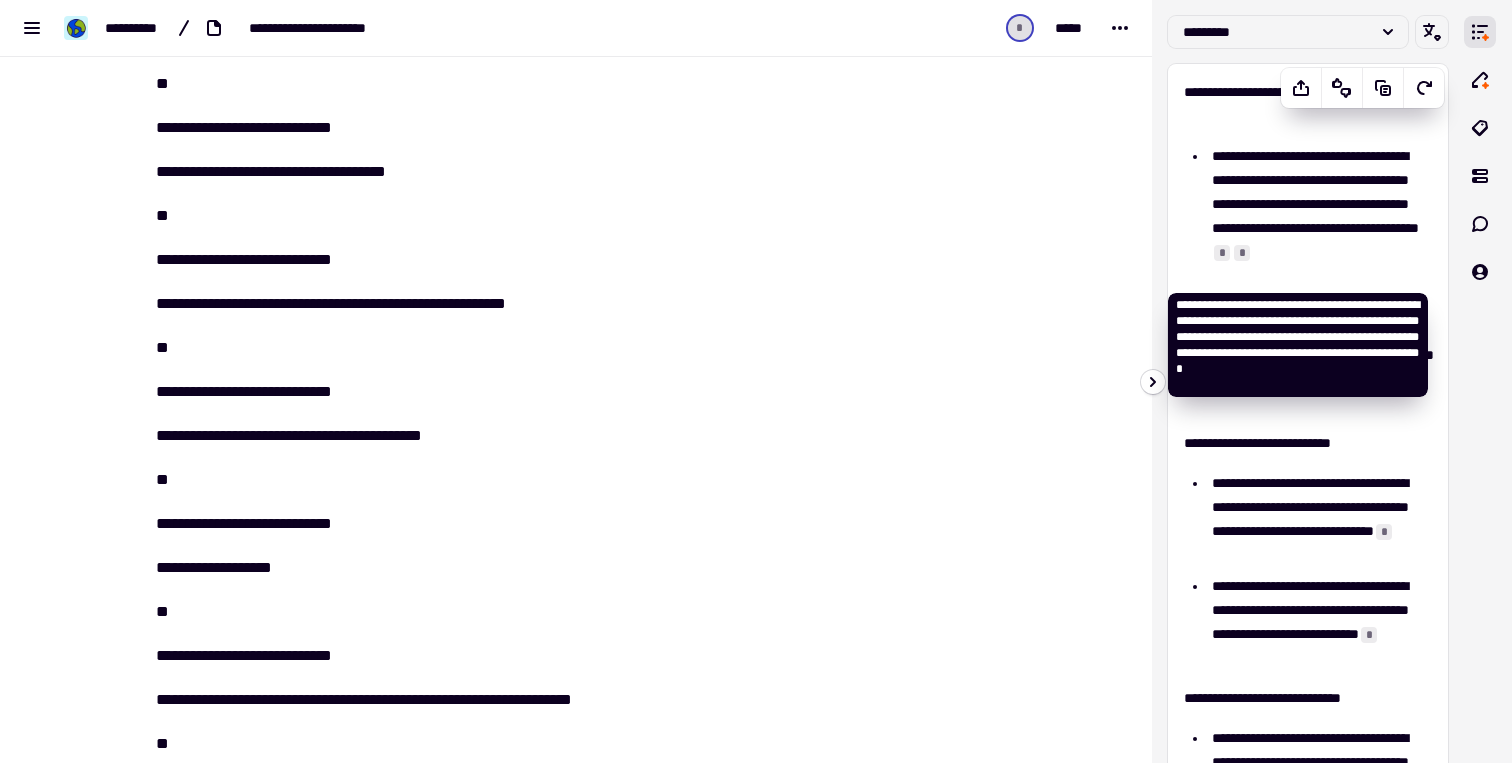 click on "*" at bounding box center [1222, 253] 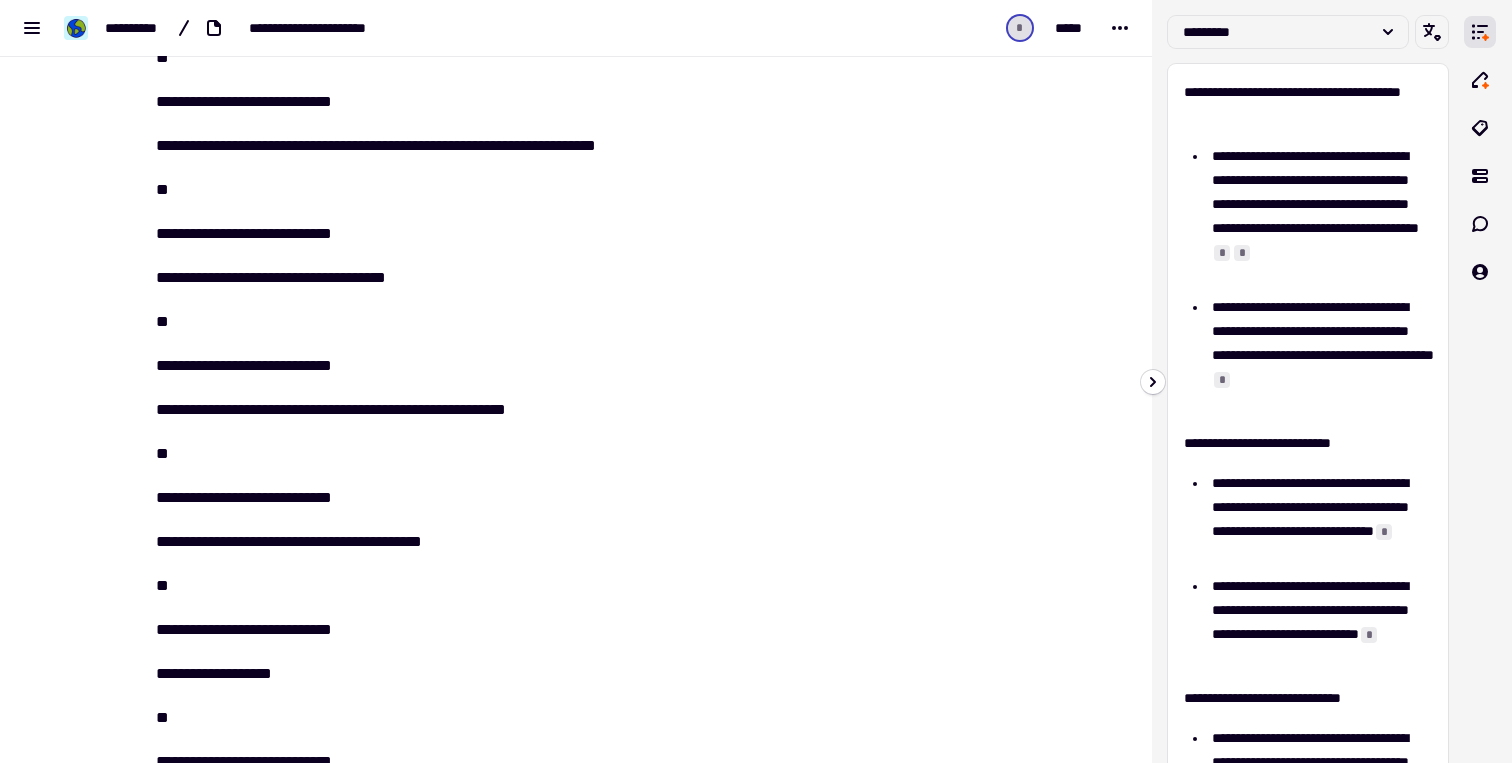 scroll, scrollTop: 12693, scrollLeft: 0, axis: vertical 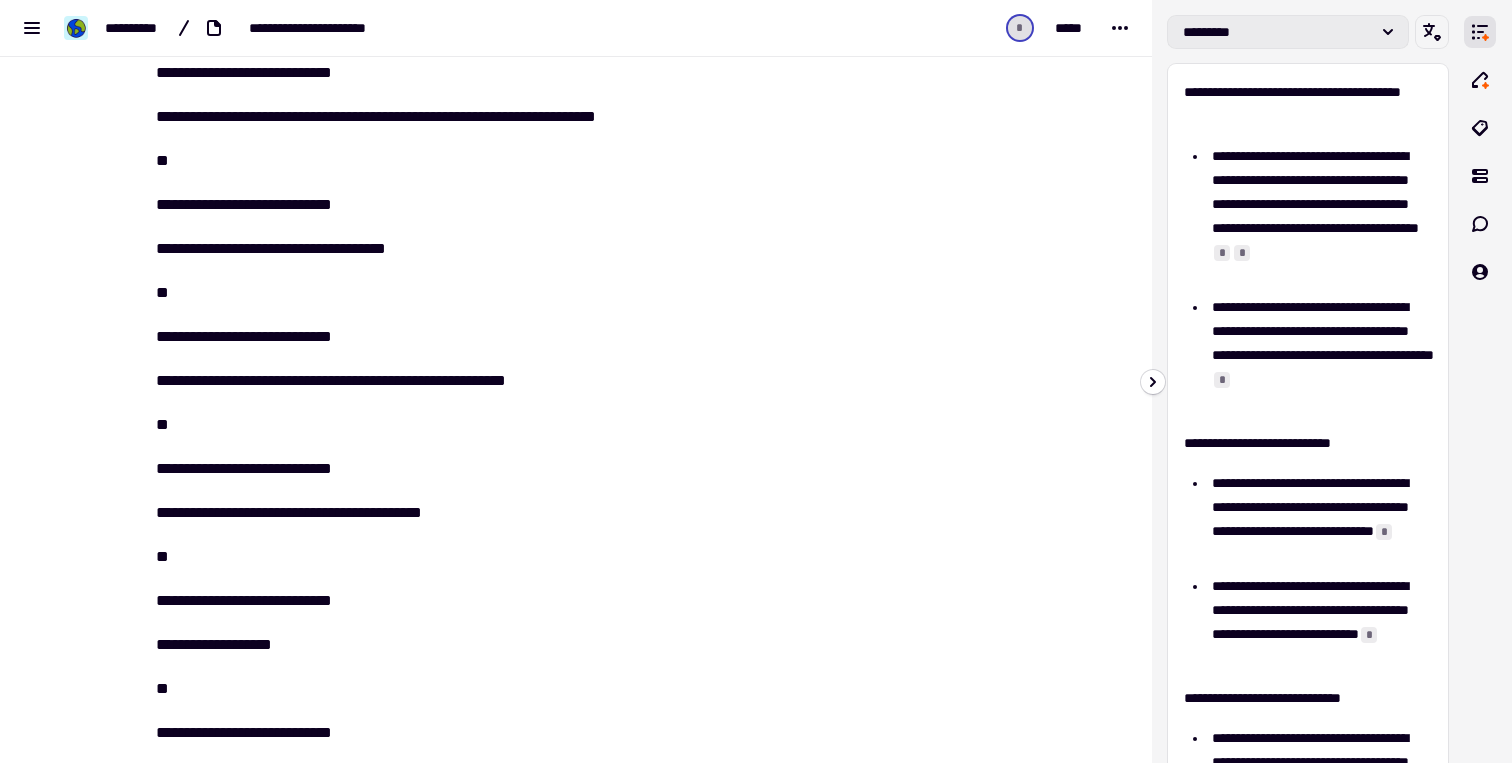 click on "*********" 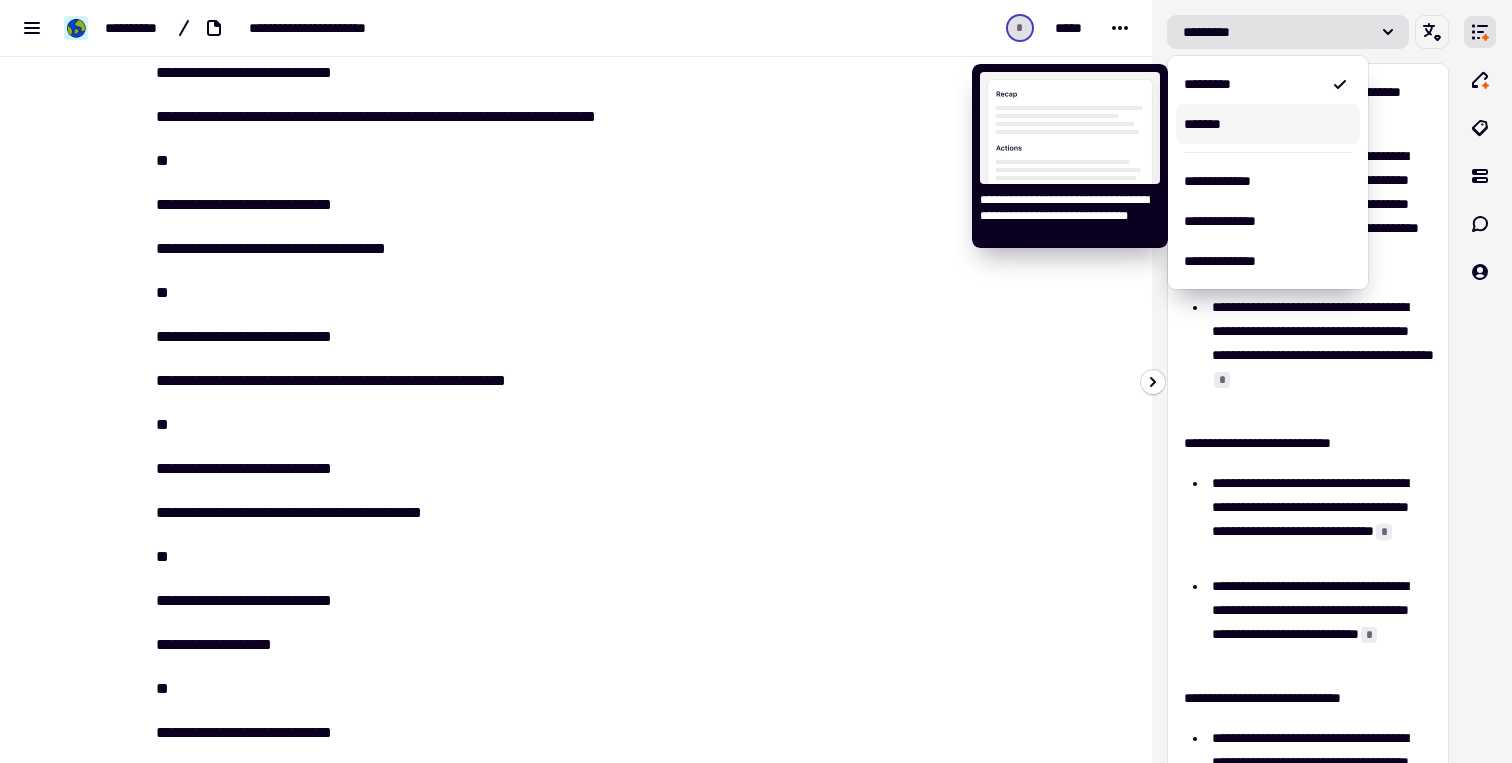 click on "*******" at bounding box center [1268, 124] 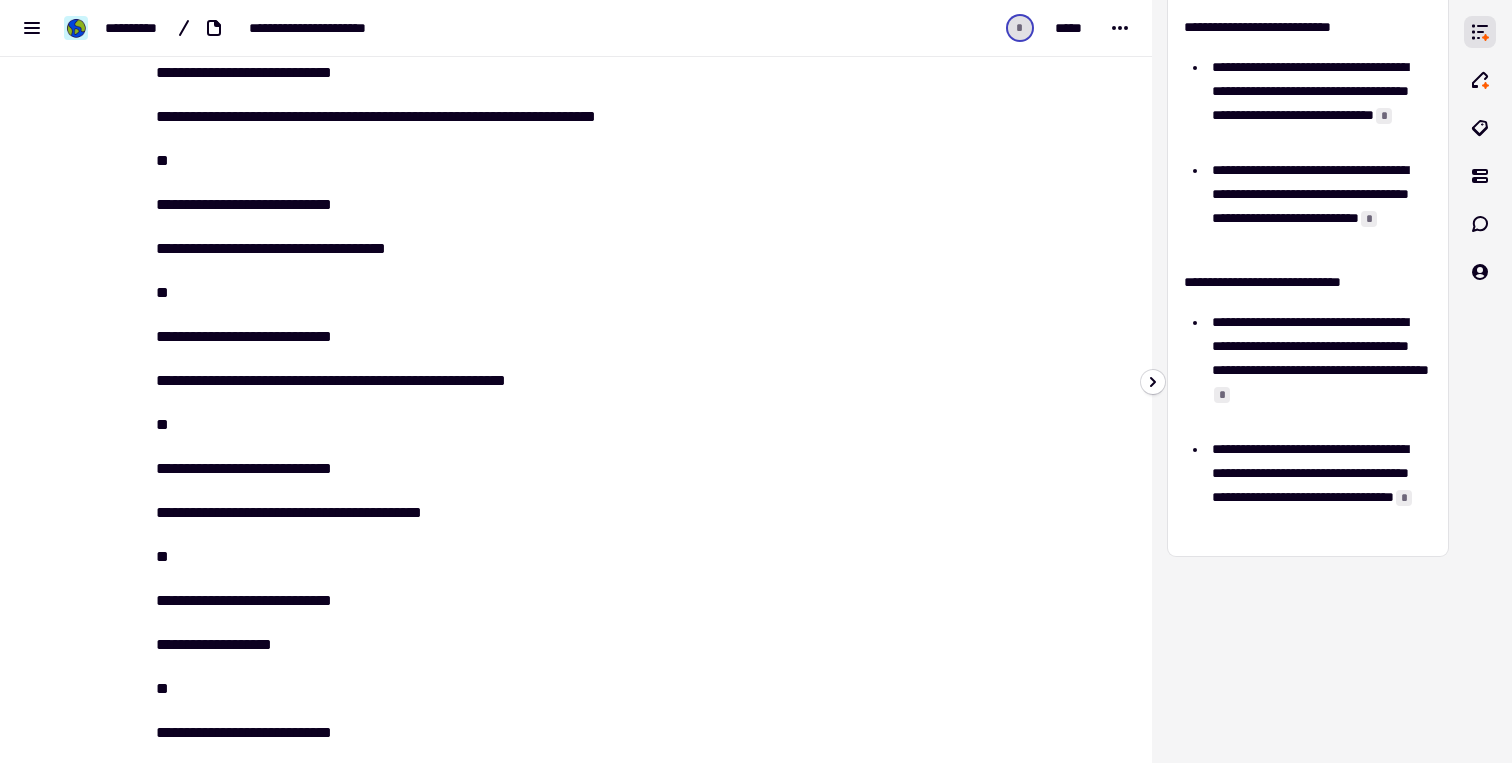 scroll, scrollTop: 0, scrollLeft: 0, axis: both 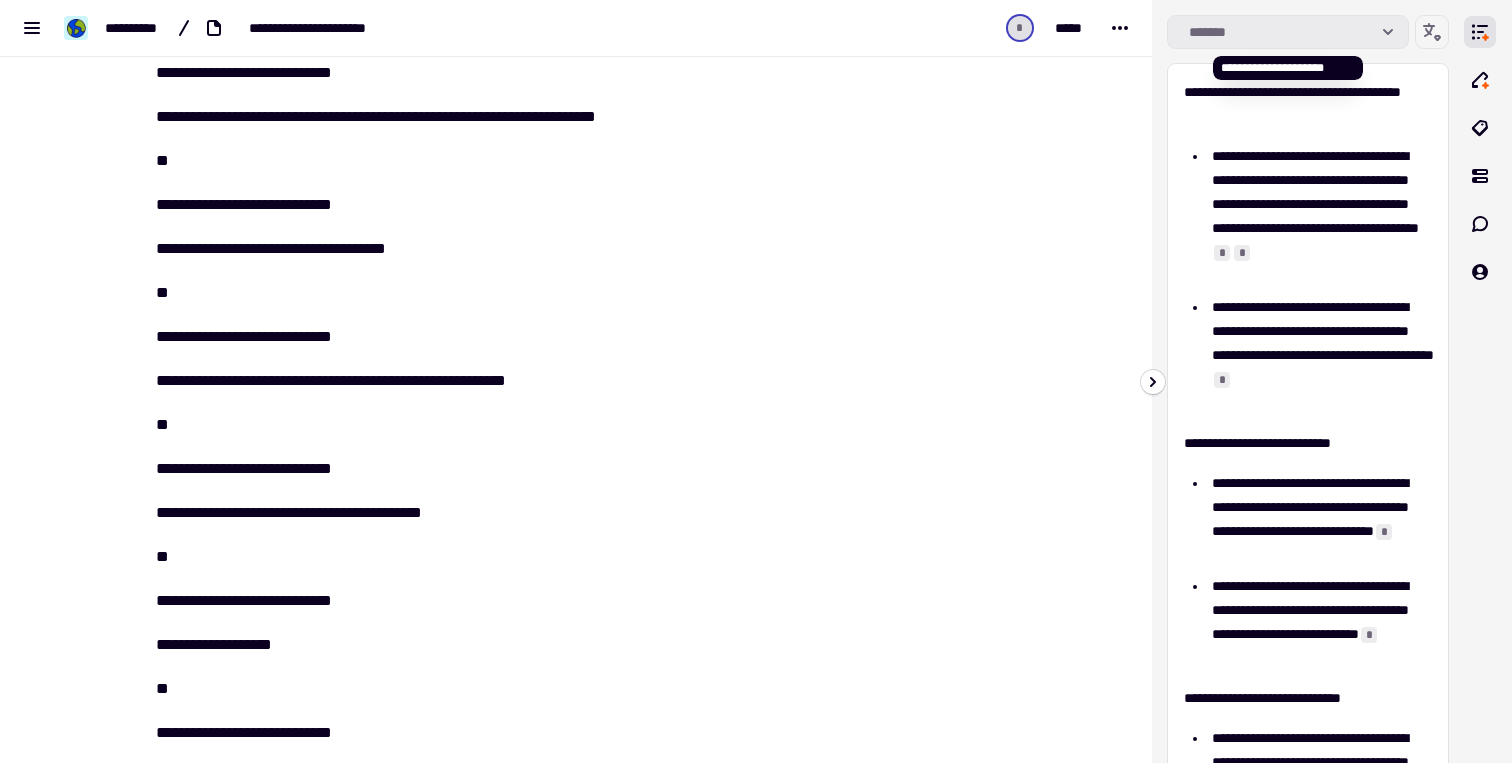 click on "*******" 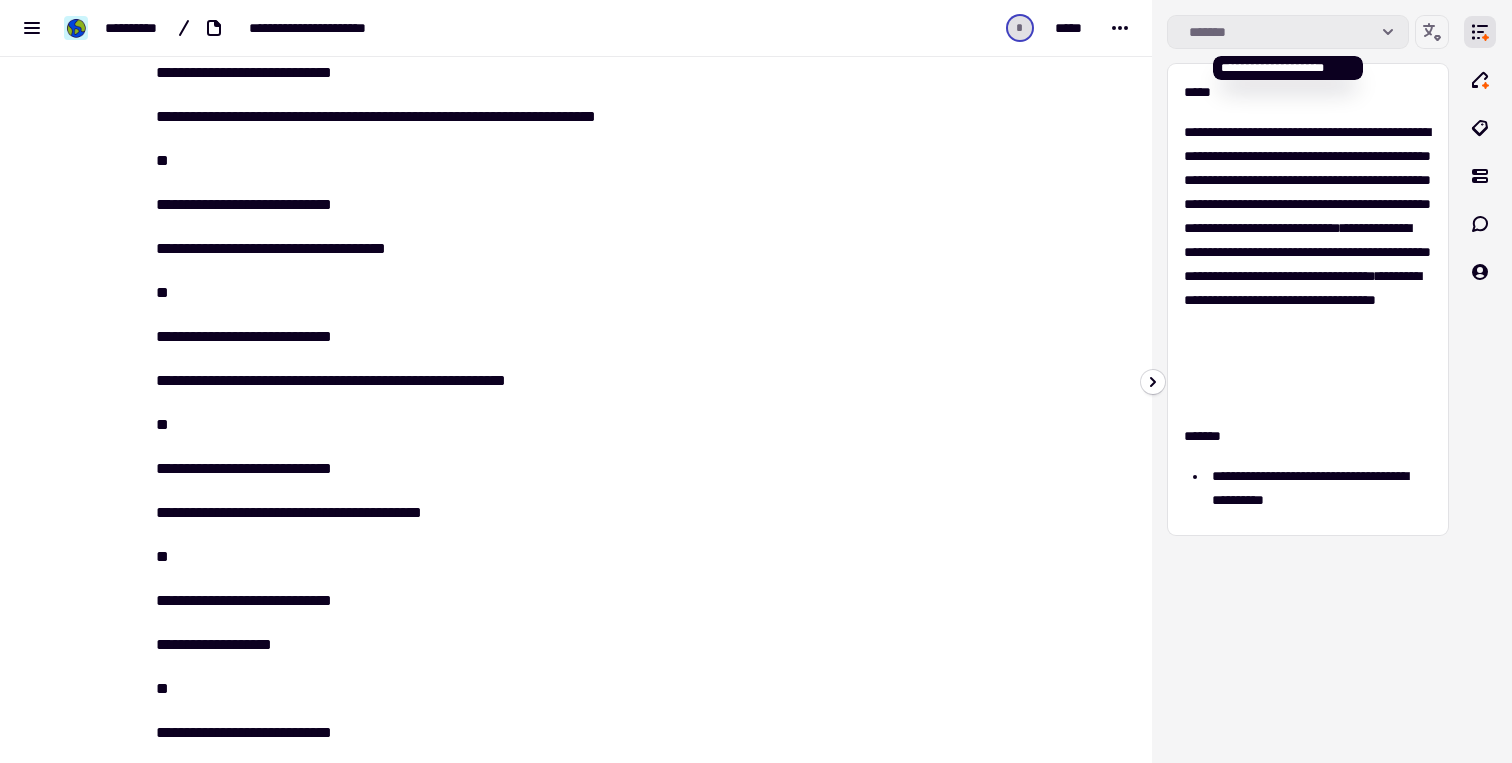 click on "*******" 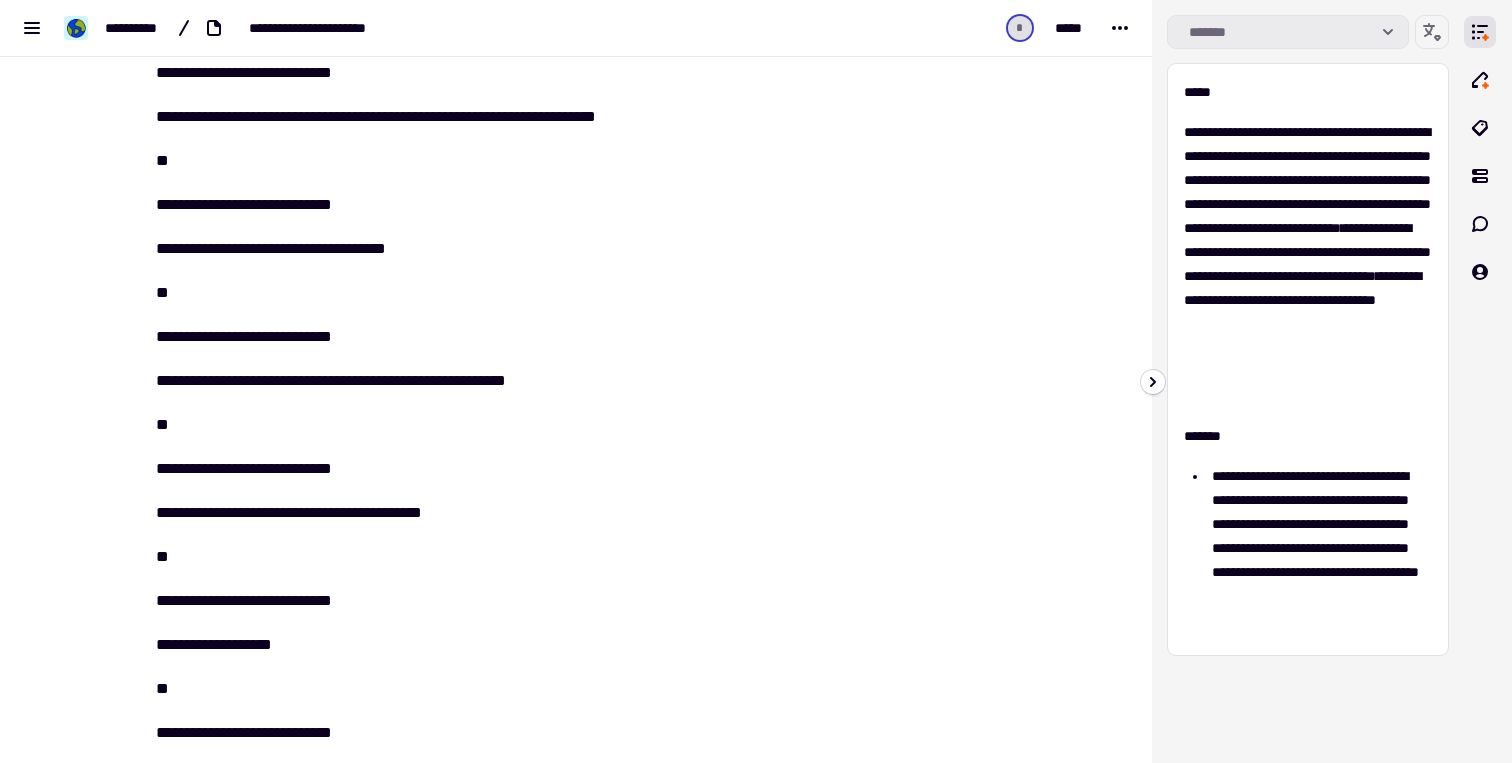 click on "*******" 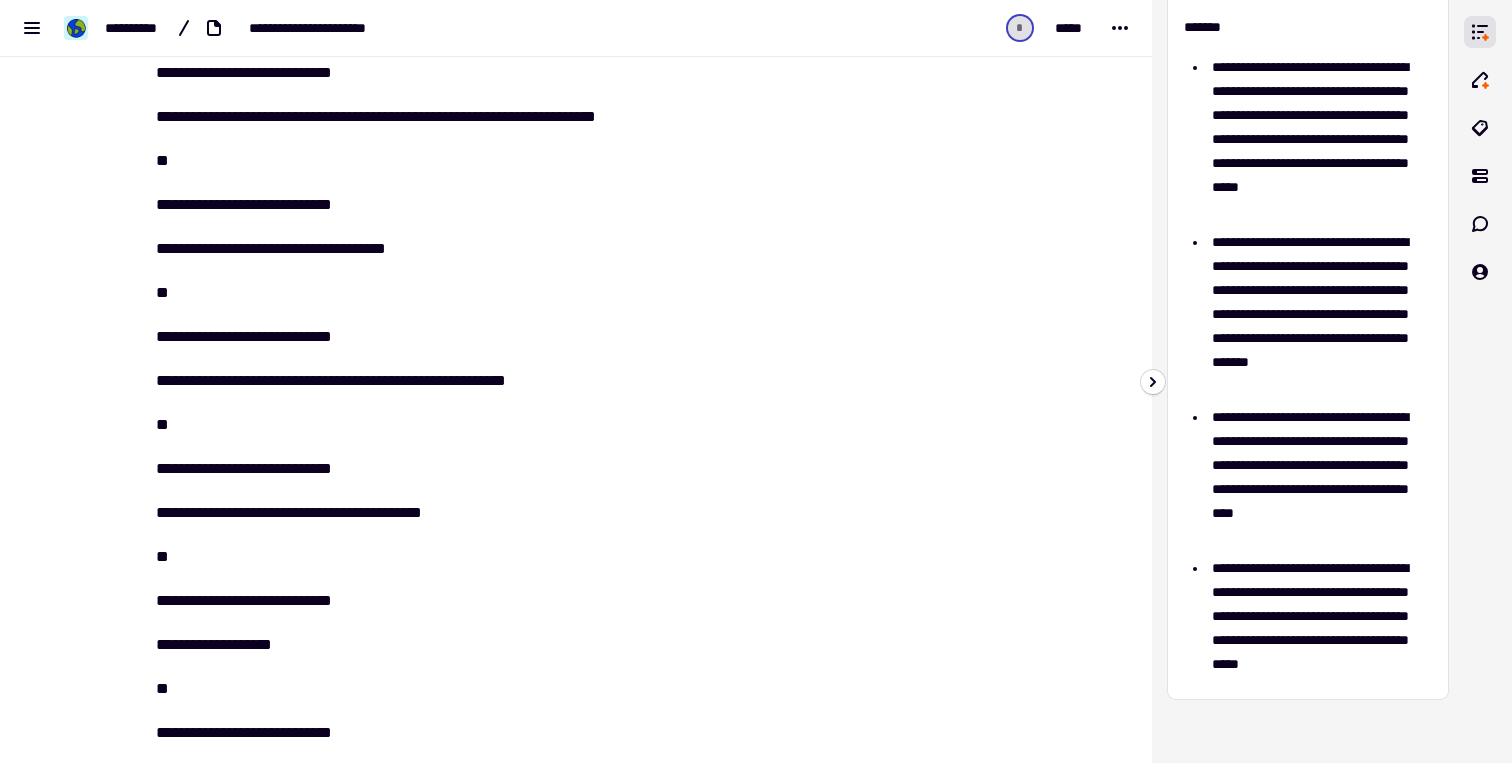 scroll, scrollTop: 0, scrollLeft: 0, axis: both 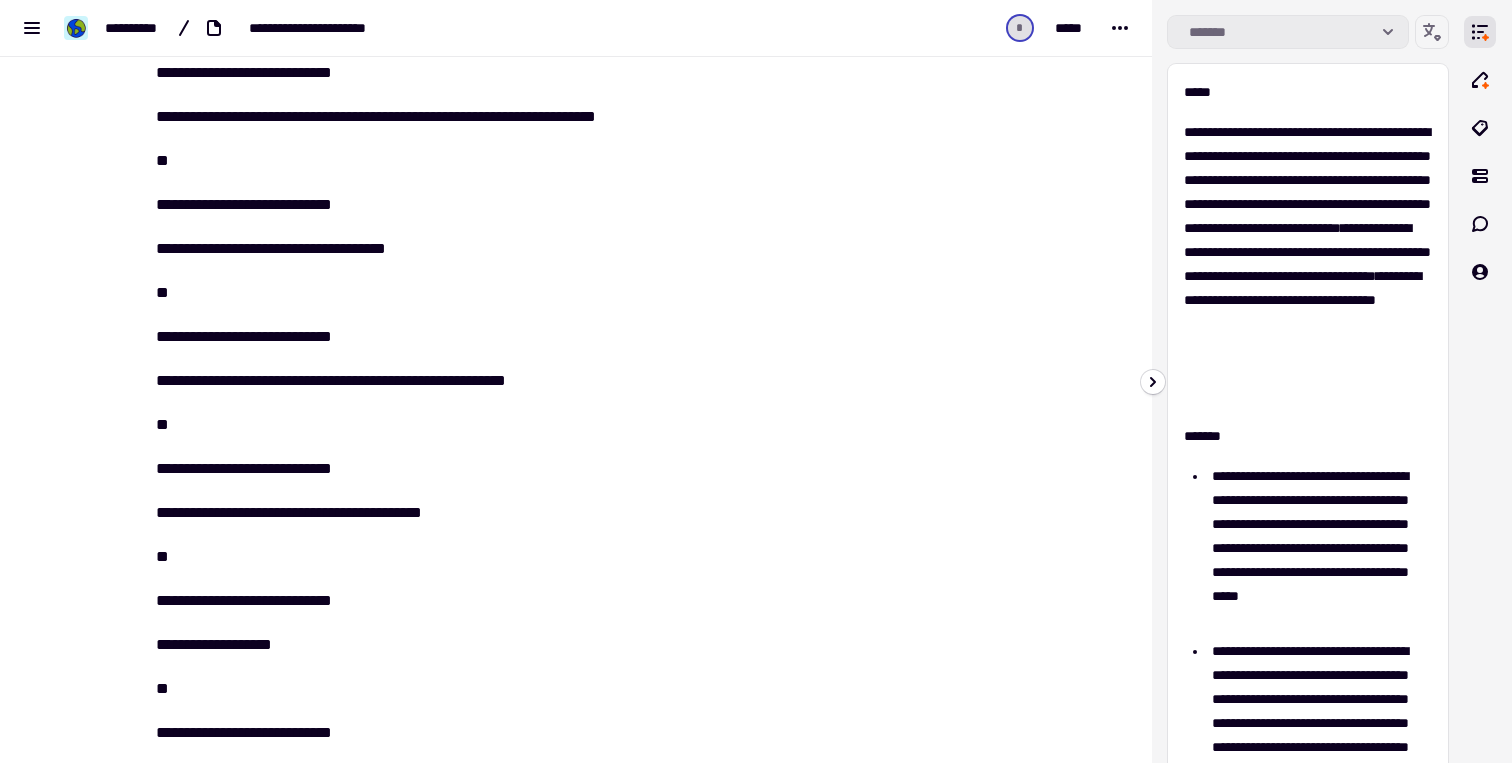 click on "*******" 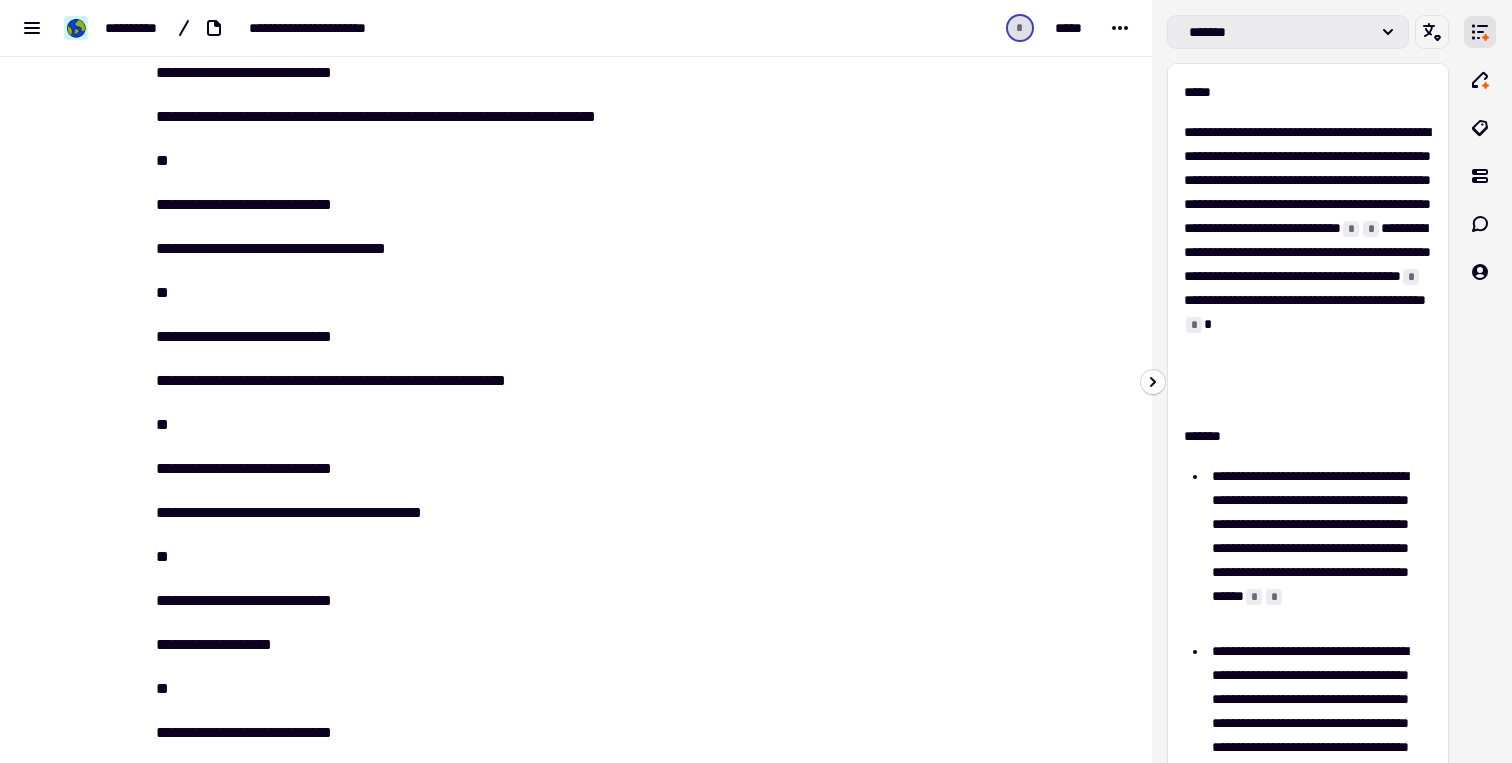 click on "*******" 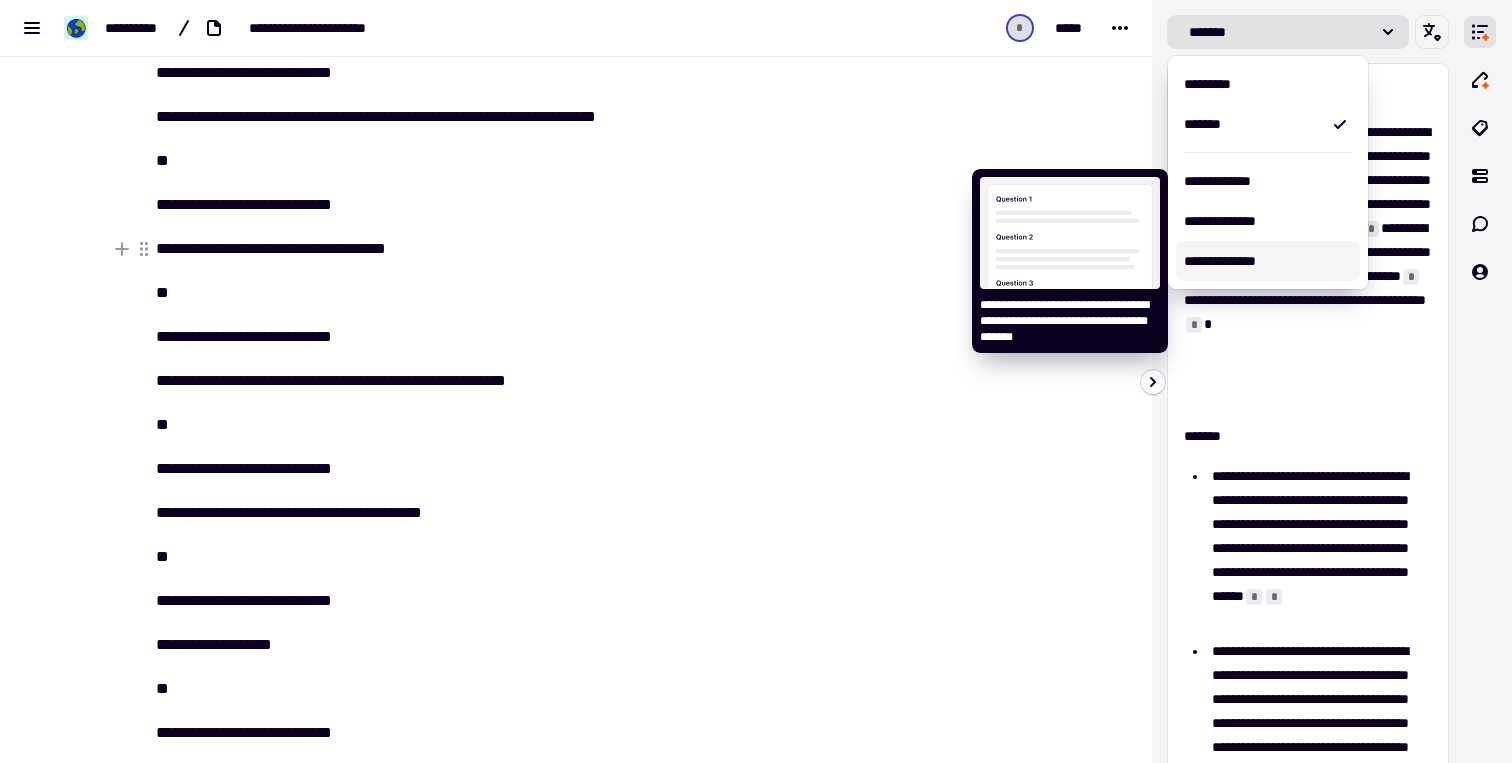 type 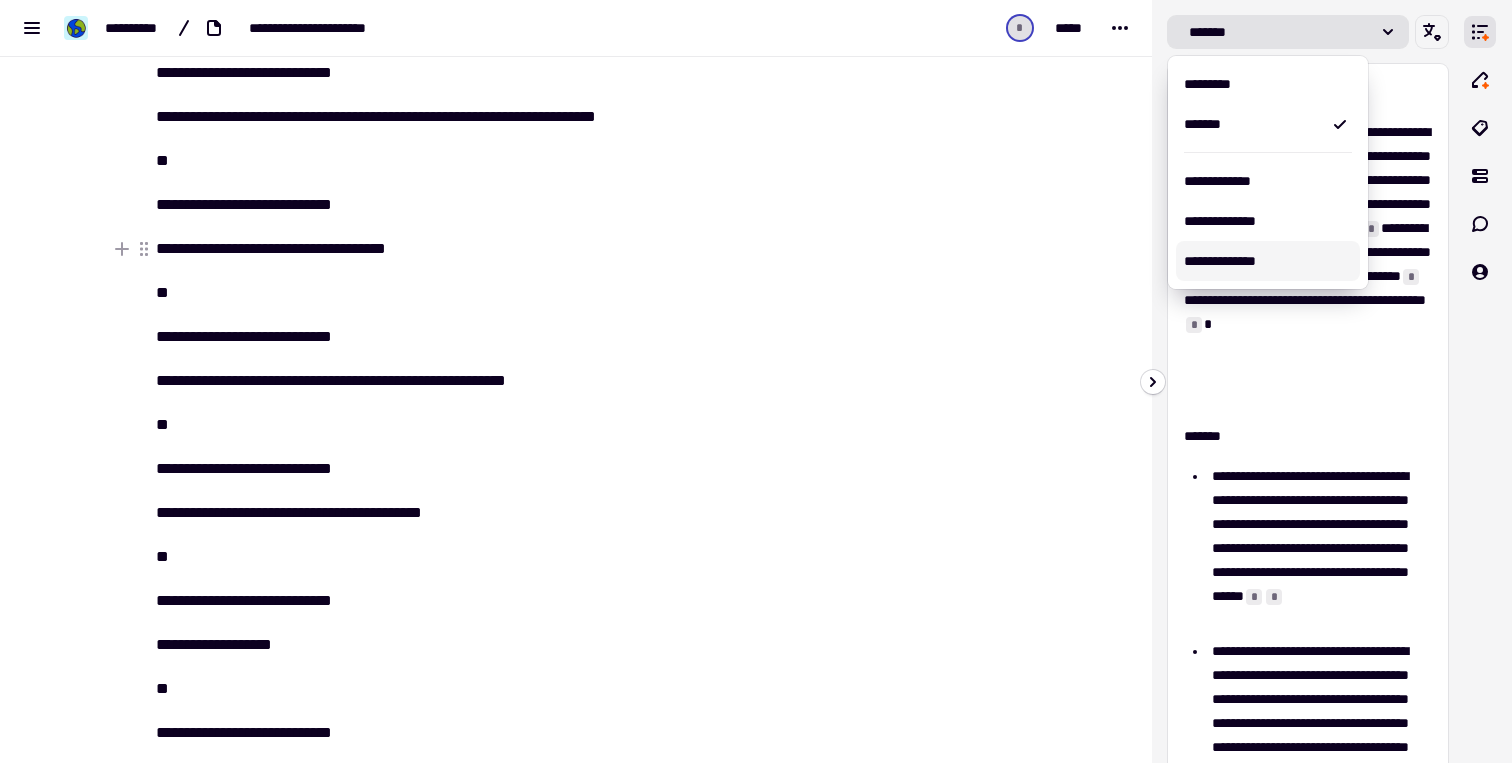 click on "**********" at bounding box center (1268, 261) 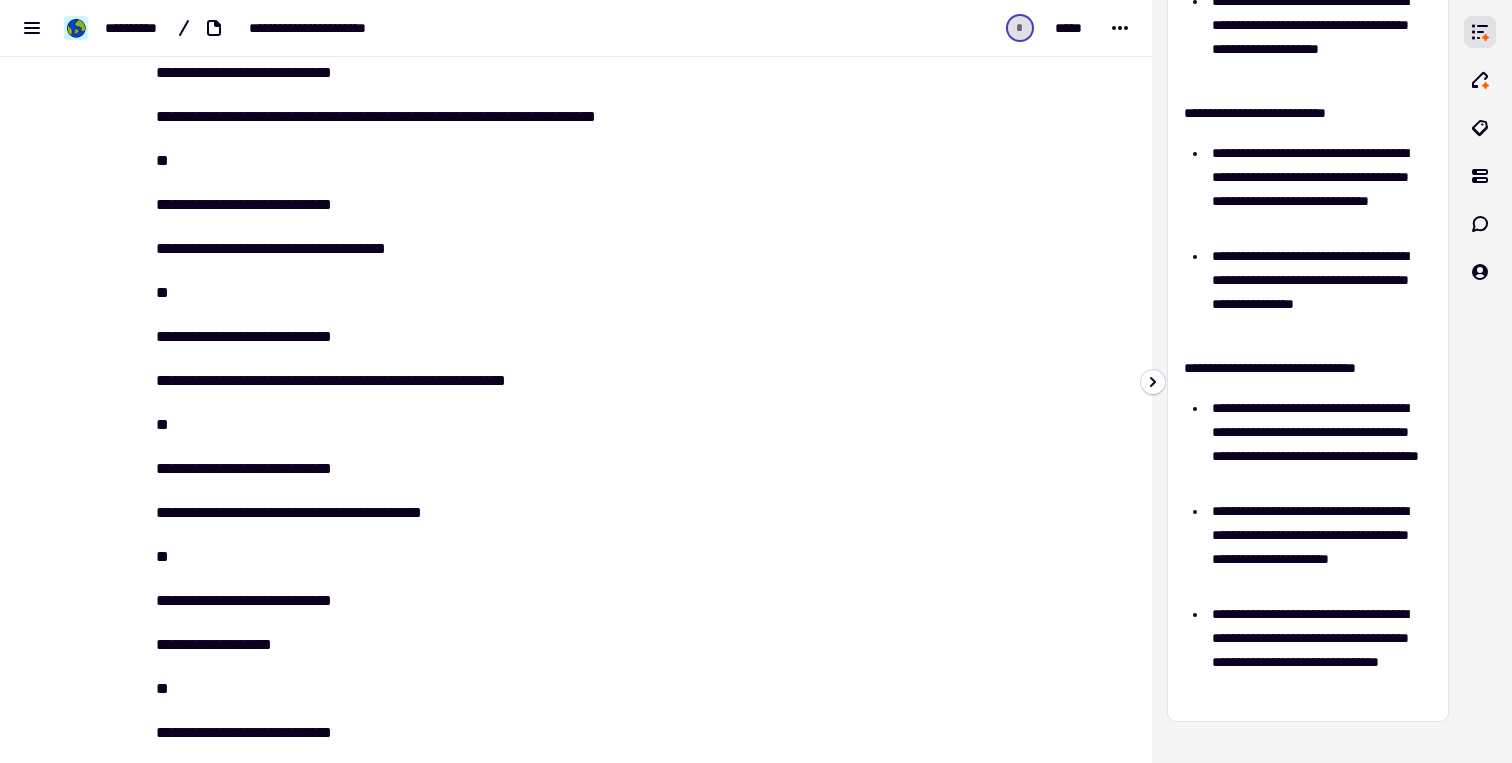 scroll, scrollTop: 0, scrollLeft: 0, axis: both 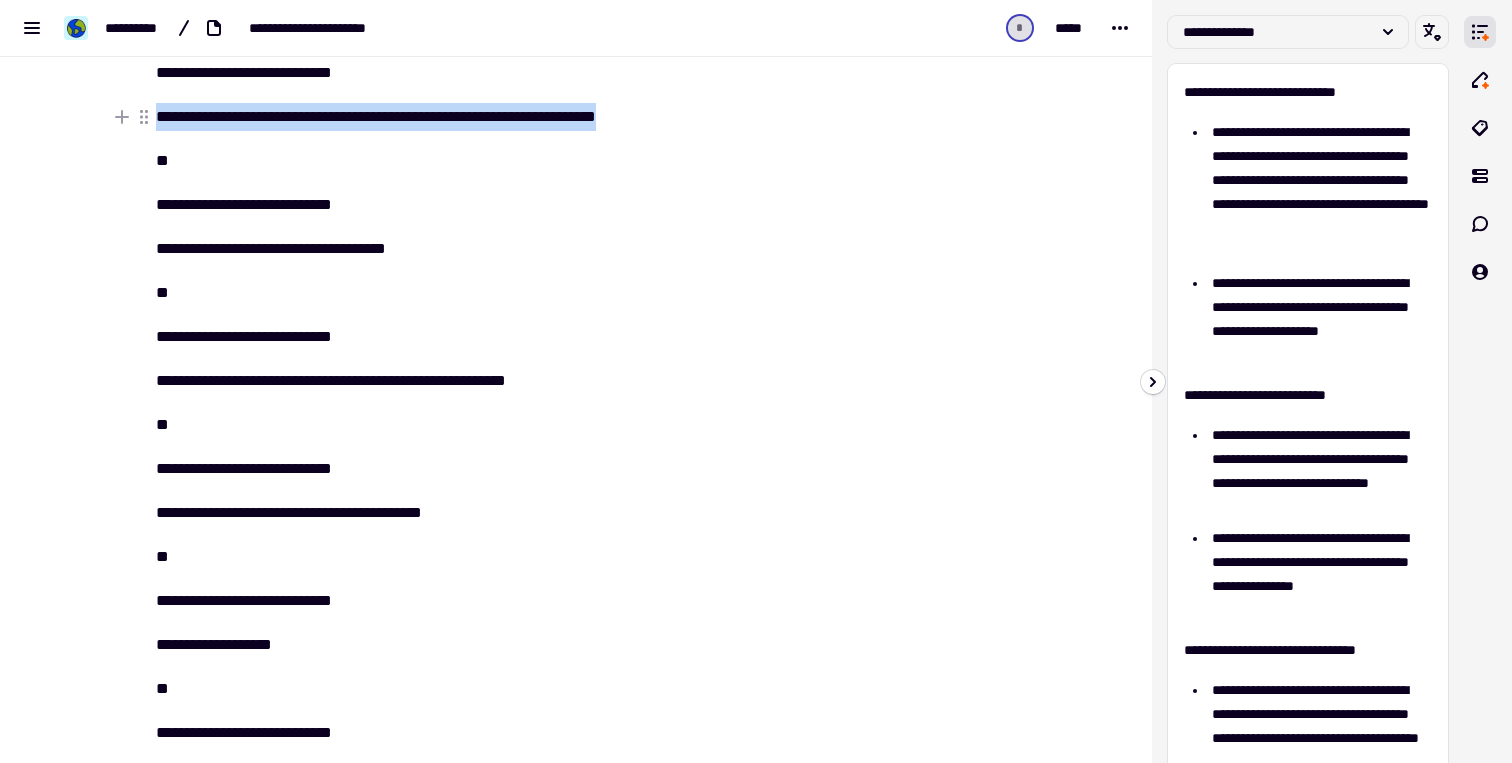 drag, startPoint x: 745, startPoint y: 123, endPoint x: 62, endPoint y: 123, distance: 683 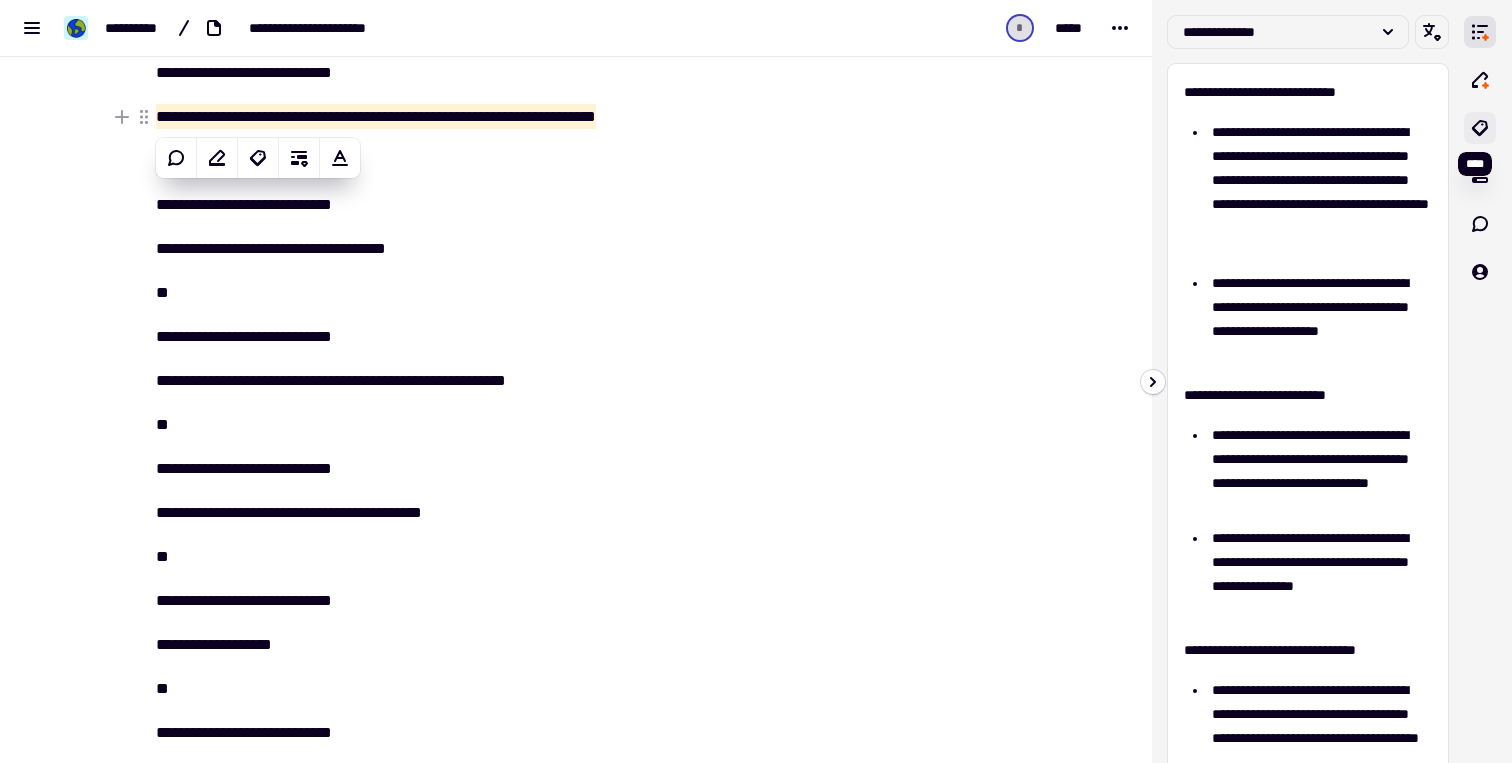 click 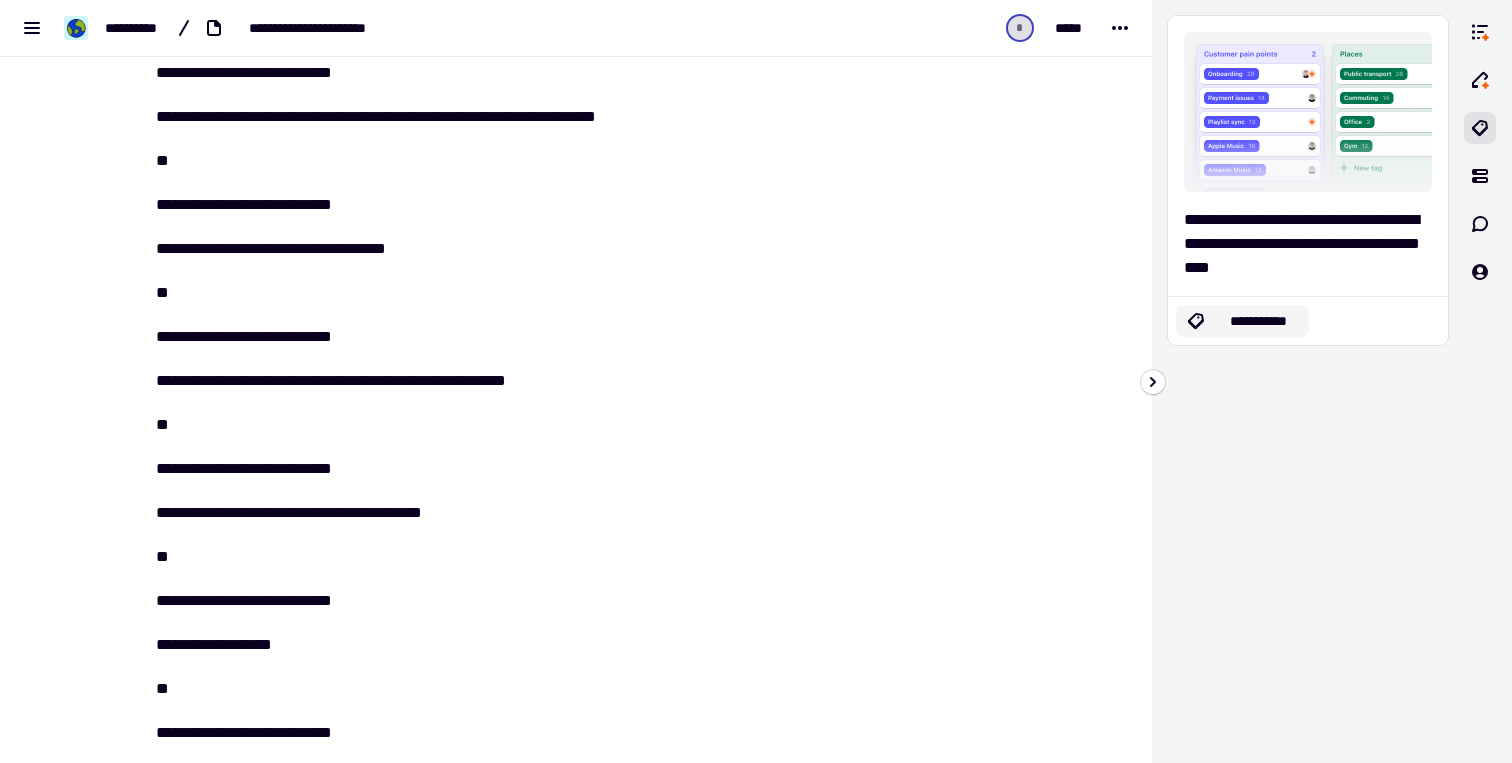 click on "**********" 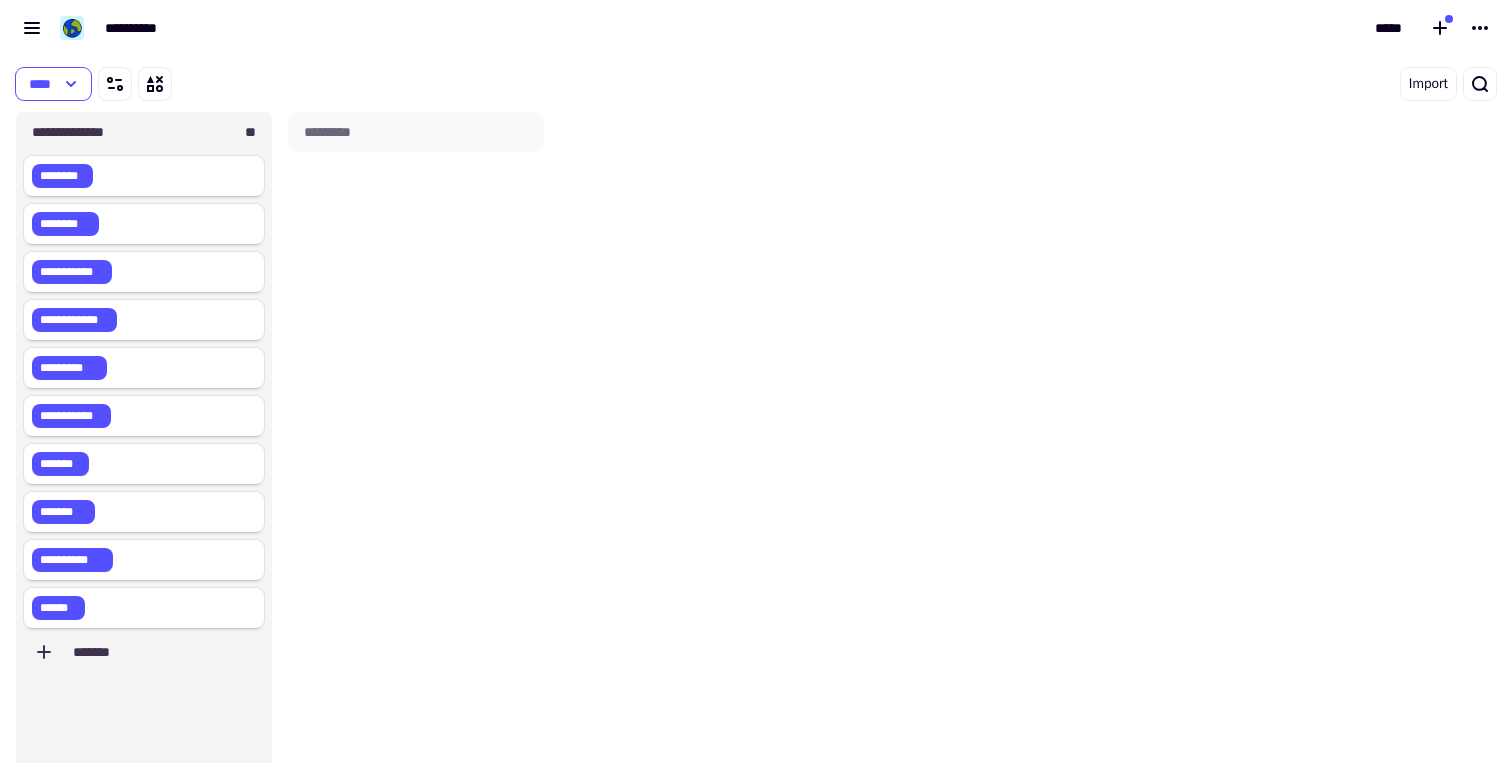 scroll, scrollTop: 1, scrollLeft: 1, axis: both 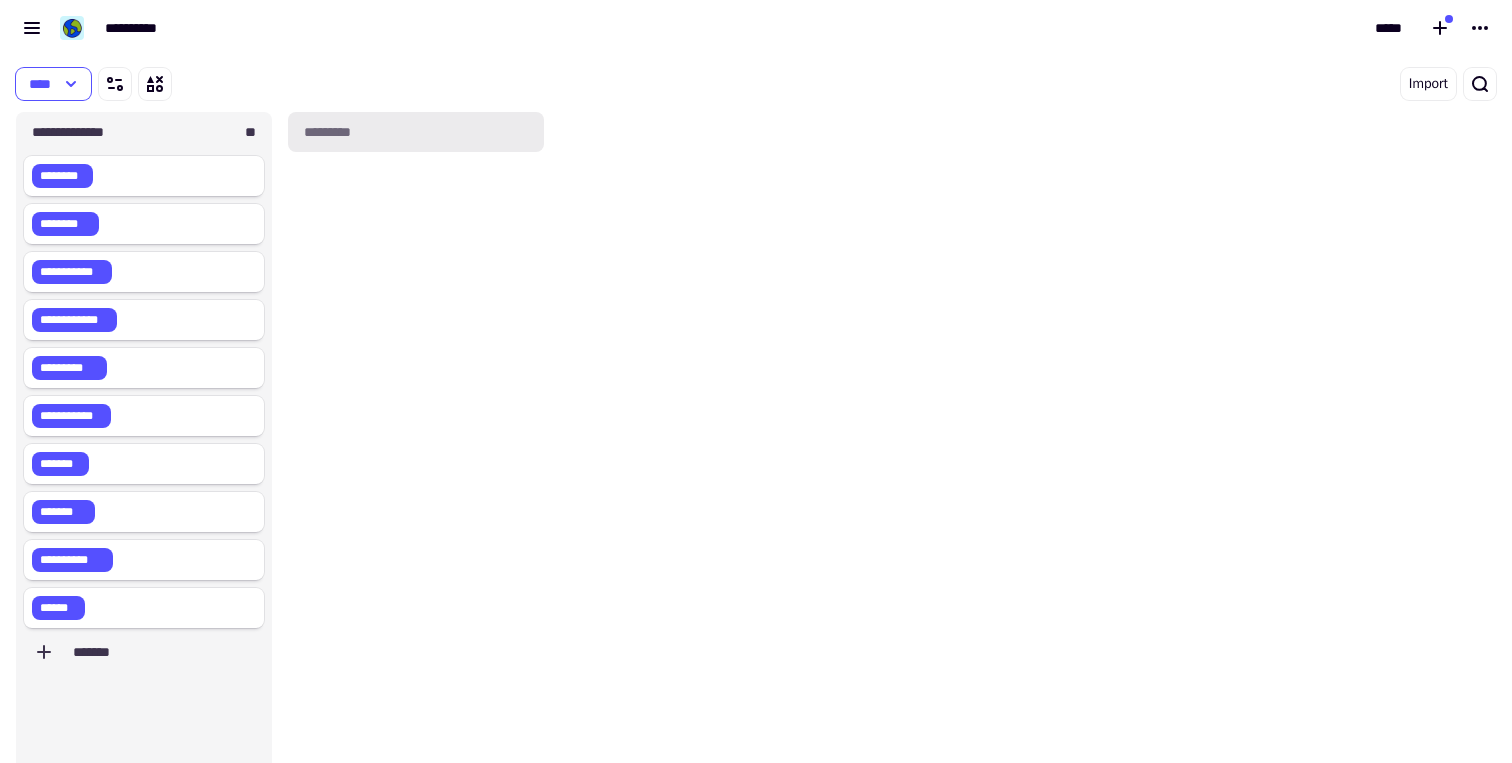 click on "*********" at bounding box center [416, 132] 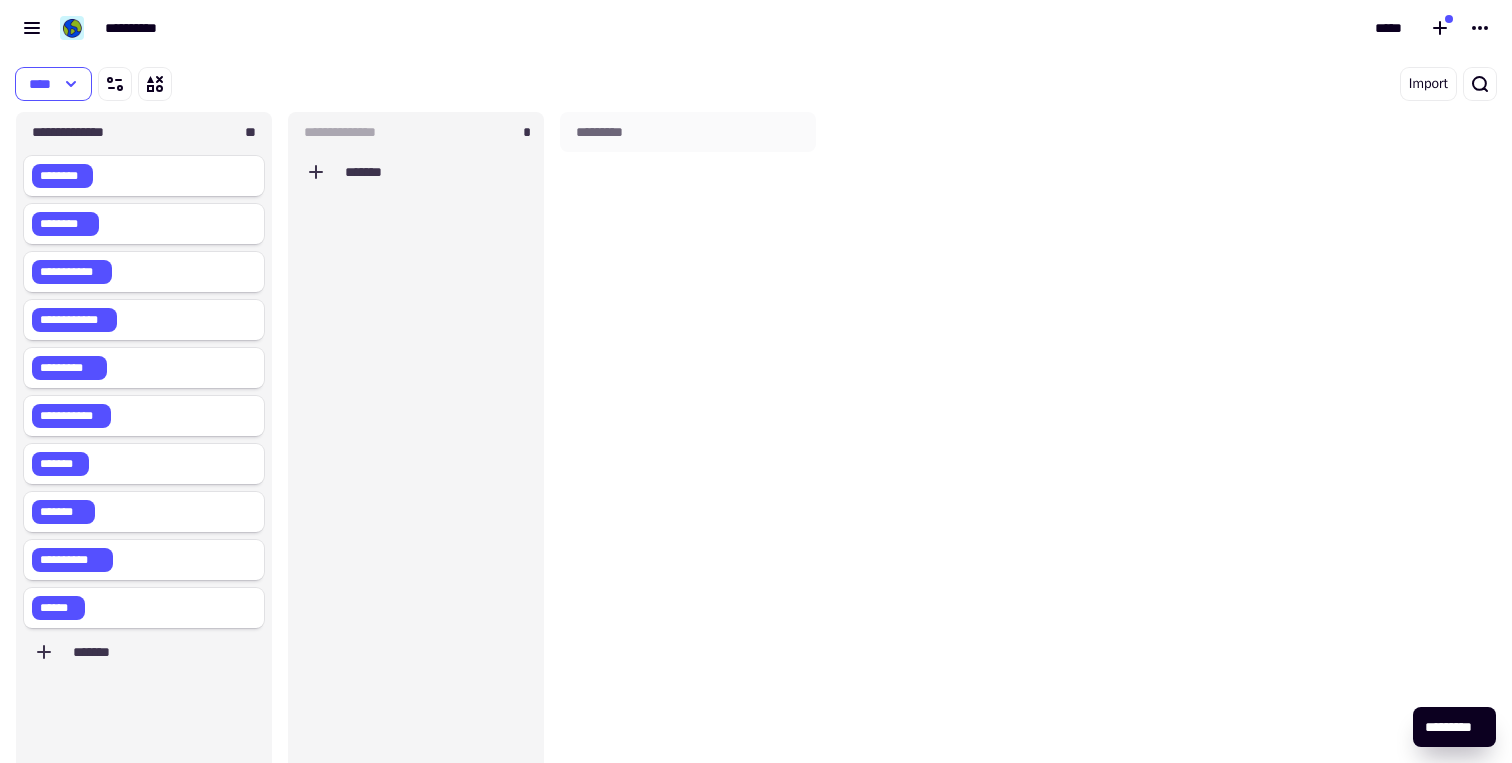 scroll, scrollTop: 1, scrollLeft: 1, axis: both 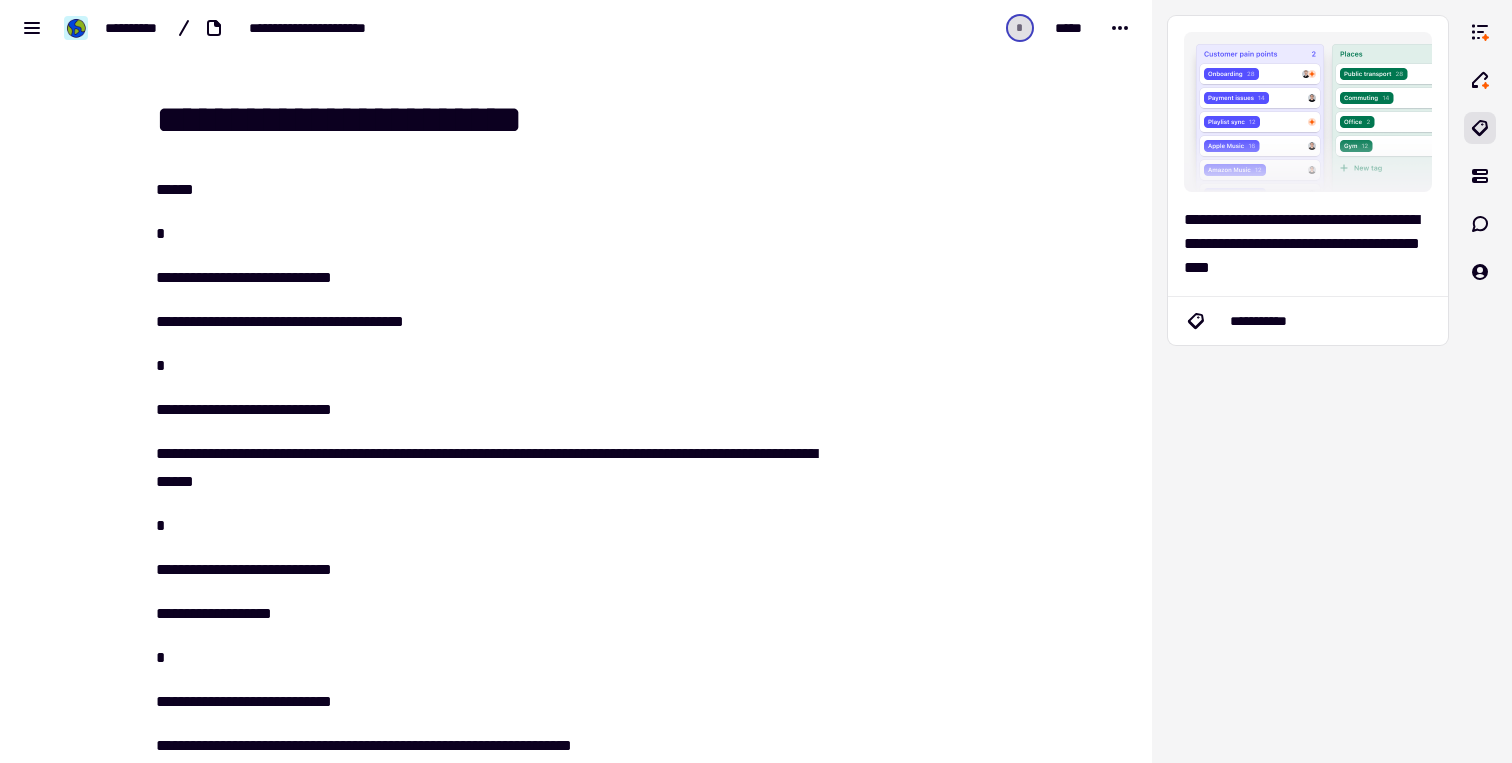 click on "**********" at bounding box center [488, 322] 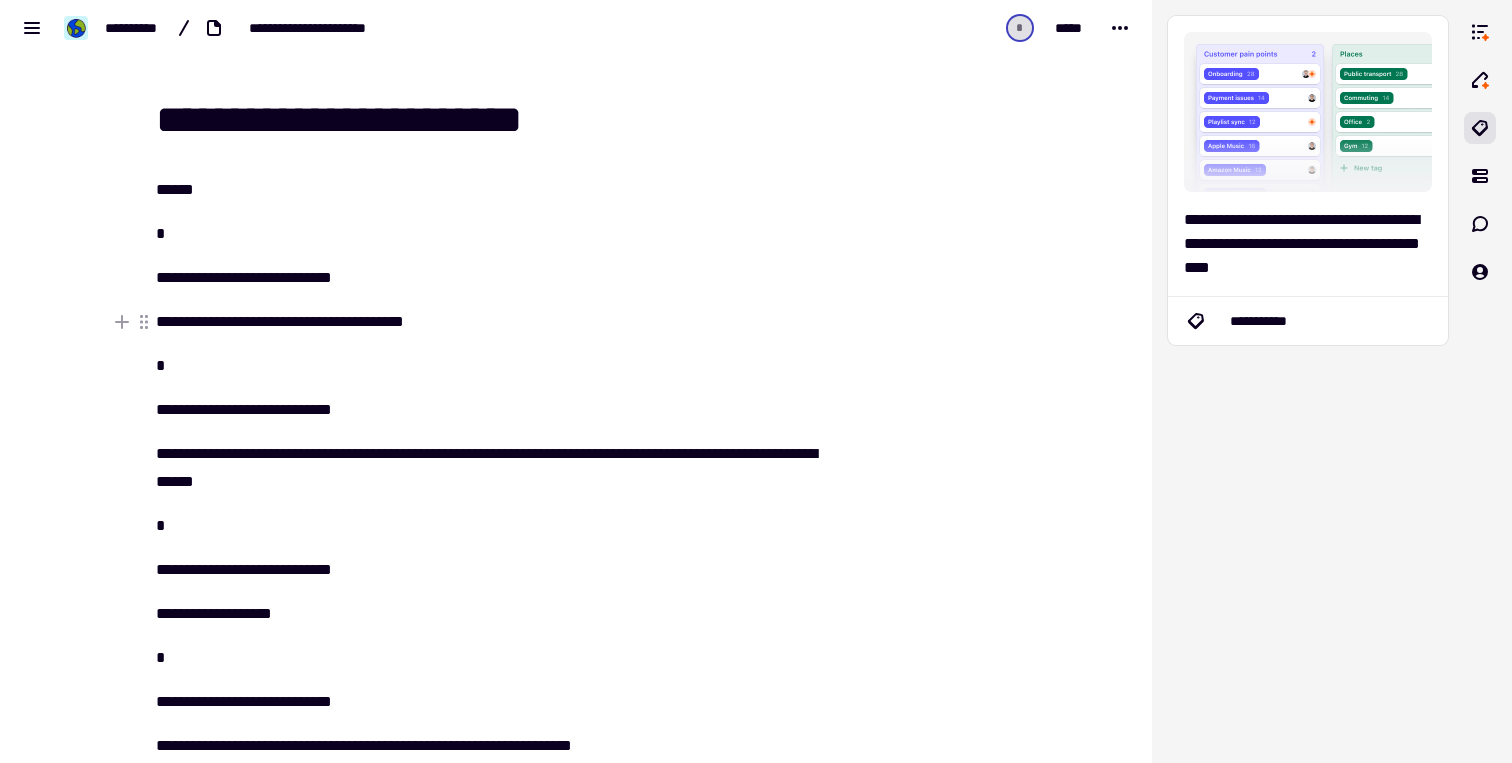 drag, startPoint x: 497, startPoint y: 317, endPoint x: 639, endPoint y: 317, distance: 142 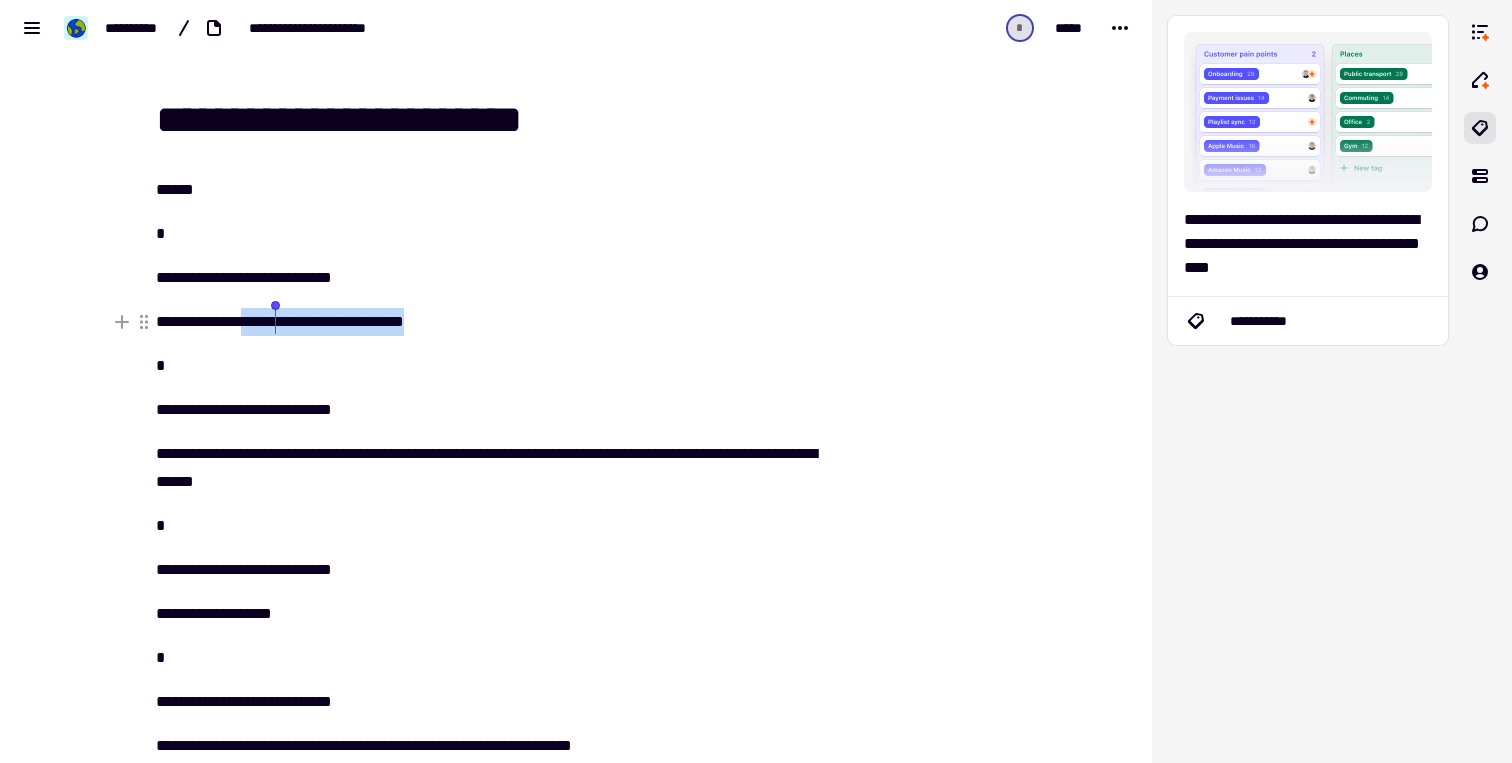 drag, startPoint x: 475, startPoint y: 318, endPoint x: 279, endPoint y: 315, distance: 196.02296 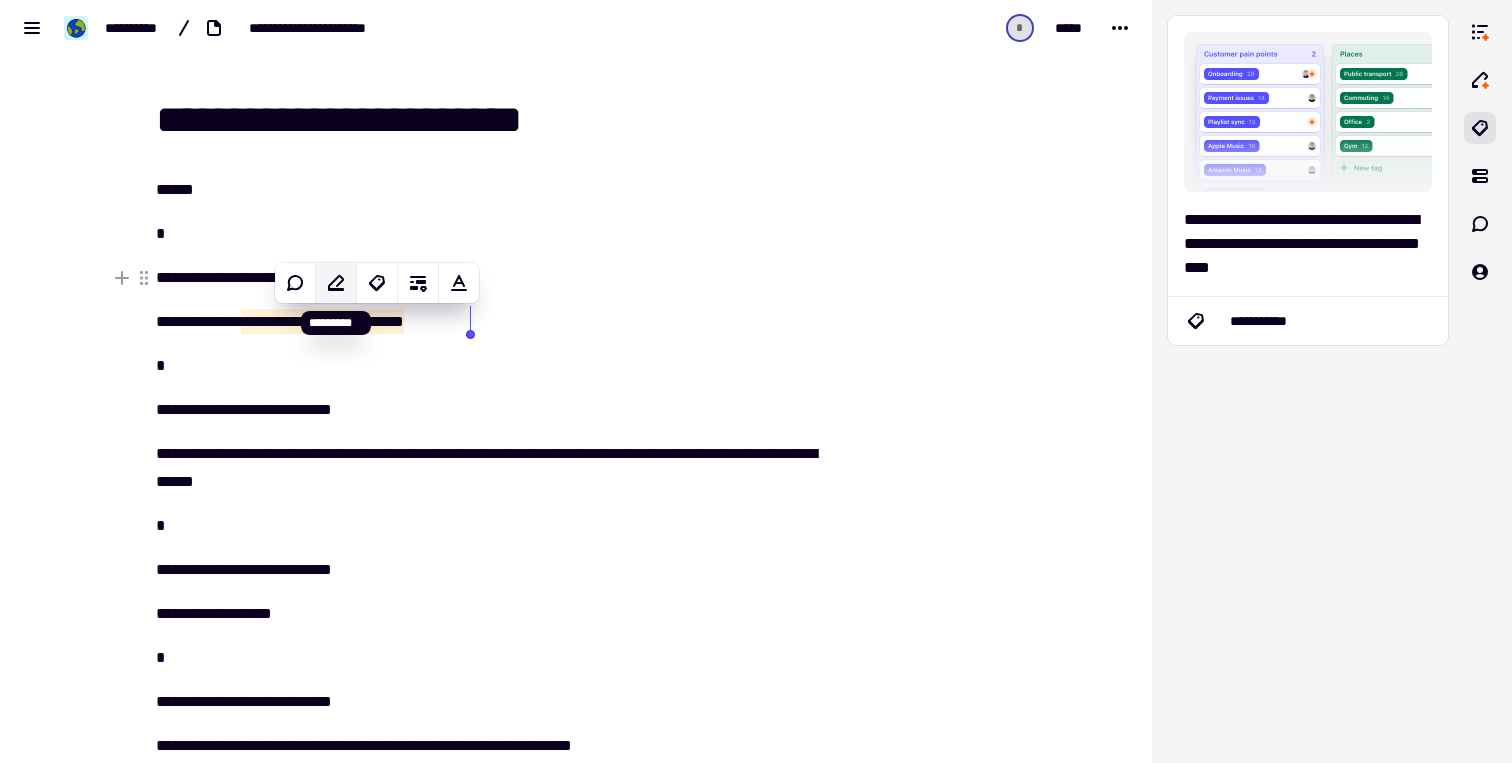 click 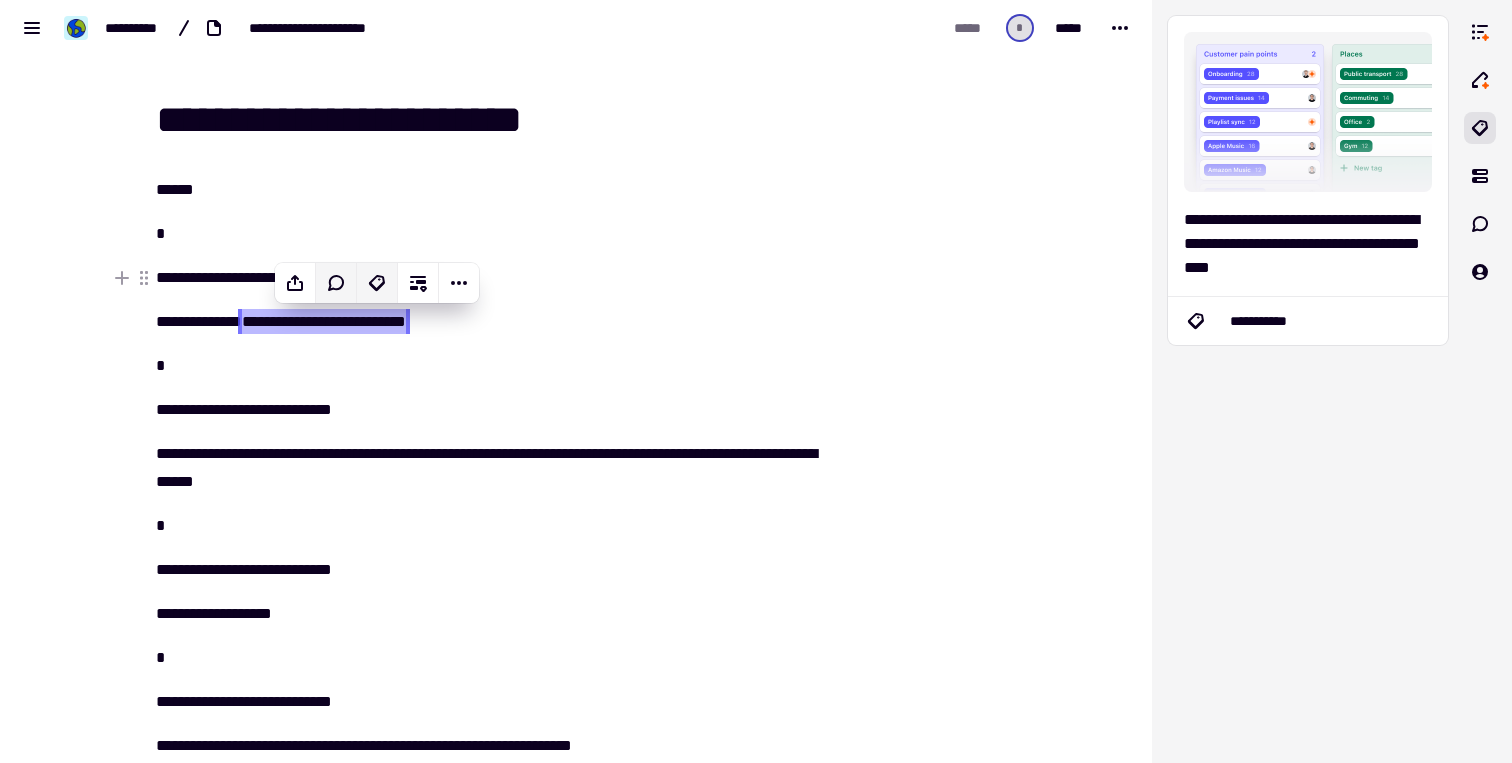 click 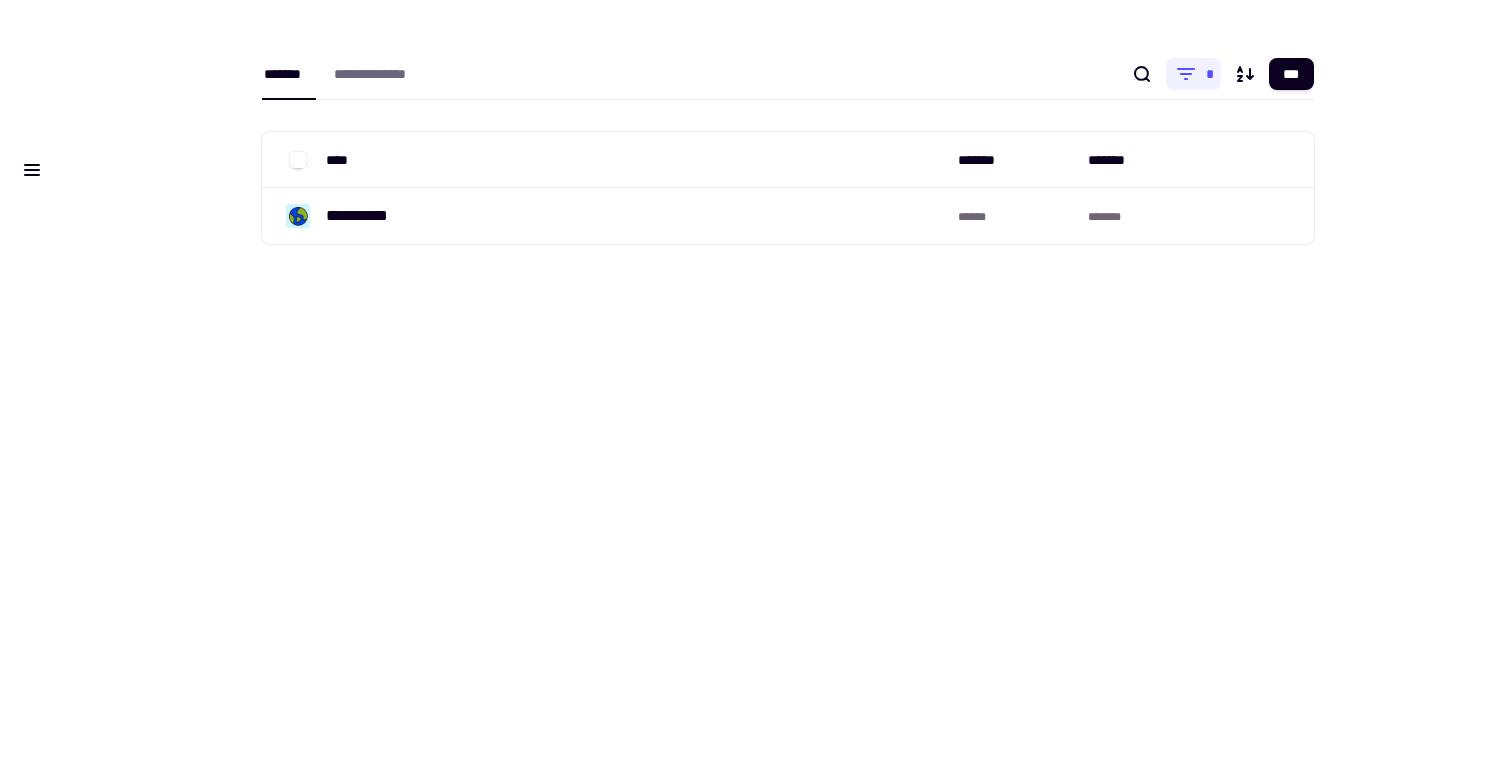 scroll, scrollTop: 0, scrollLeft: 0, axis: both 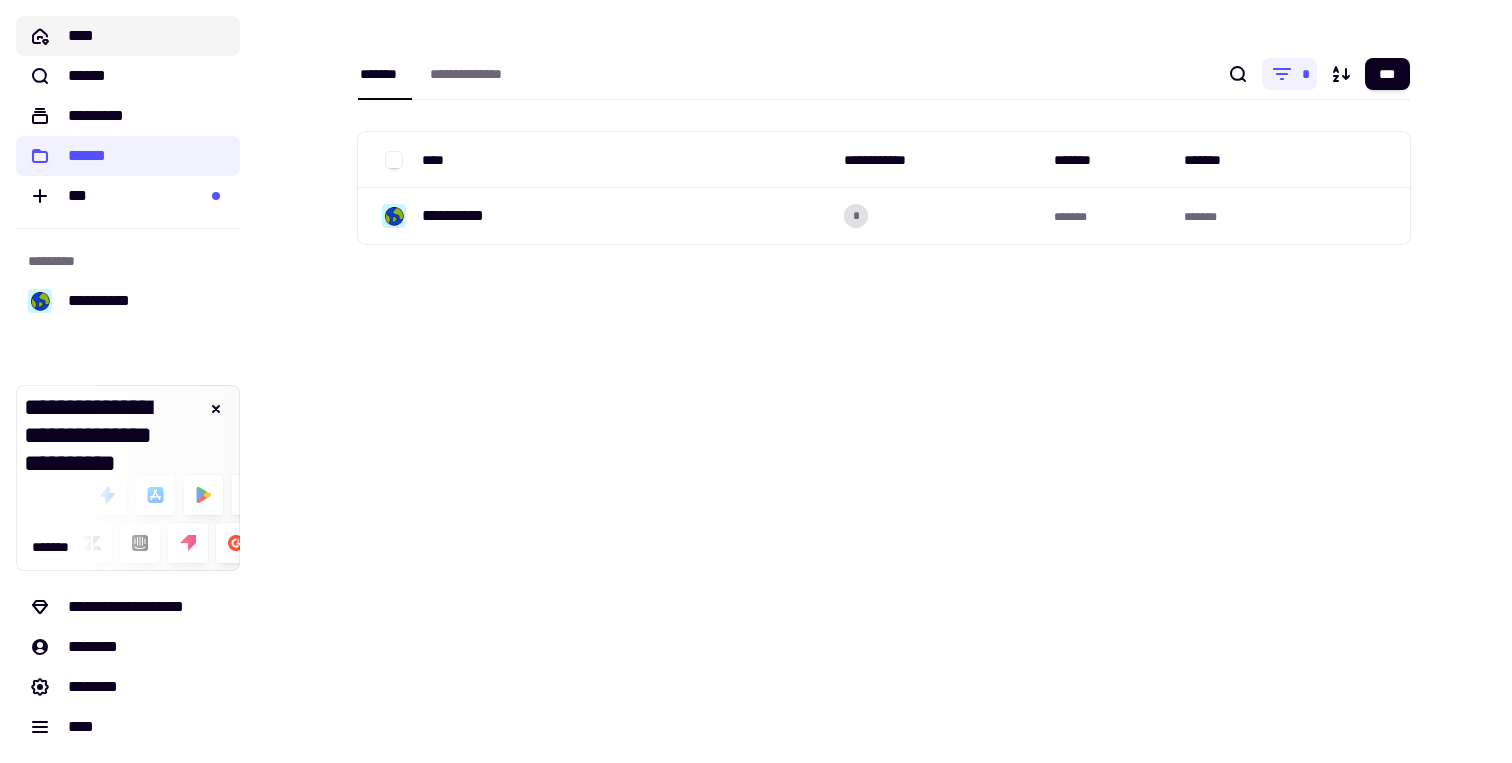 click on "****" 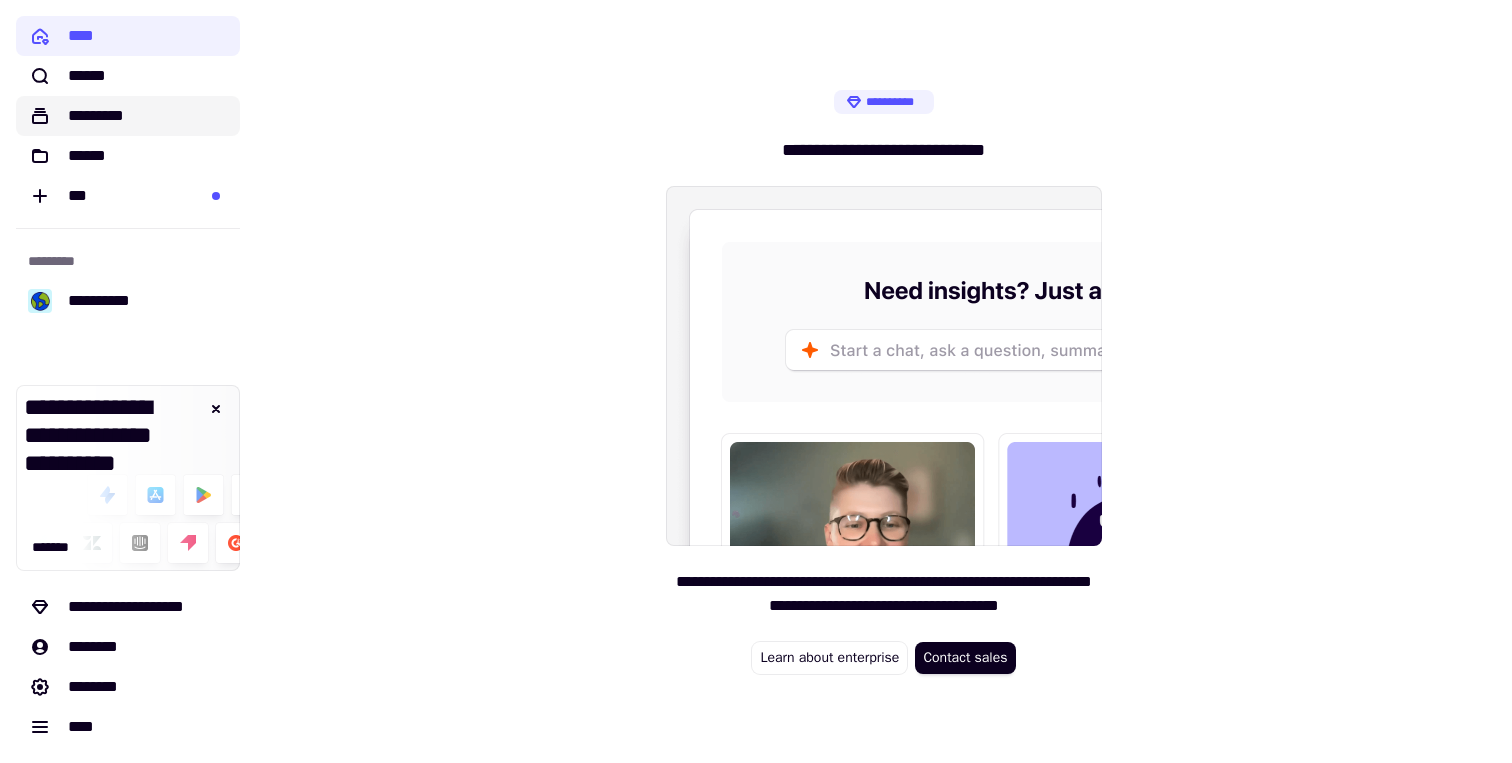 click on "*********" 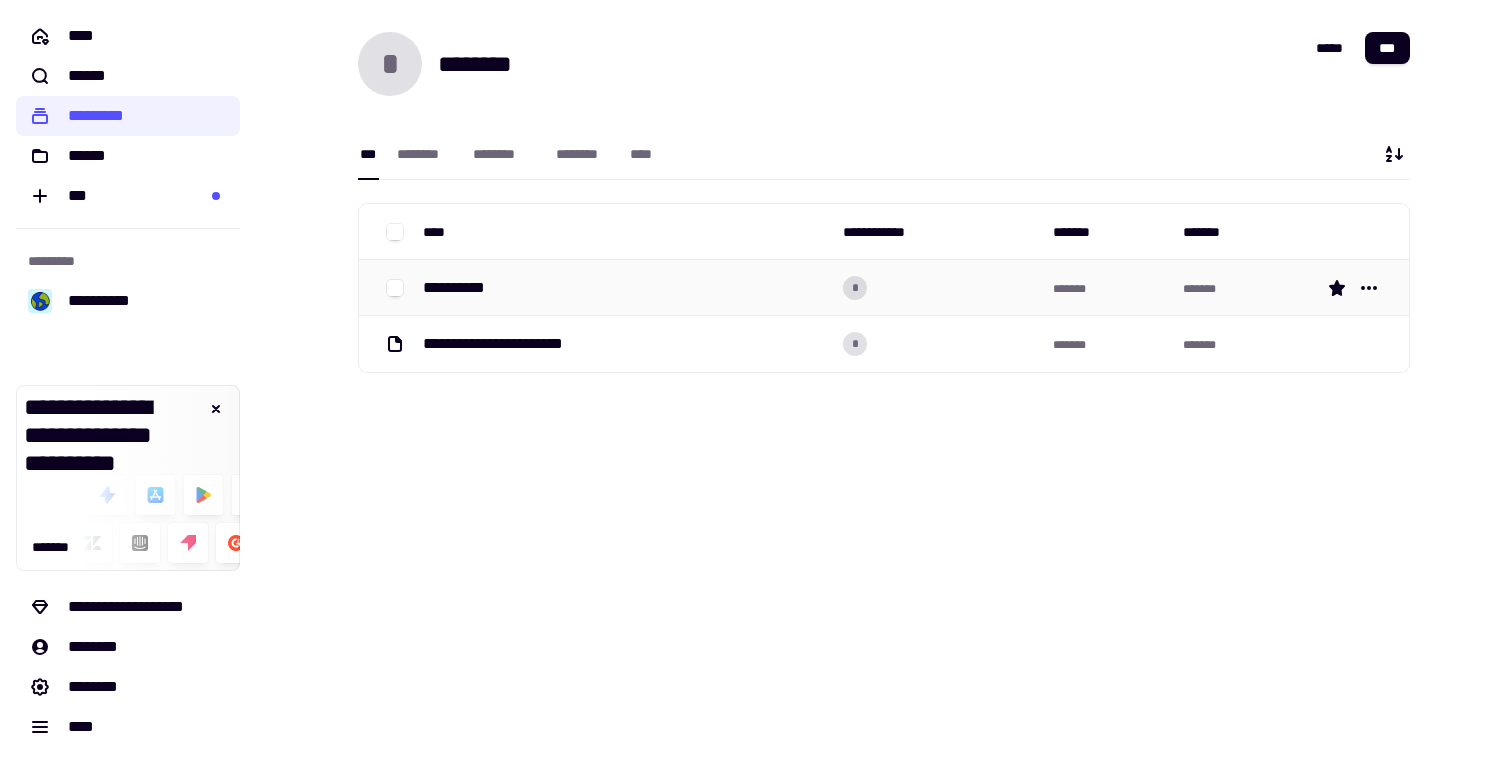 click on "**********" at bounding box center [462, 288] 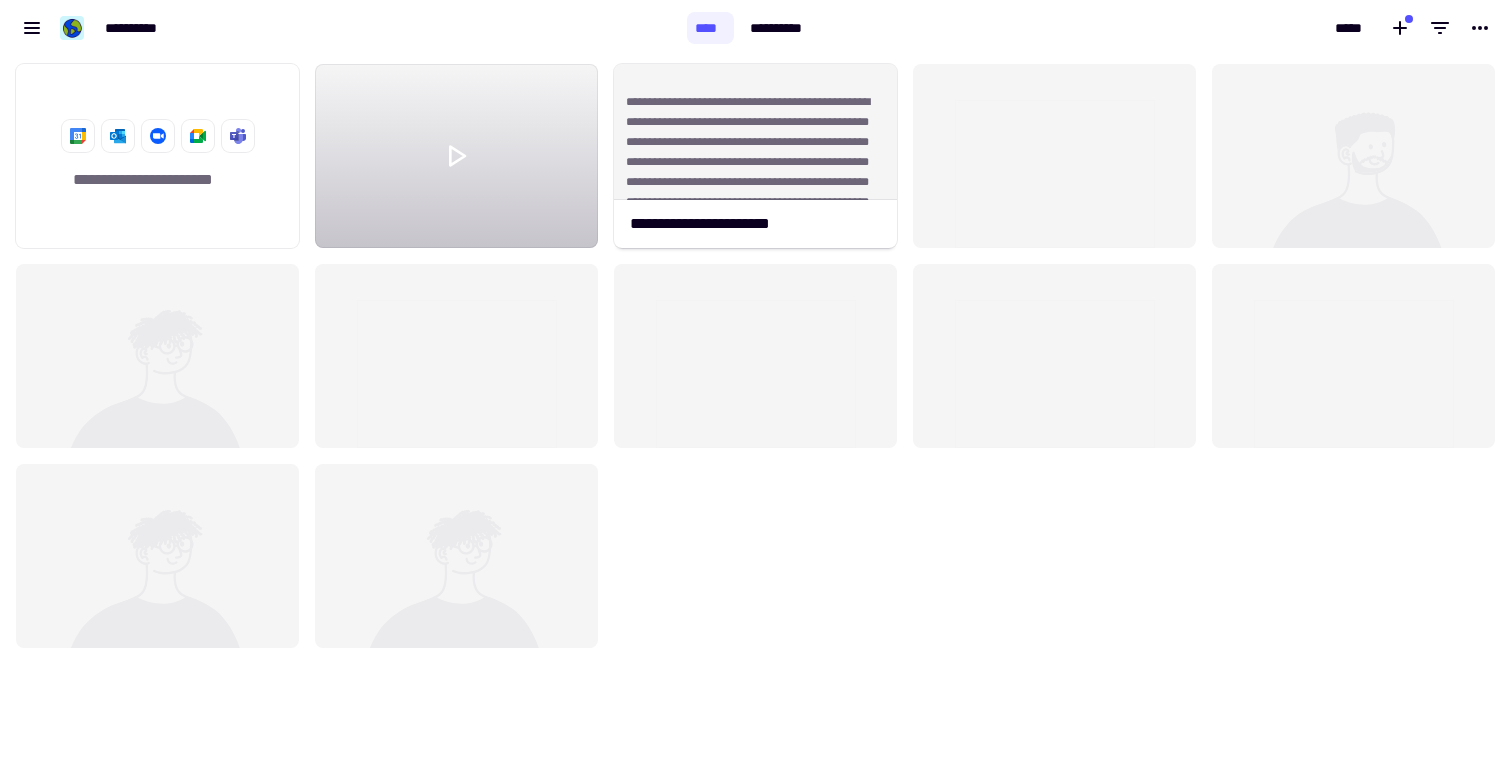 scroll, scrollTop: 1, scrollLeft: 1, axis: both 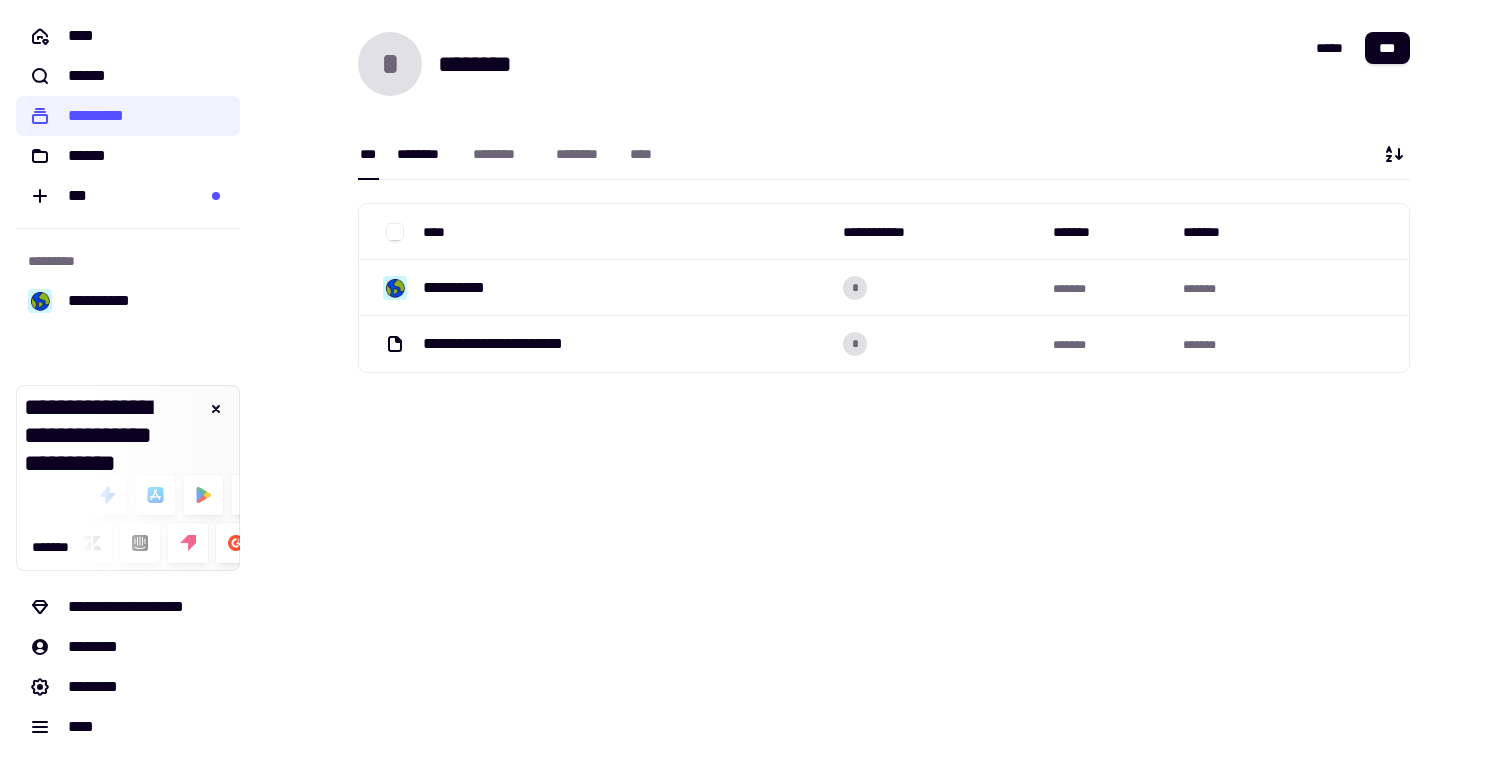 click on "********" at bounding box center [425, 154] 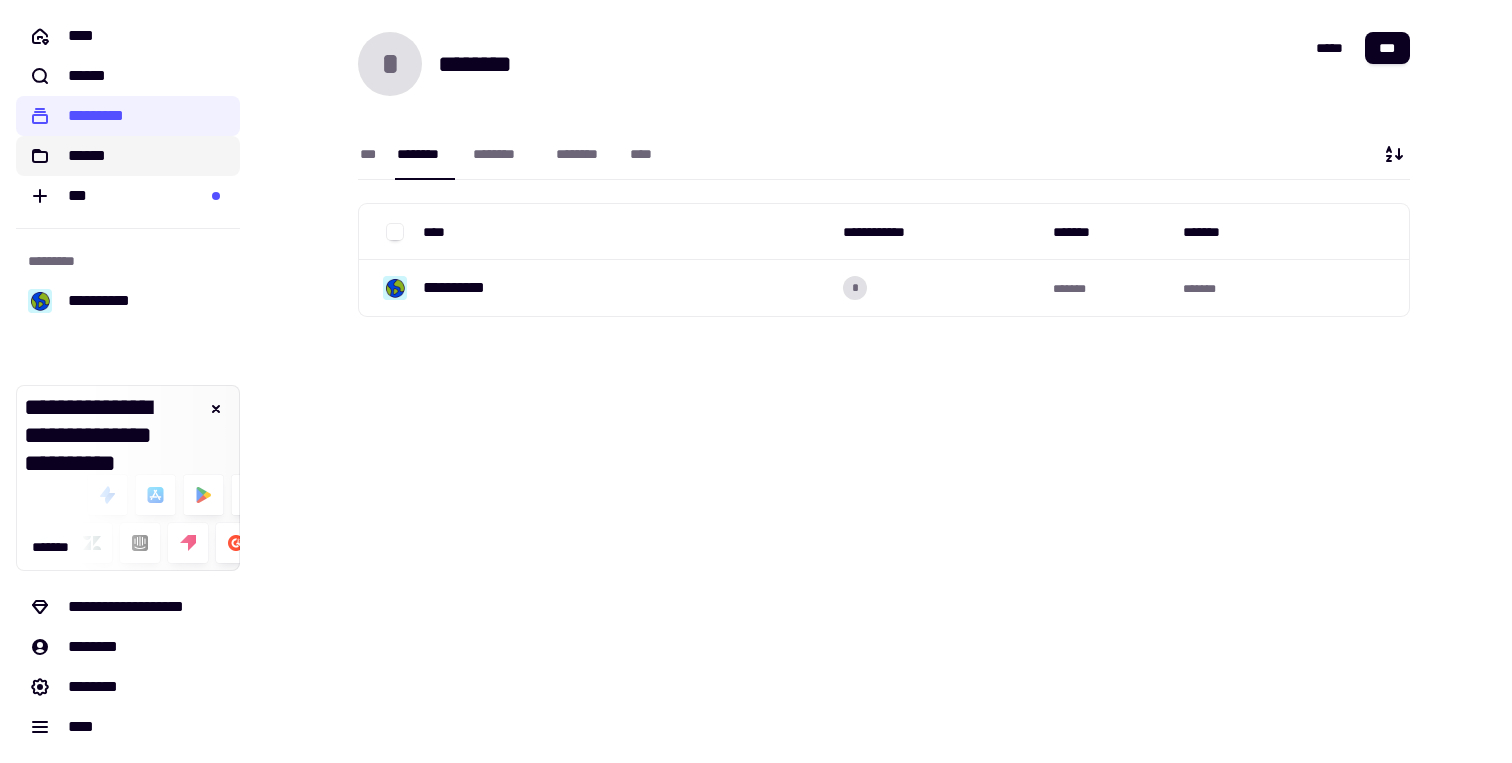 click on "******" 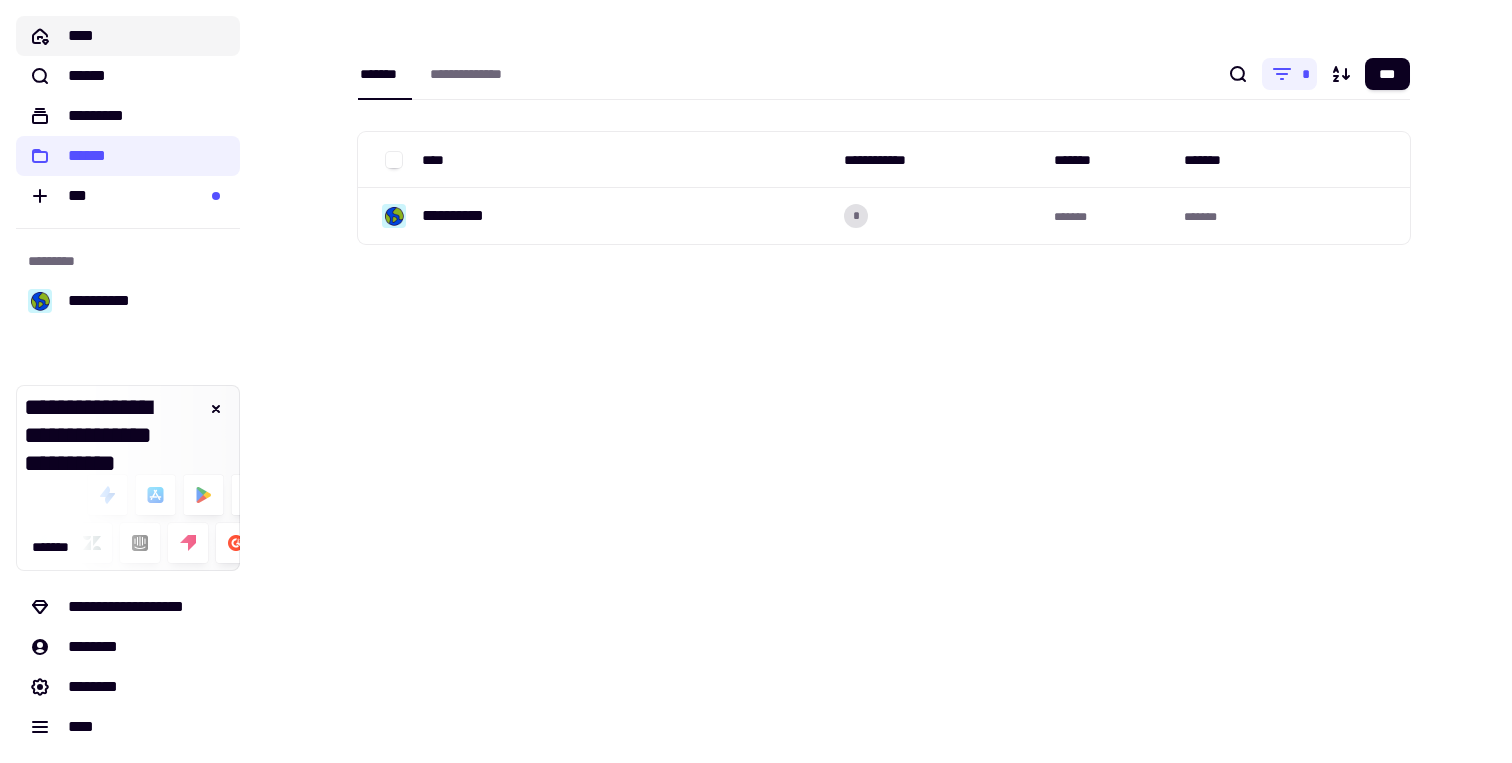 click on "****" 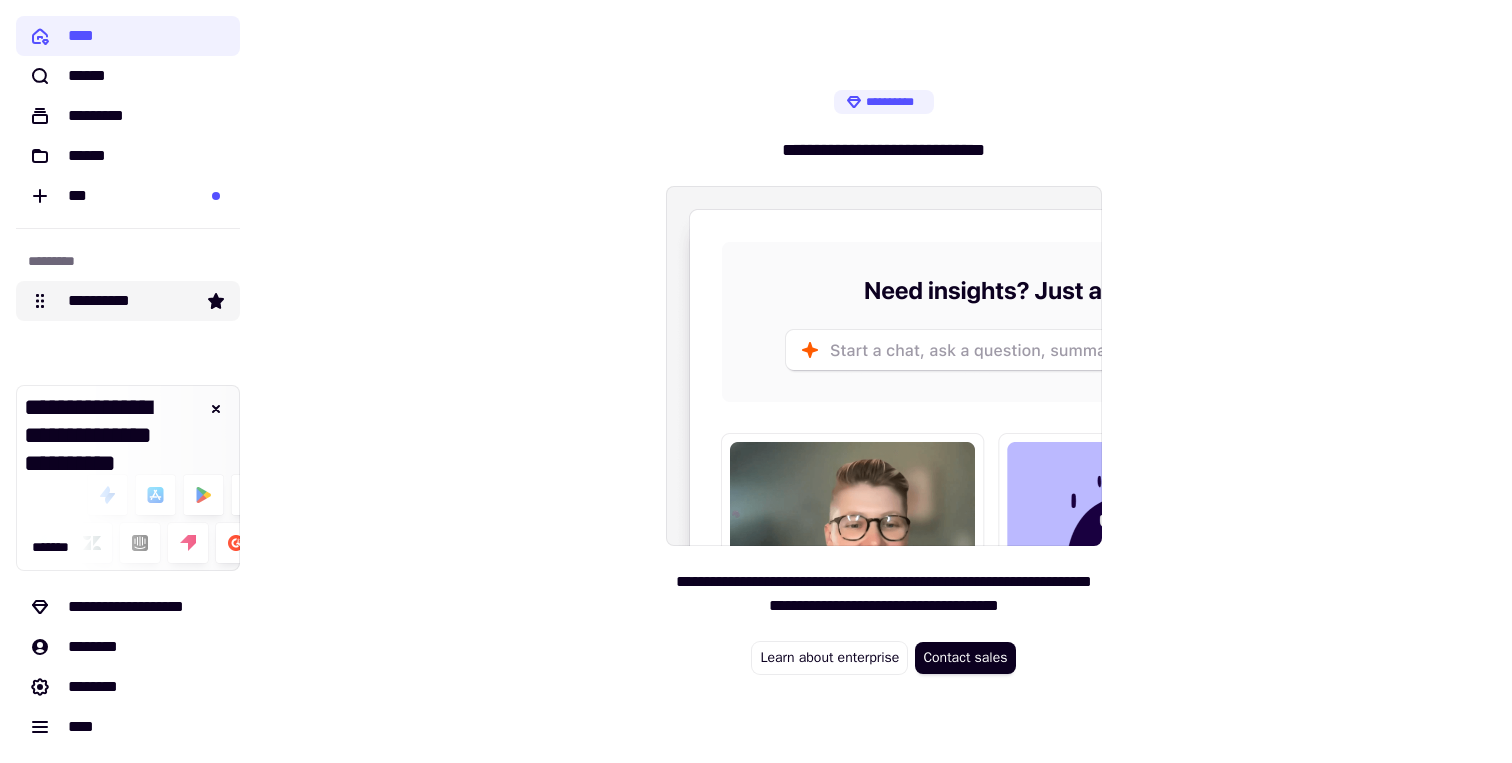 click on "**********" 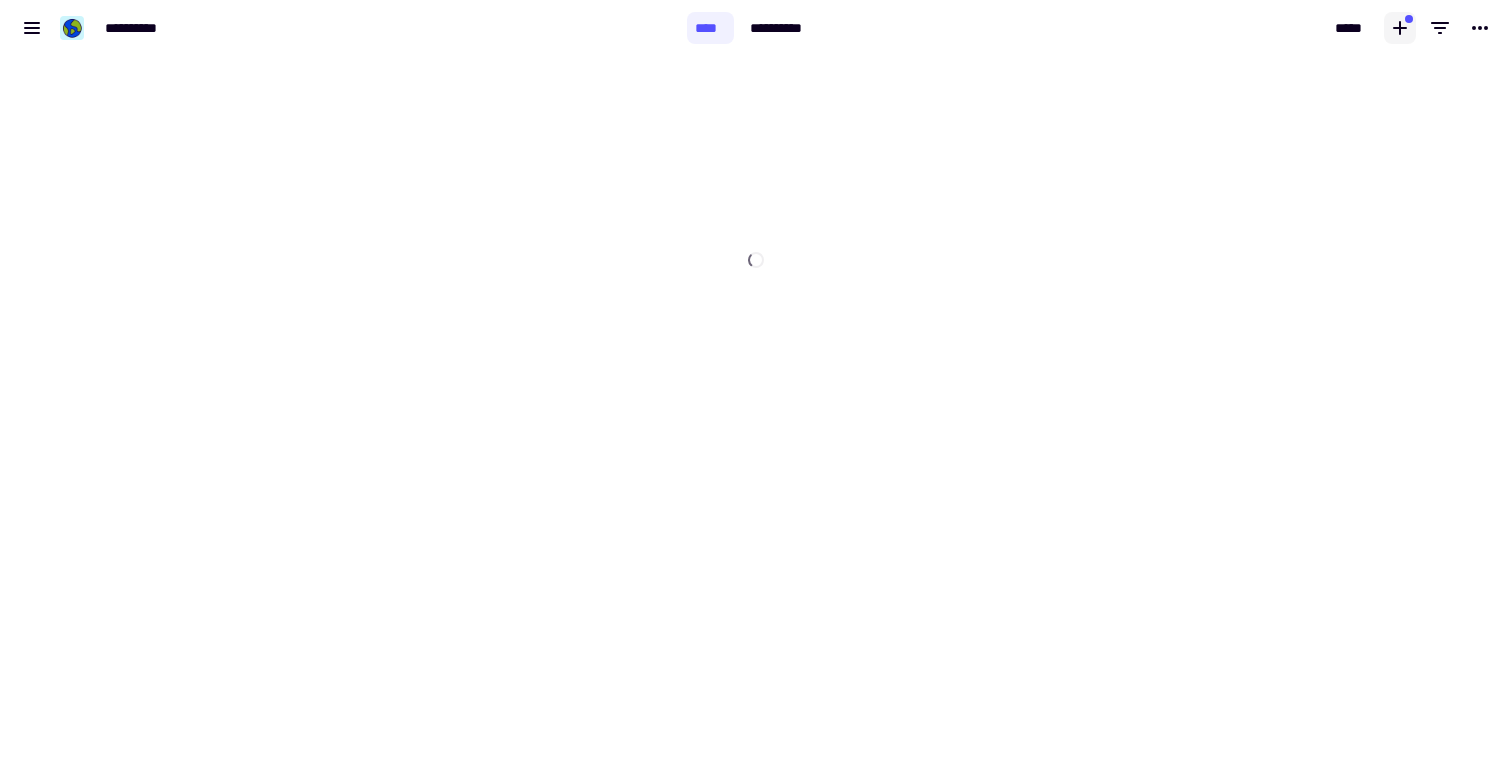 click 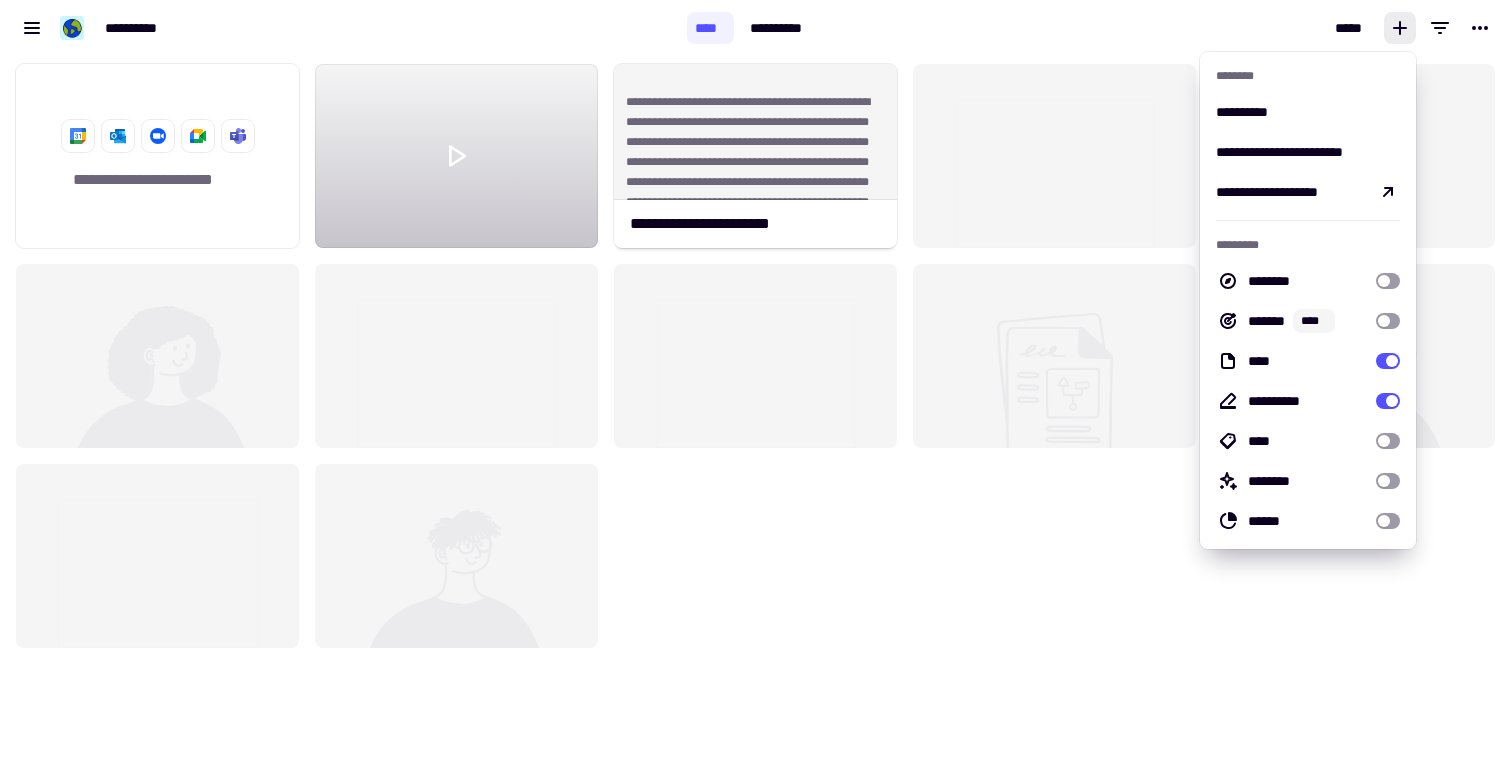 scroll, scrollTop: 1, scrollLeft: 1, axis: both 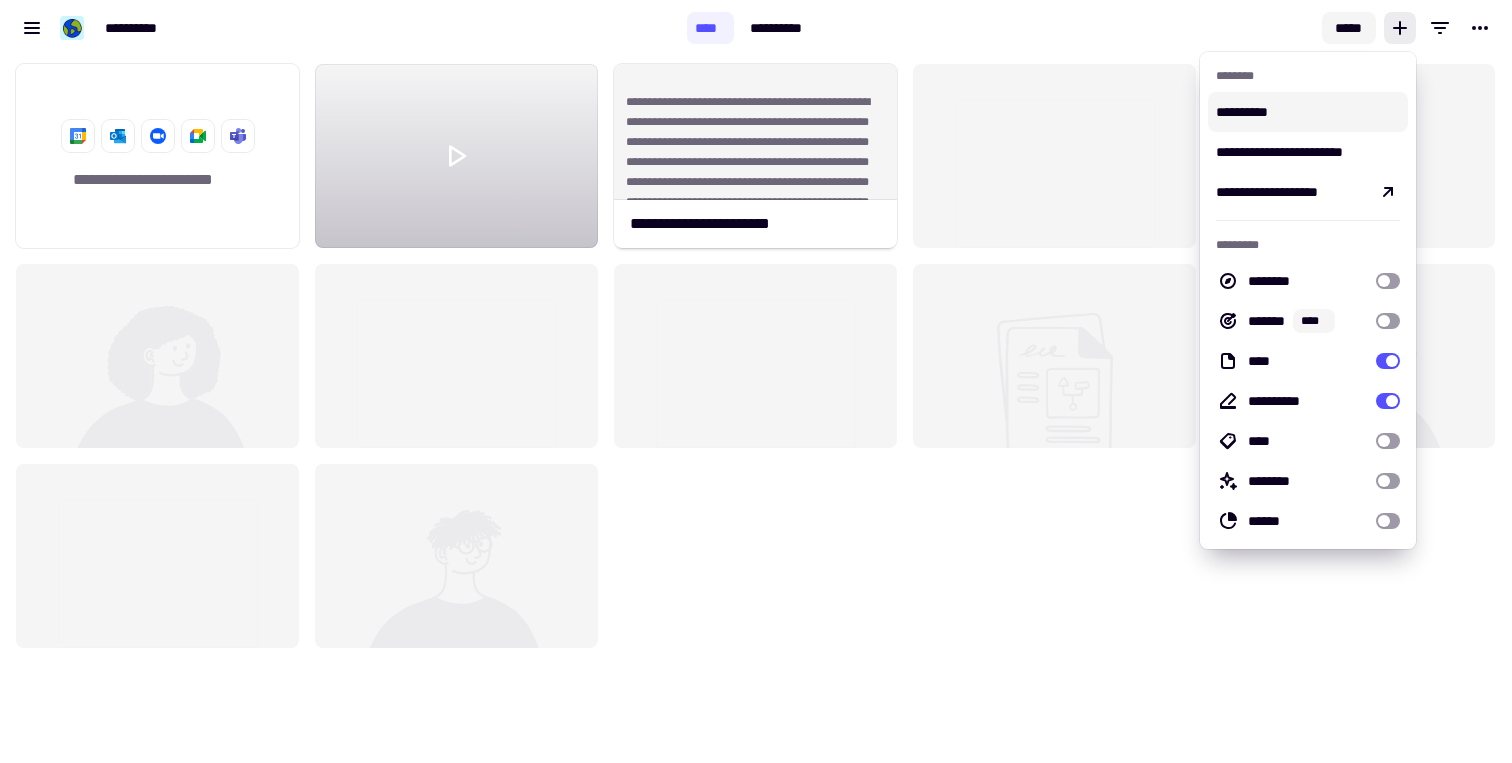 click on "*****" 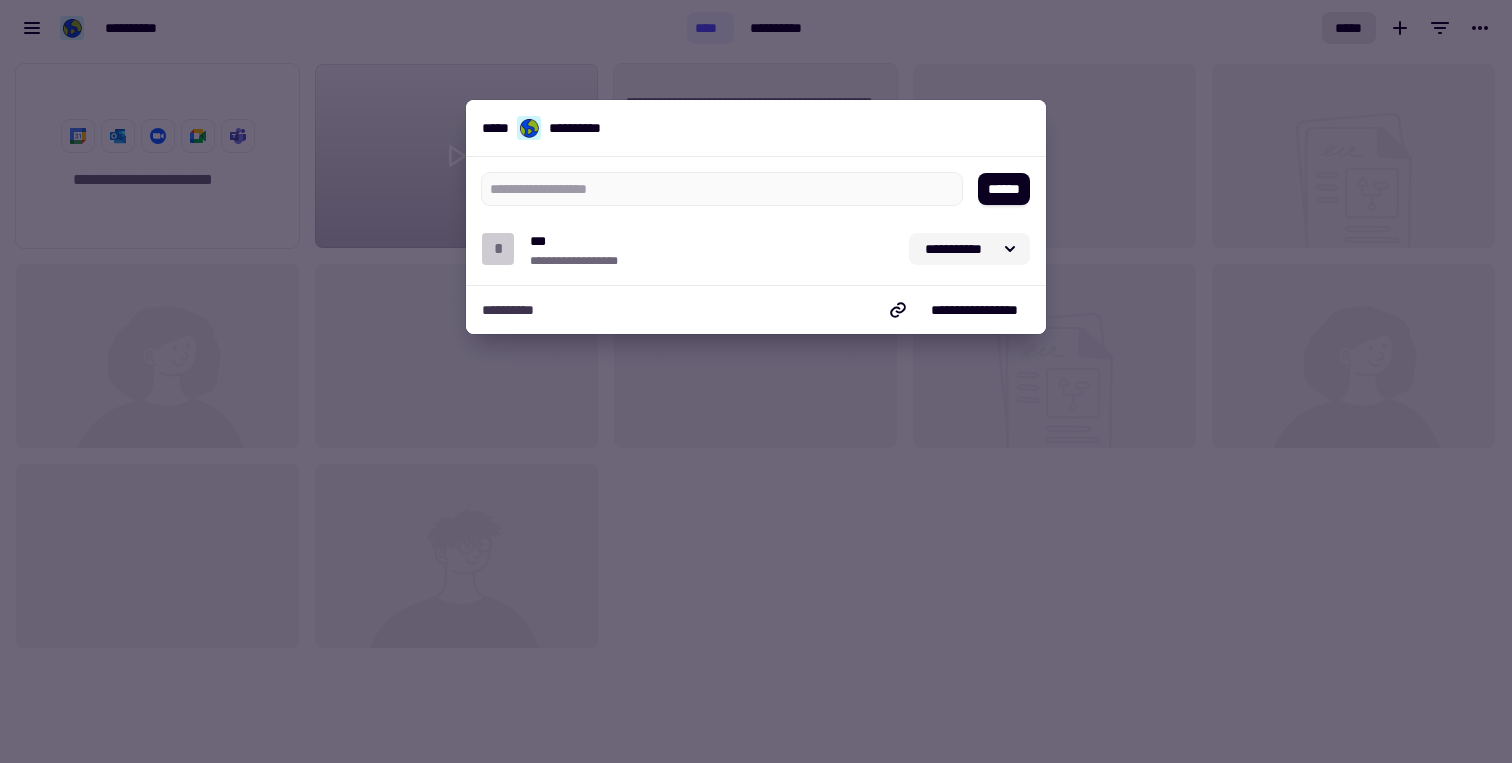 click on "**********" 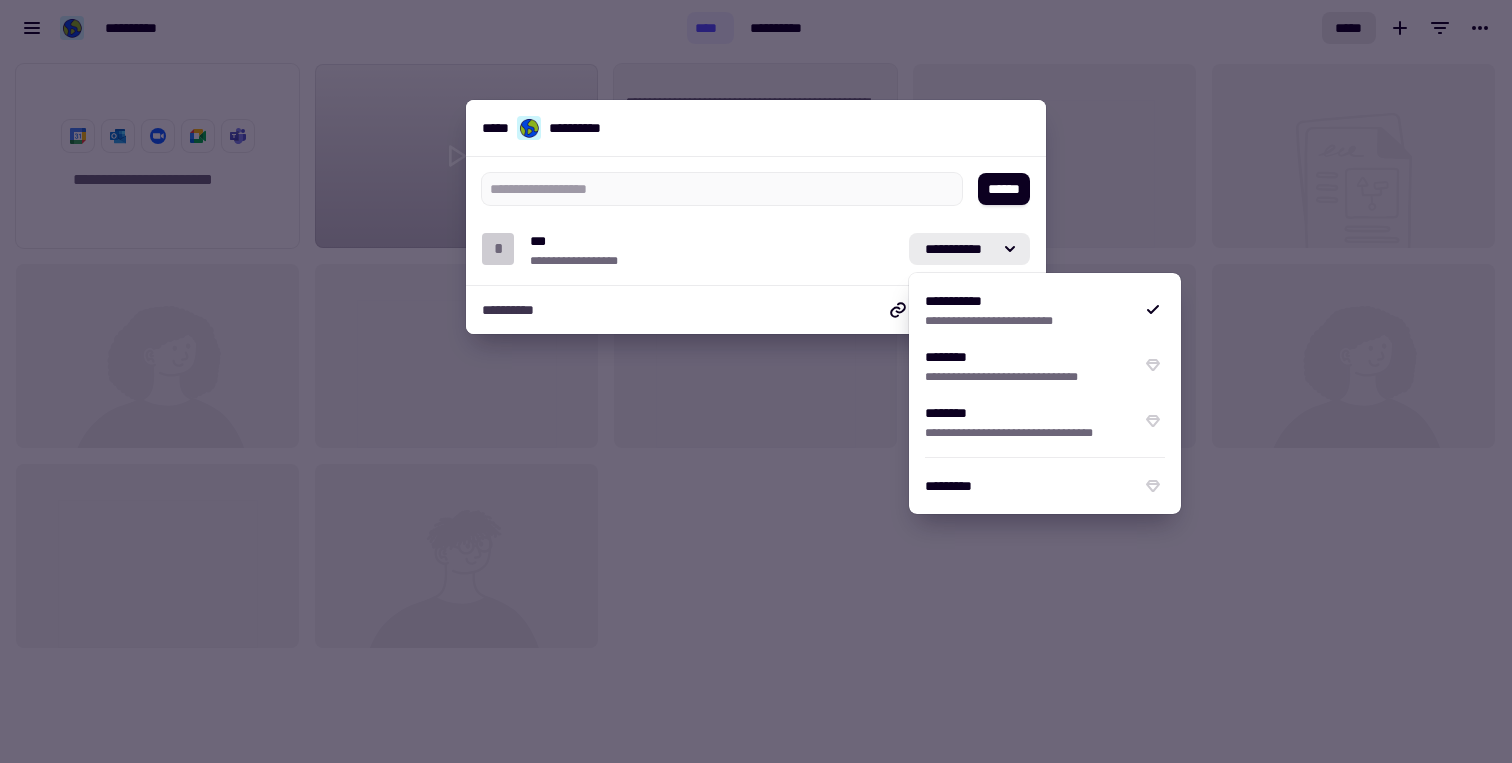 click on "**********" at bounding box center [756, 221] 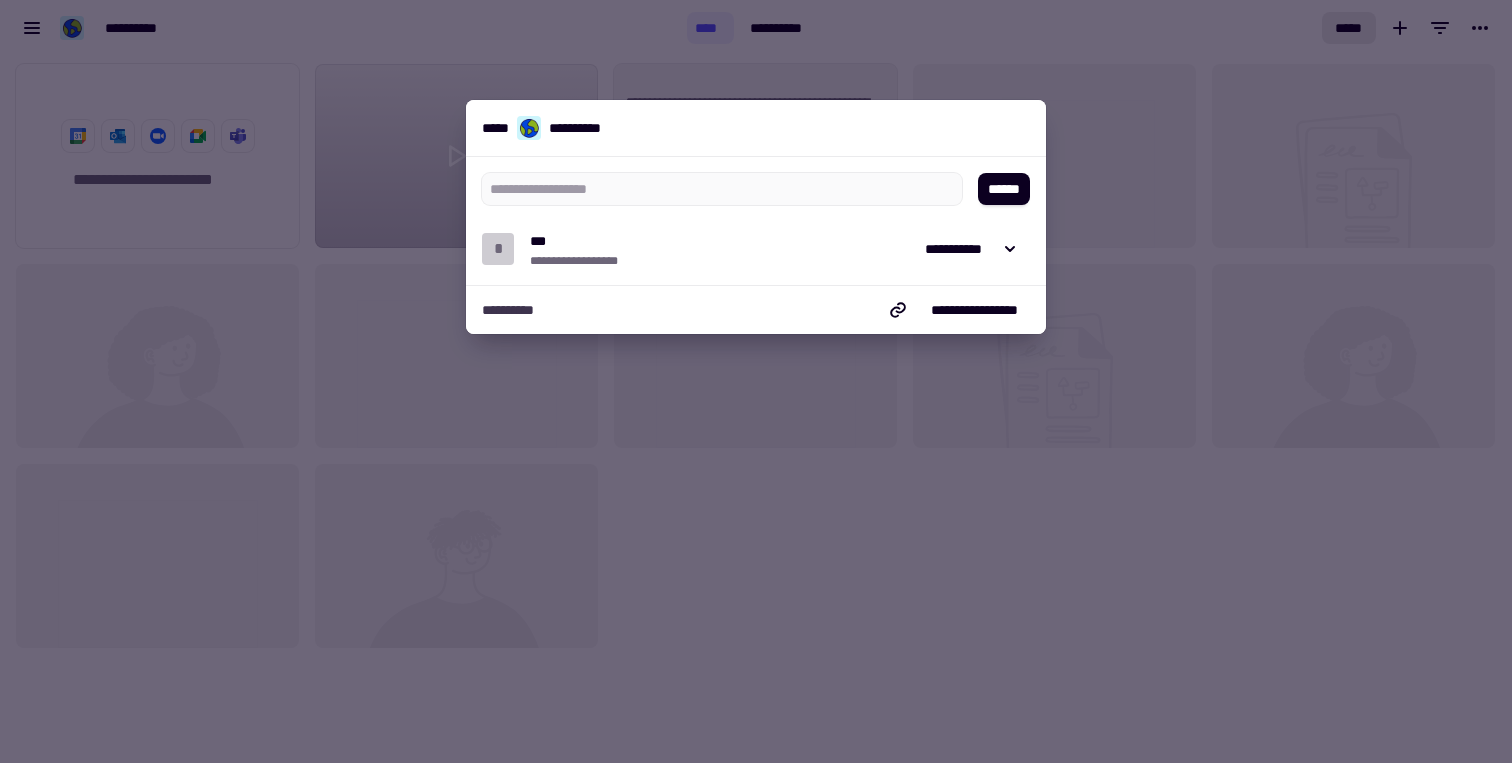 click at bounding box center [756, 381] 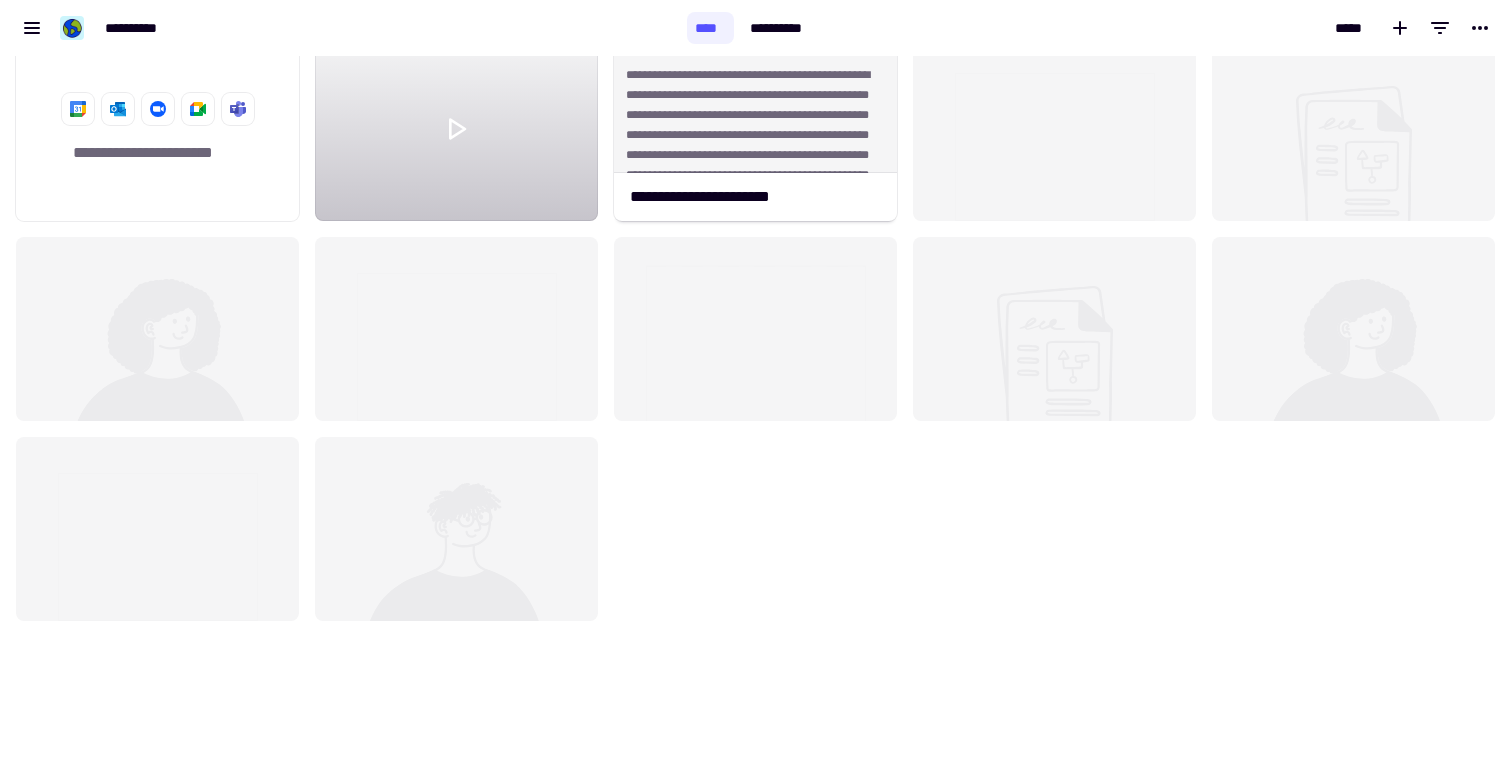 scroll, scrollTop: 0, scrollLeft: 0, axis: both 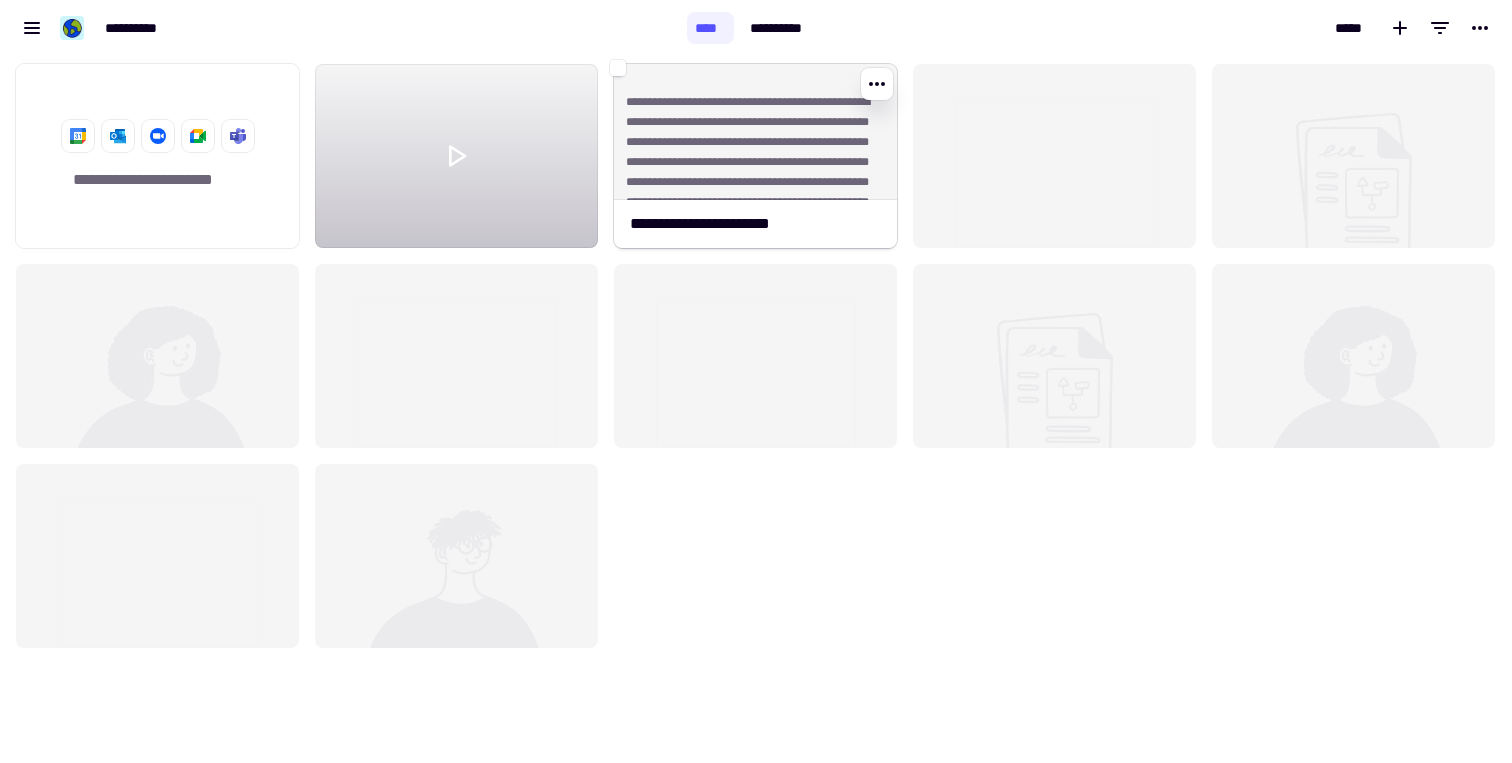 click on "**********" 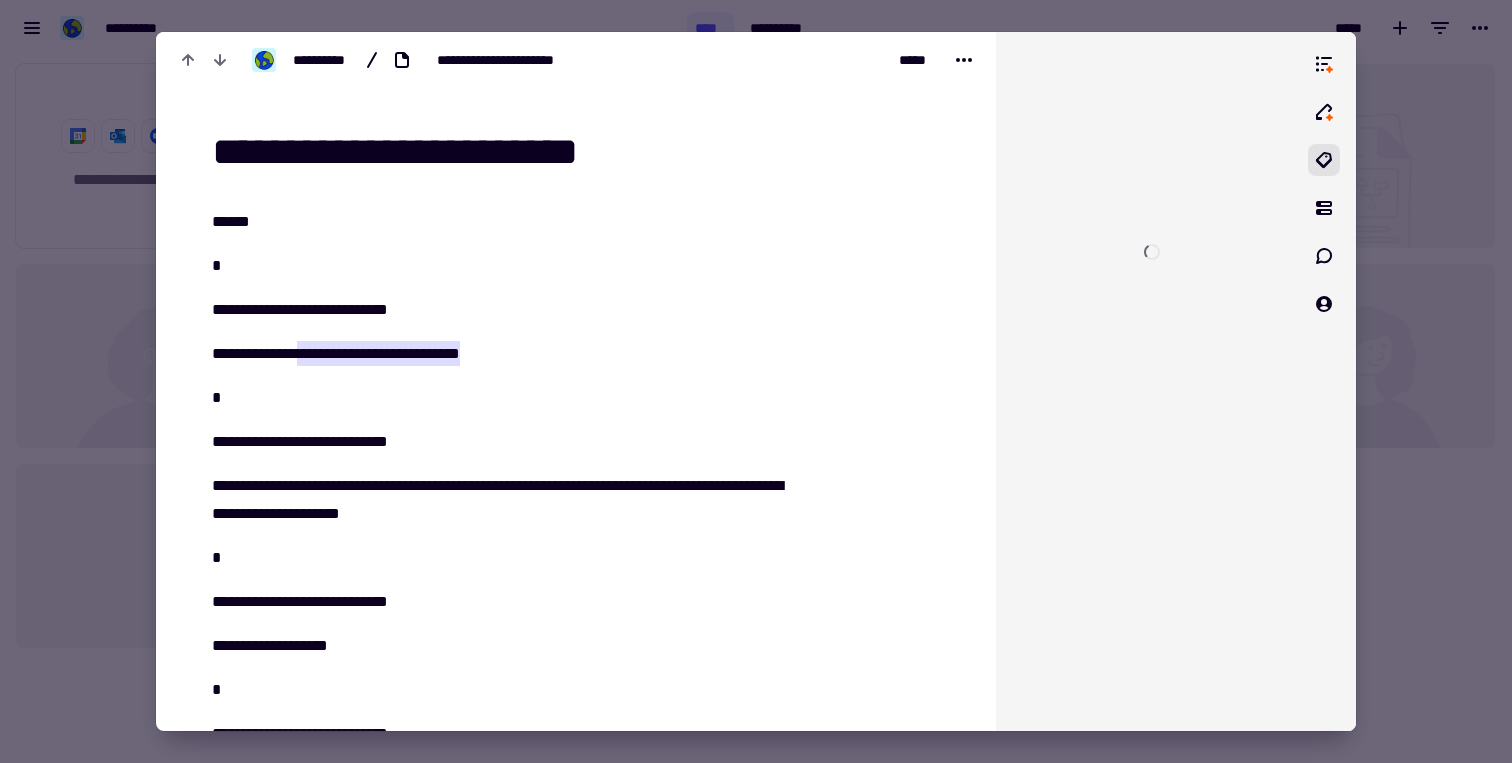 click on "**********" at bounding box center (588, 152) 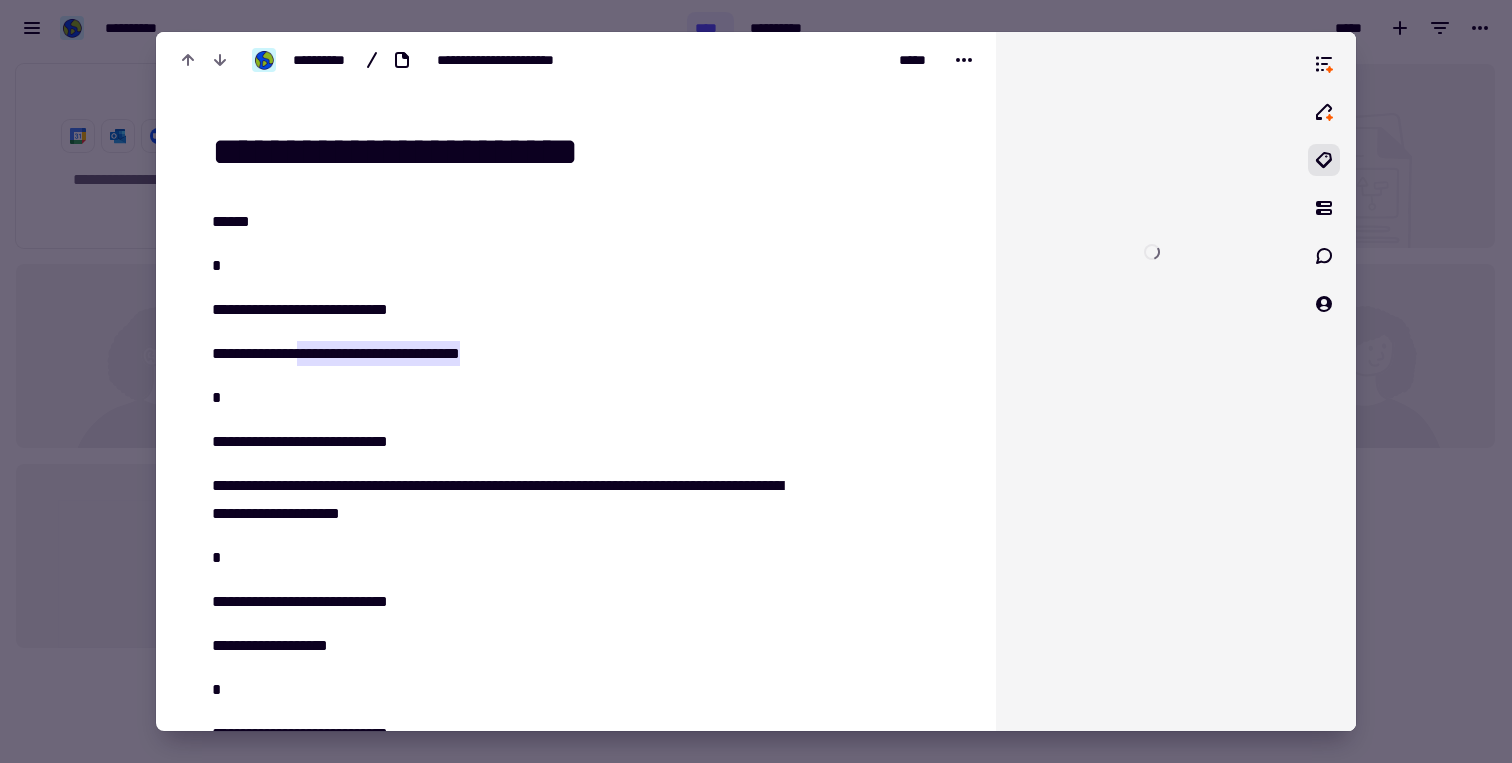 click on "**********" at bounding box center [576, 47340] 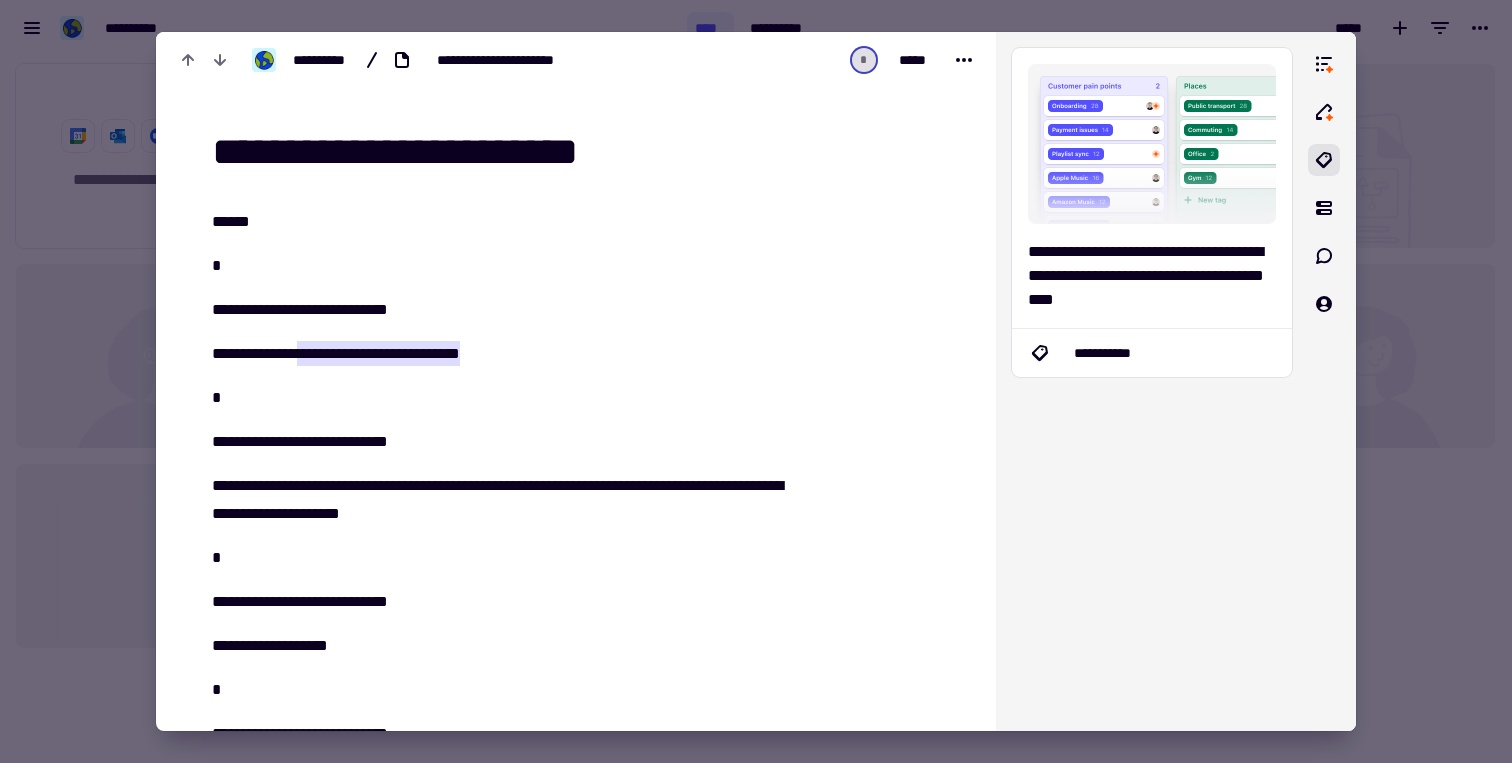 click on "**********" at bounding box center (588, 152) 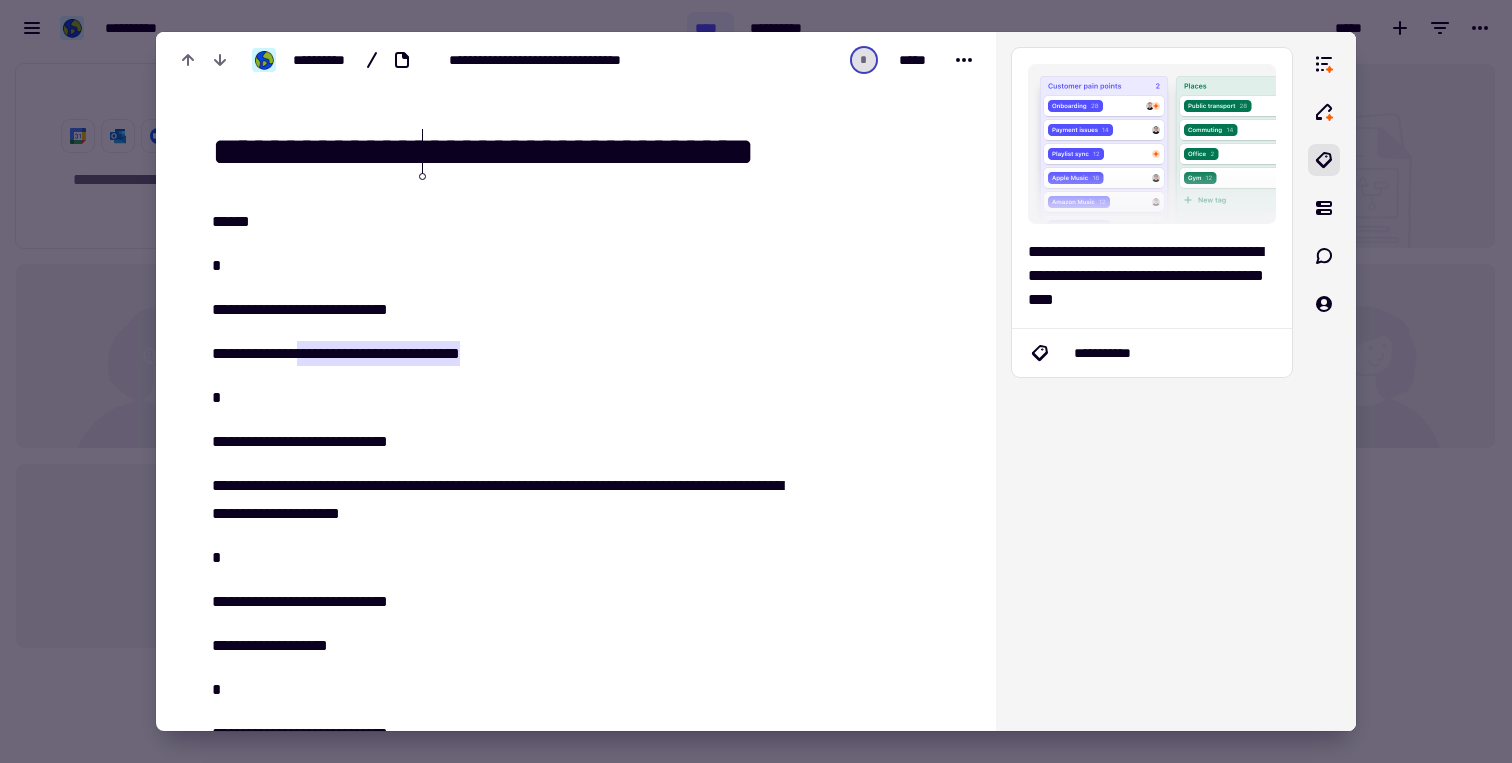 type on "**********" 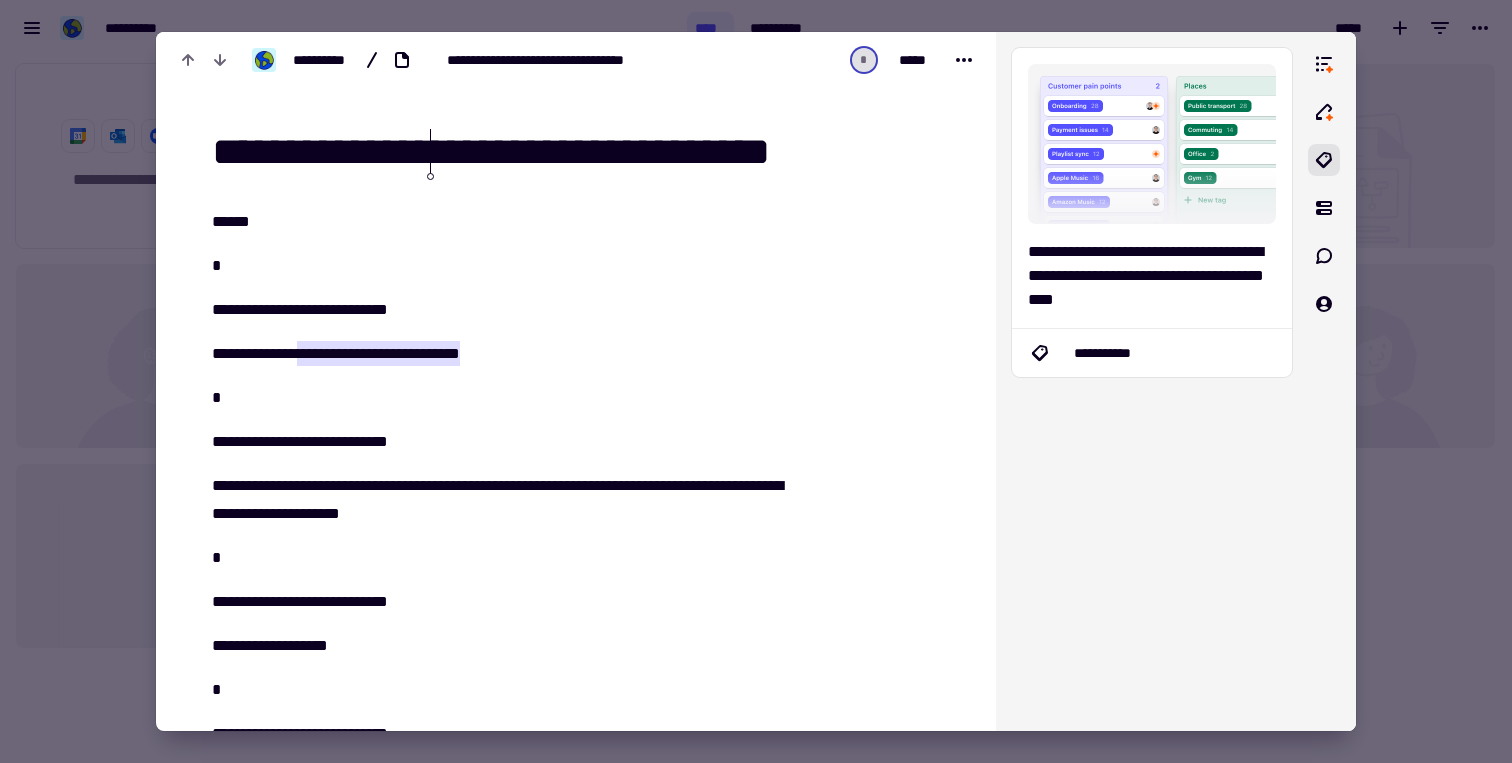click at bounding box center (756, 381) 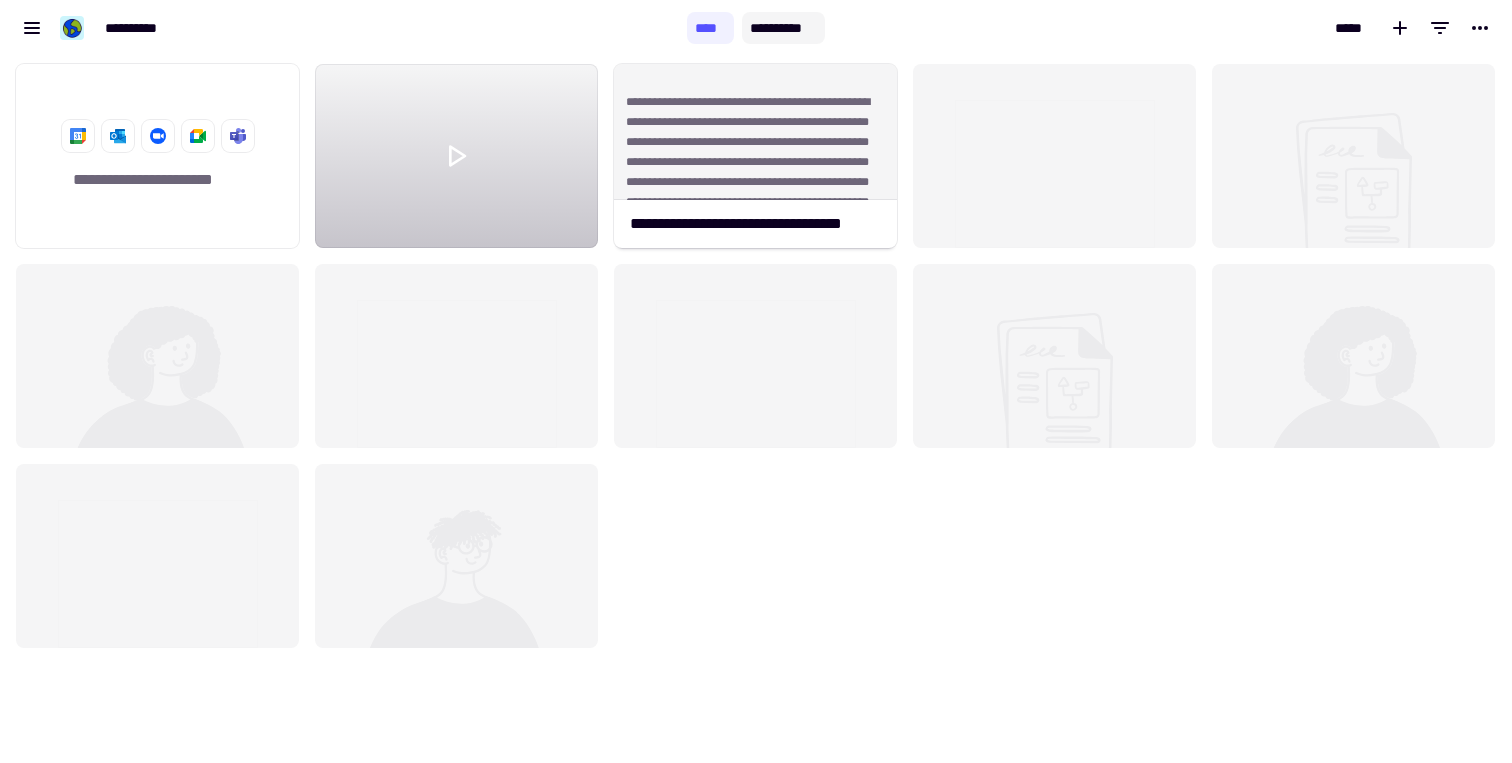 click on "**********" 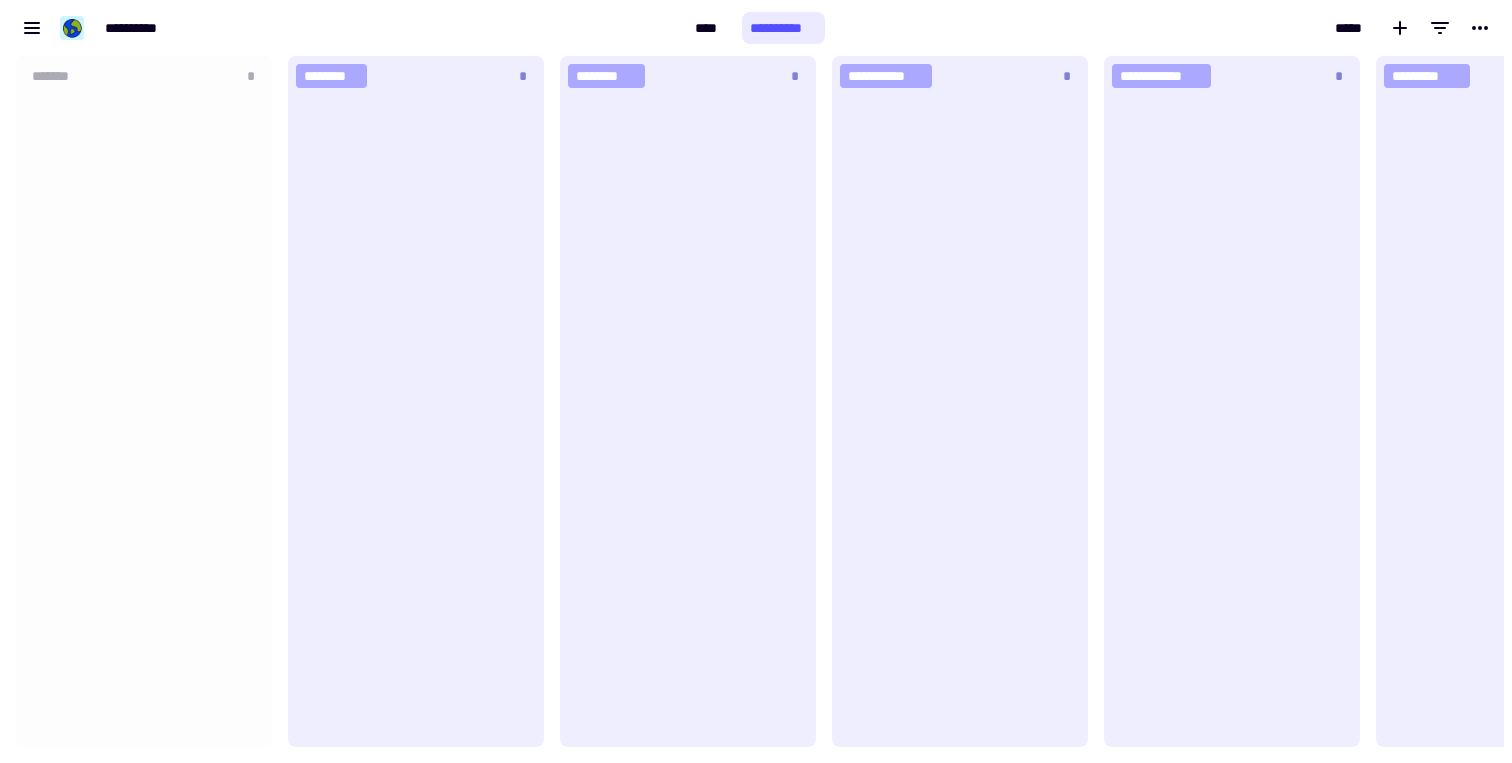 scroll, scrollTop: 1, scrollLeft: 1, axis: both 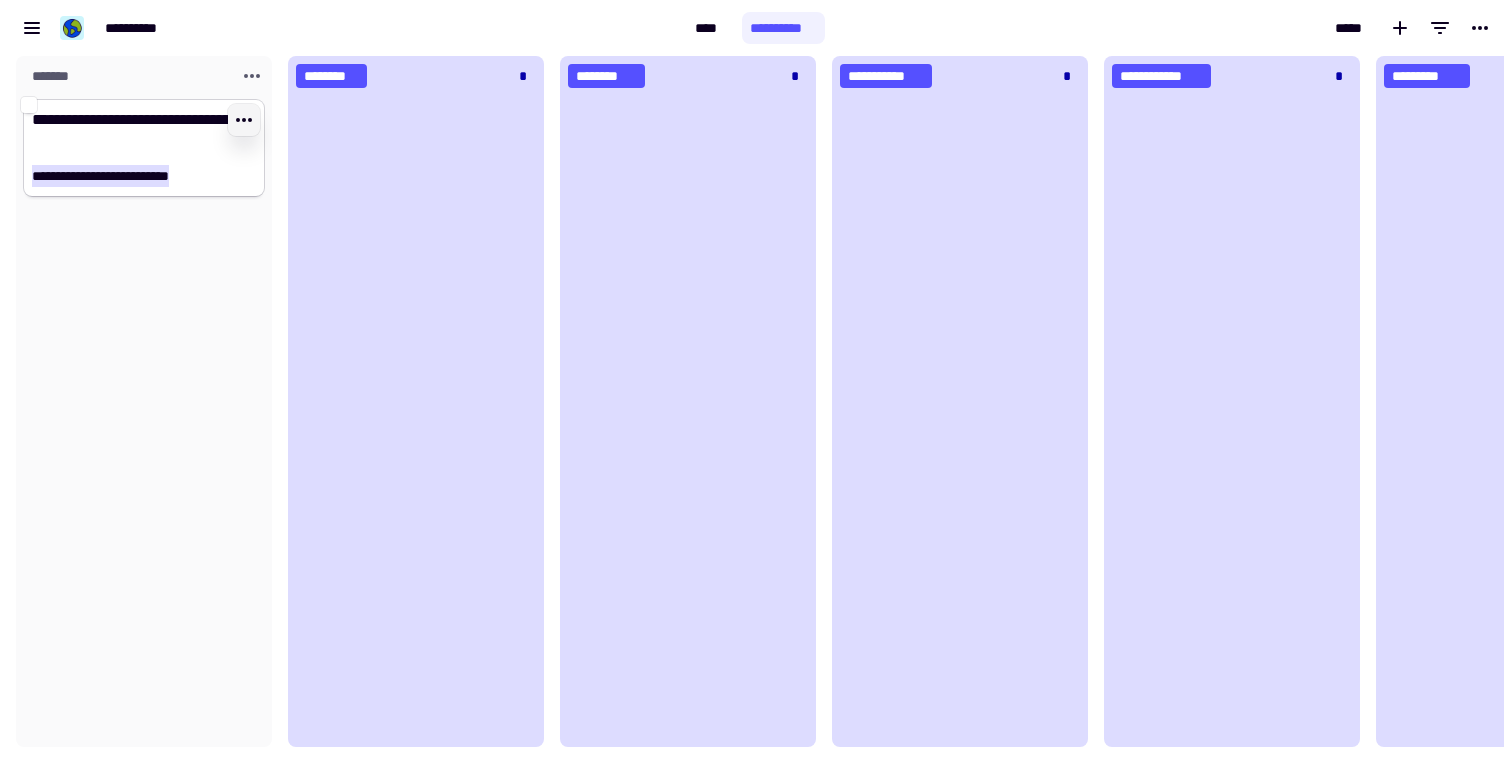 click 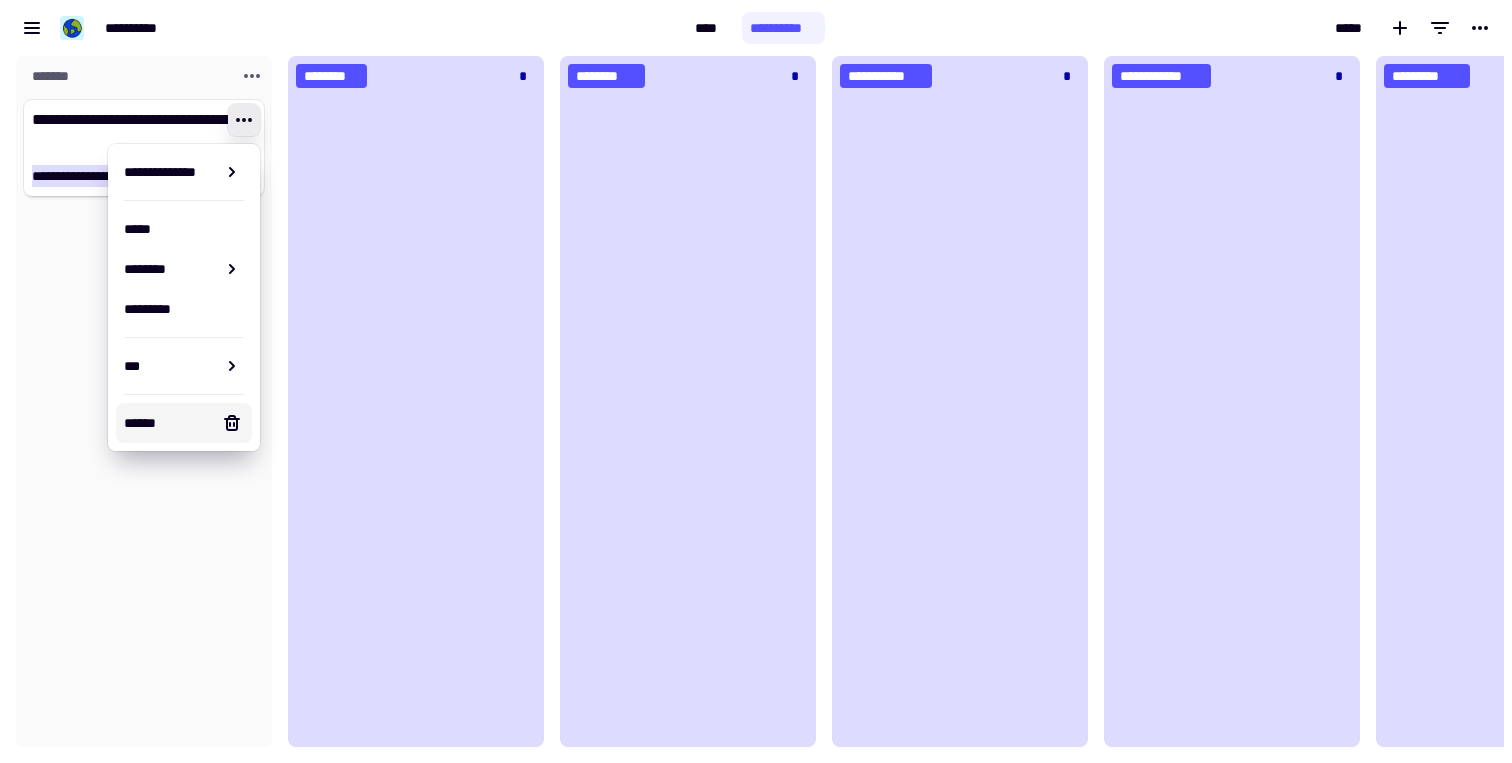 click on "******" at bounding box center [168, 423] 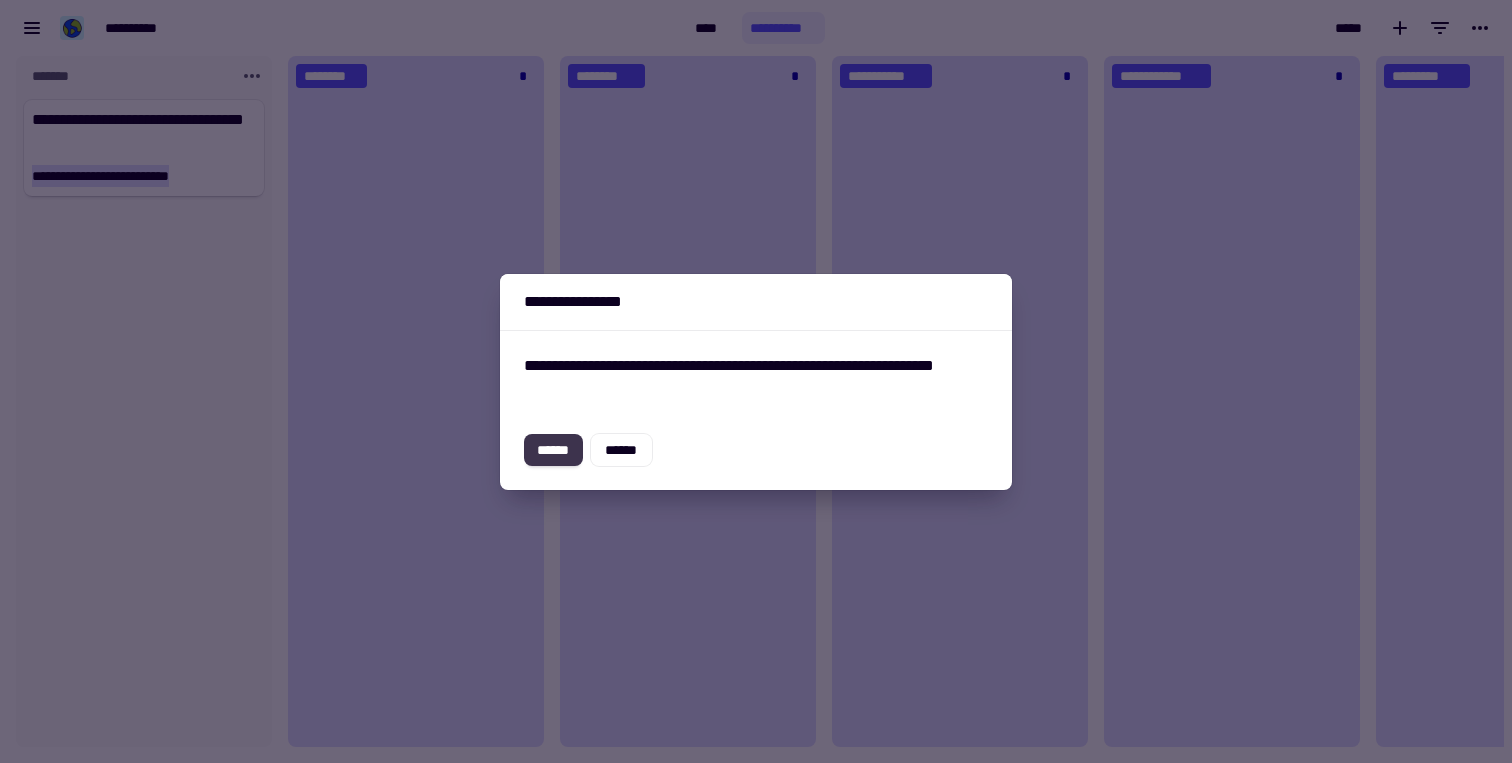 click on "******" 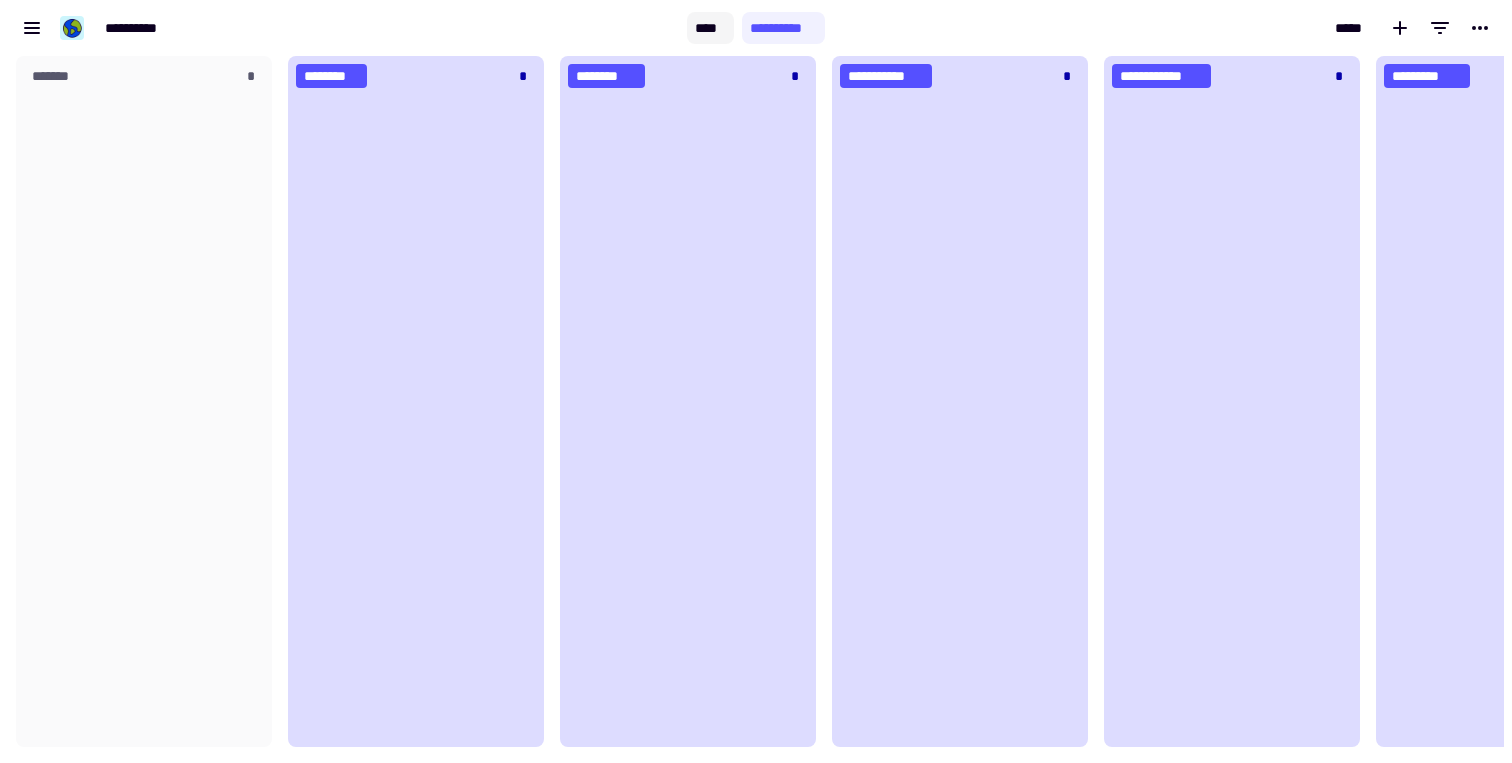 click on "****" 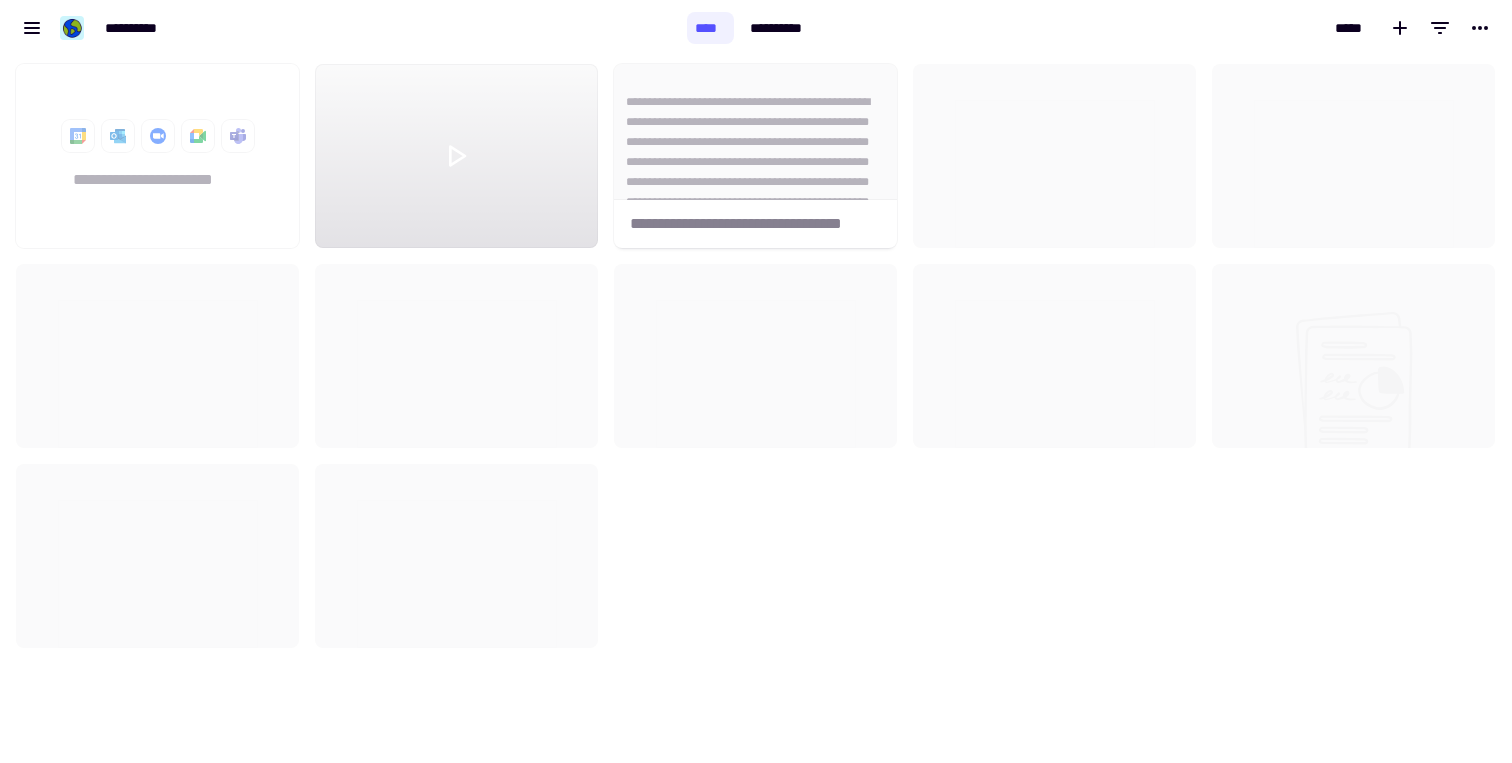 click on "**********" at bounding box center [343, 28] 